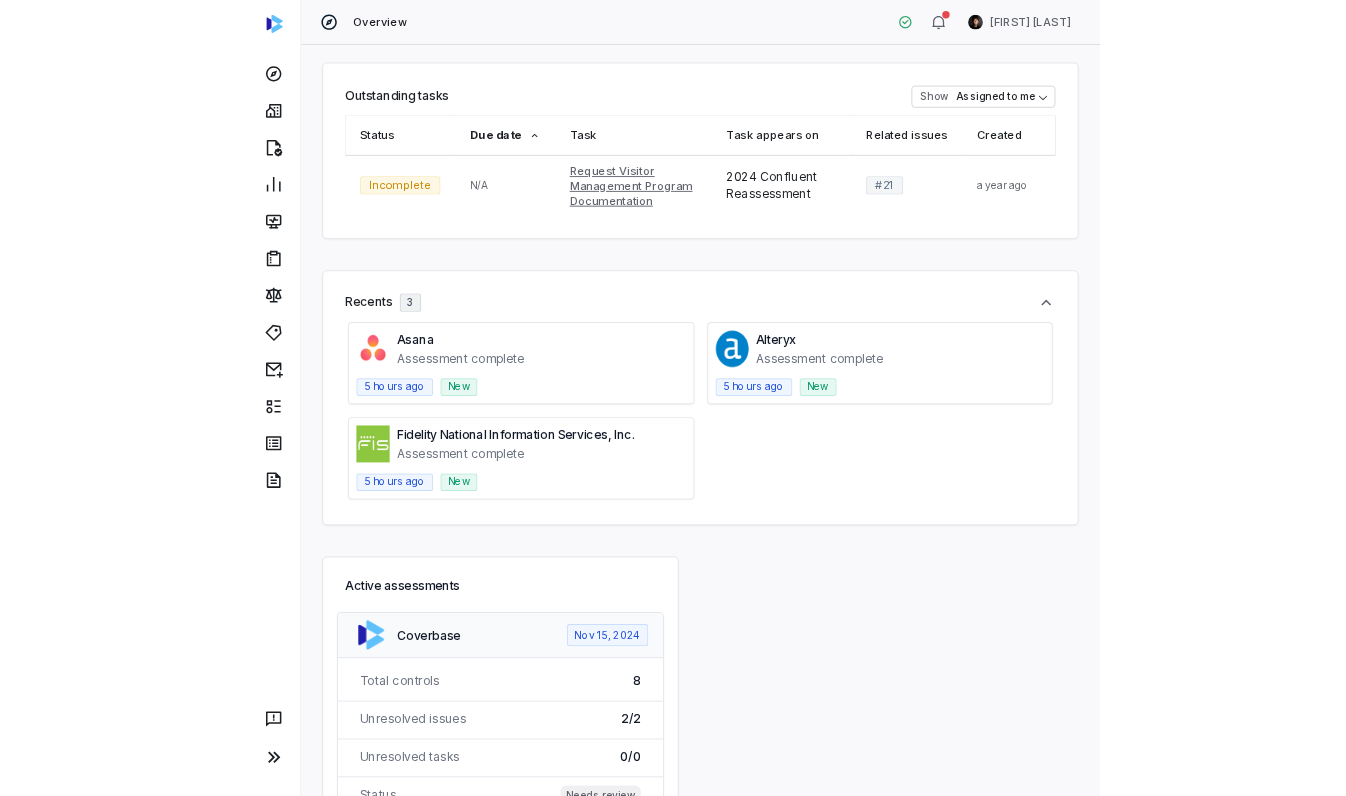 scroll, scrollTop: 0, scrollLeft: 0, axis: both 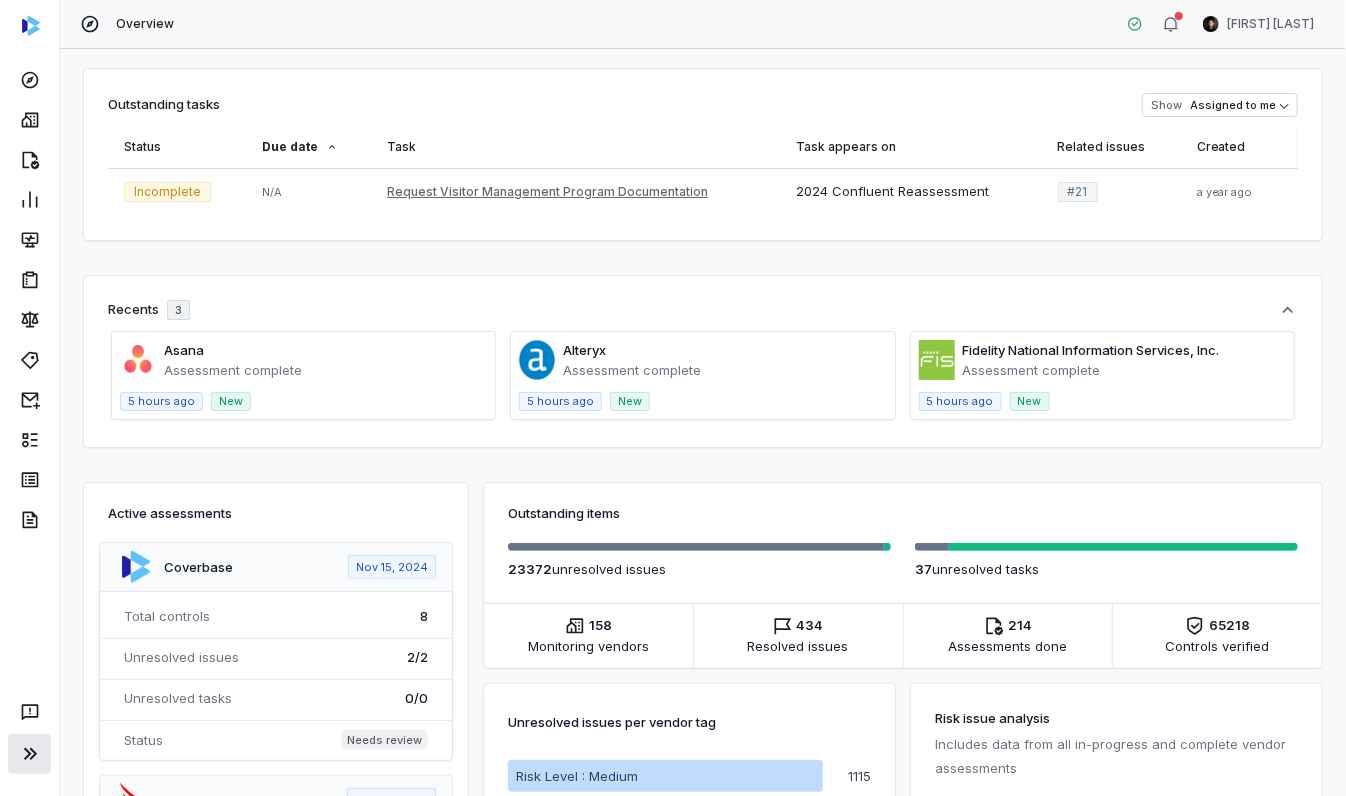click 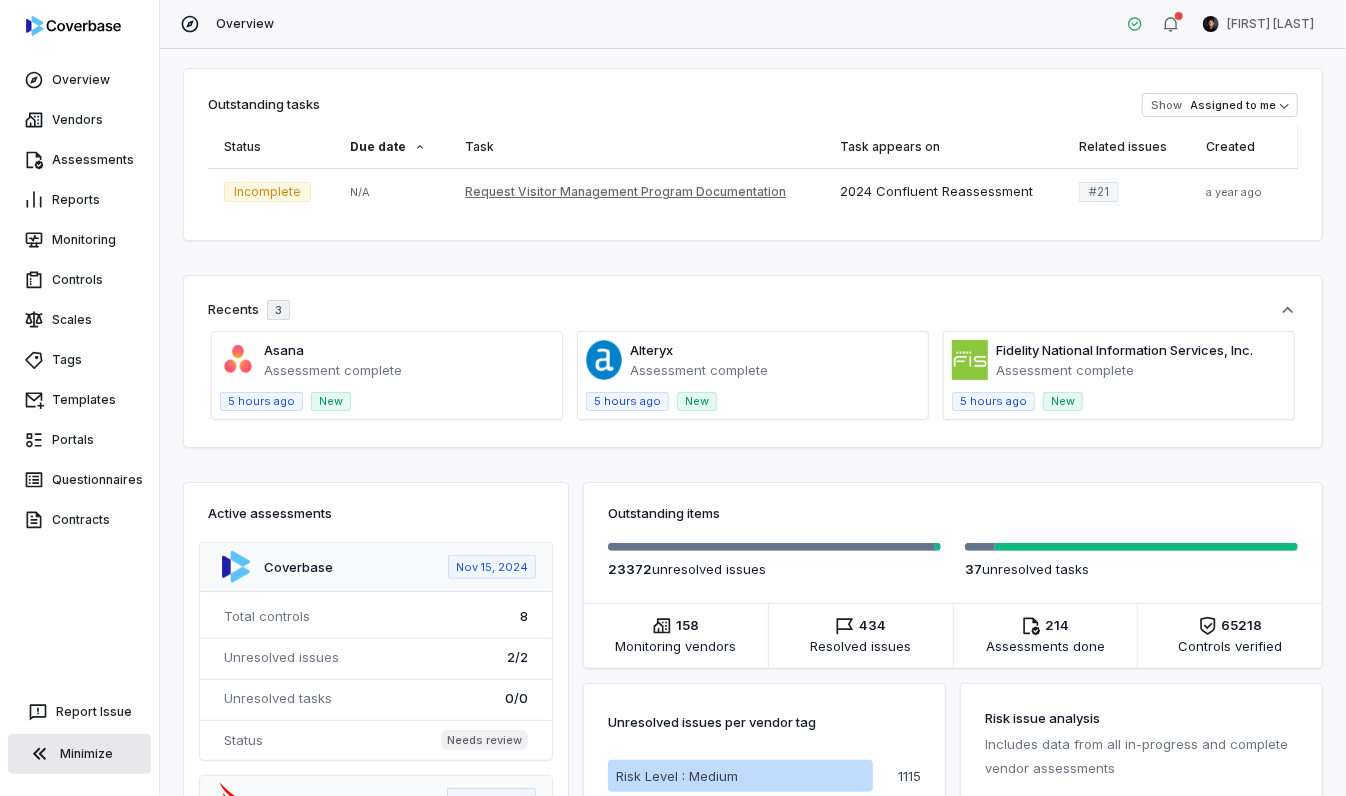 click on "Fidelity National Information Services, Inc. Assessment complete 5 hours ago New" at bounding box center [753, 422] 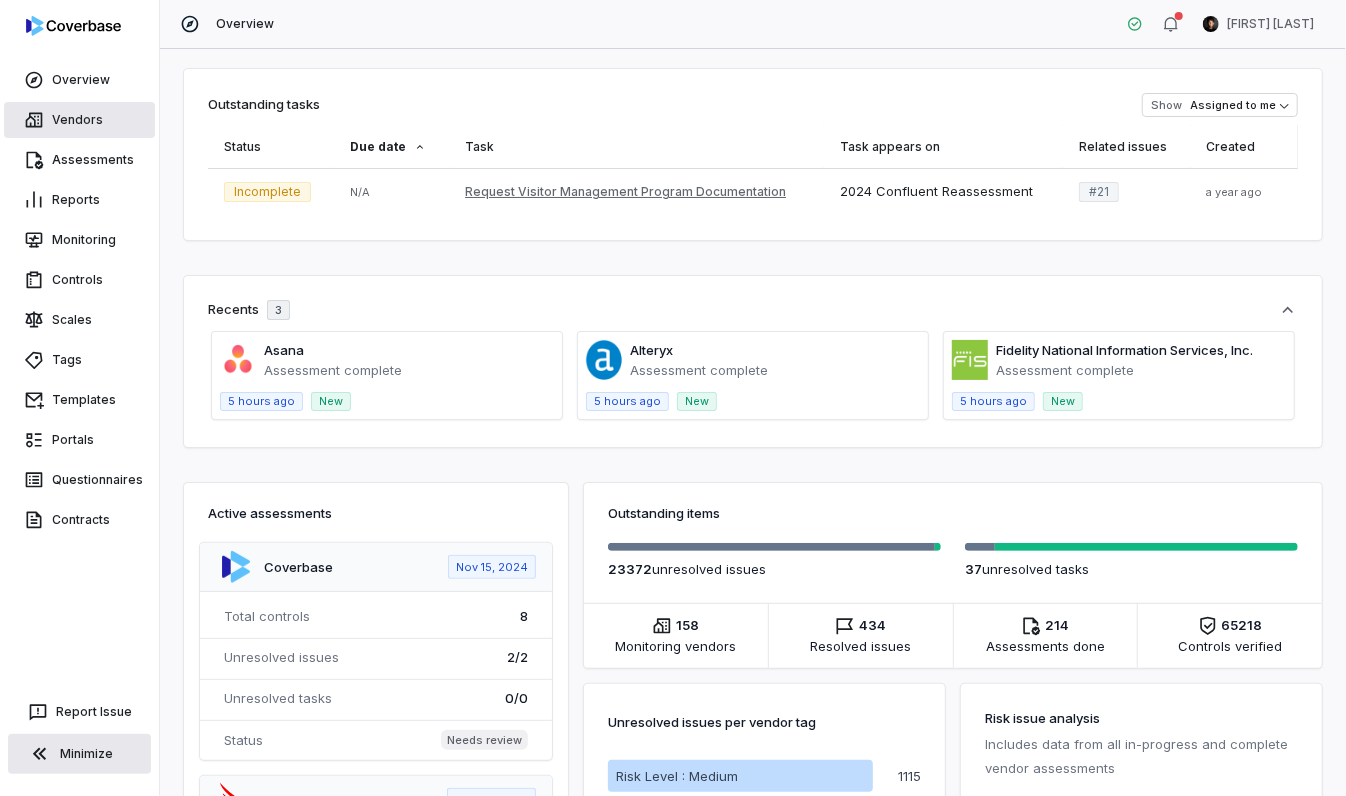 click on "Vendors" at bounding box center [79, 120] 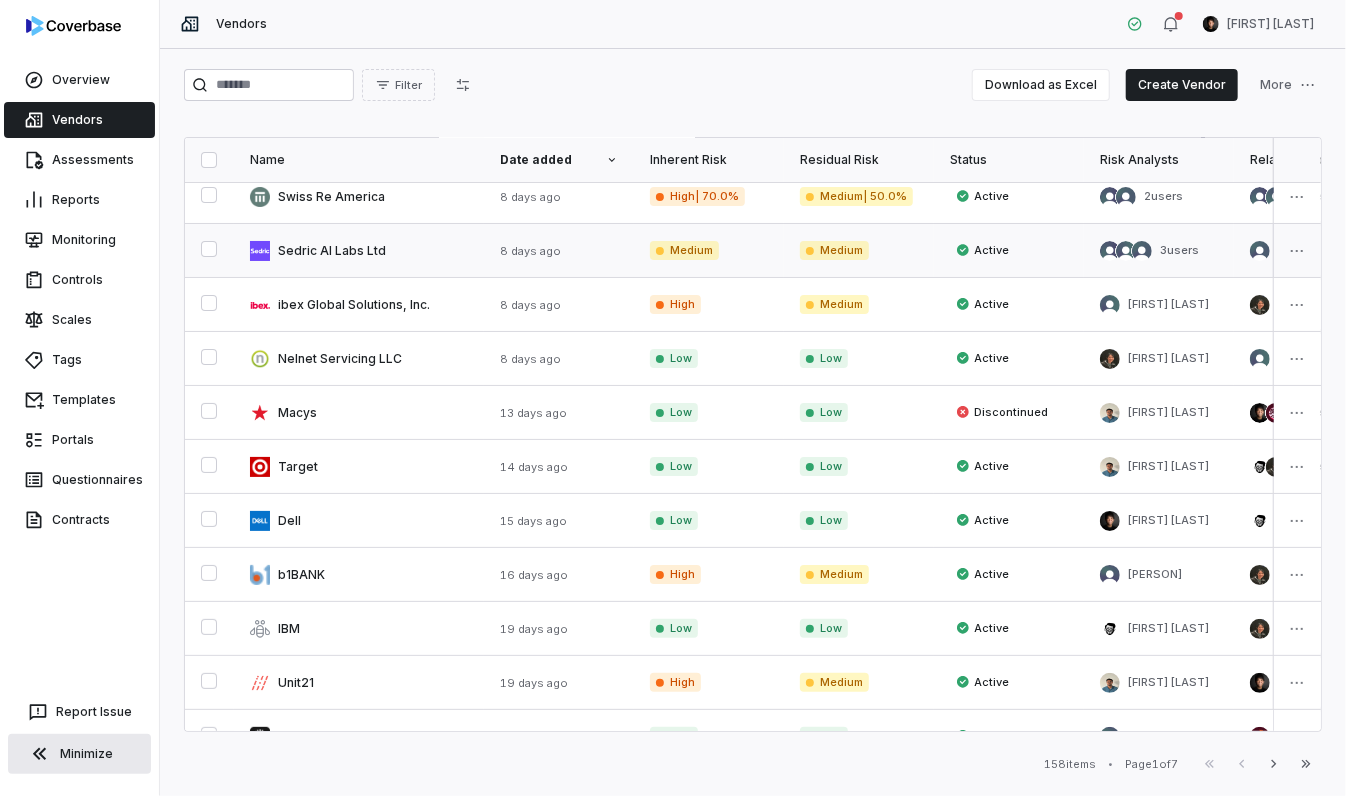 scroll, scrollTop: 0, scrollLeft: 0, axis: both 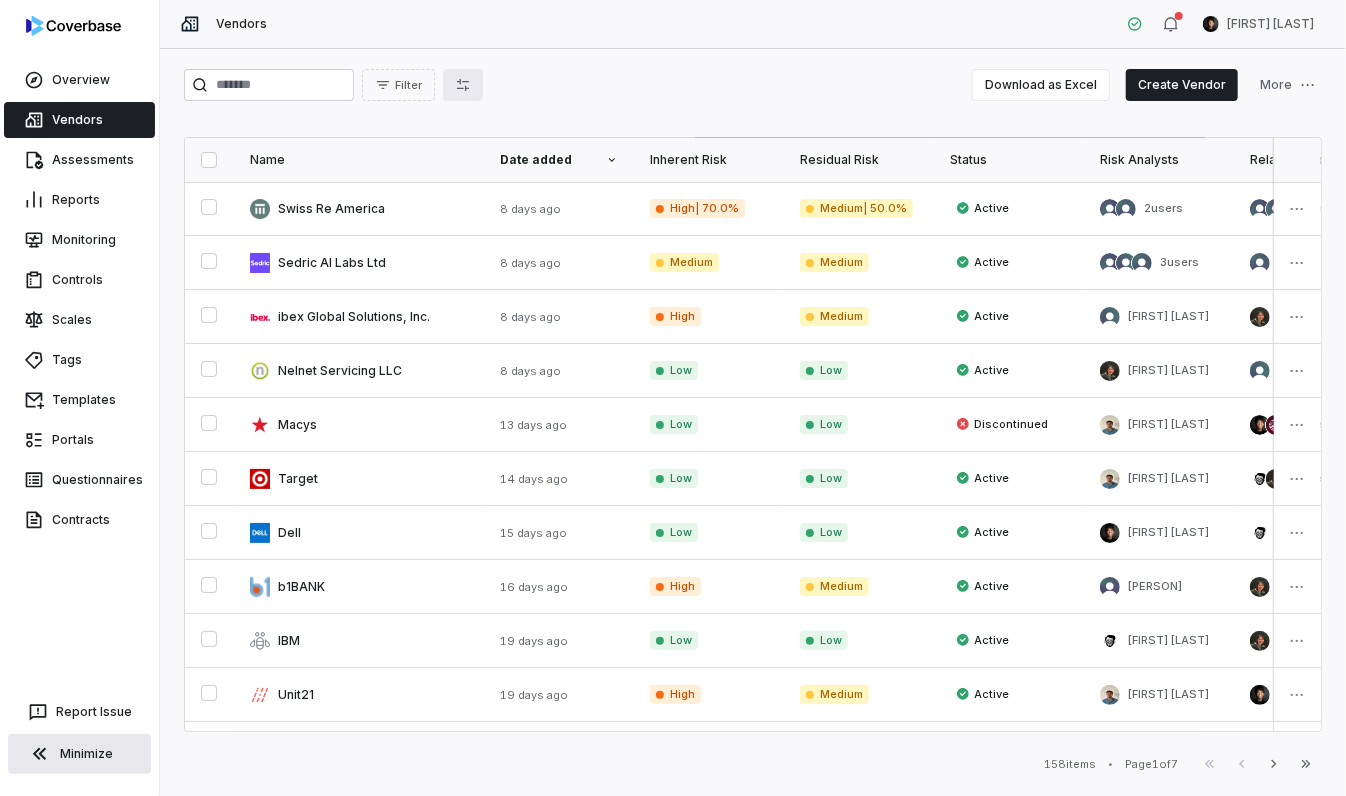 click 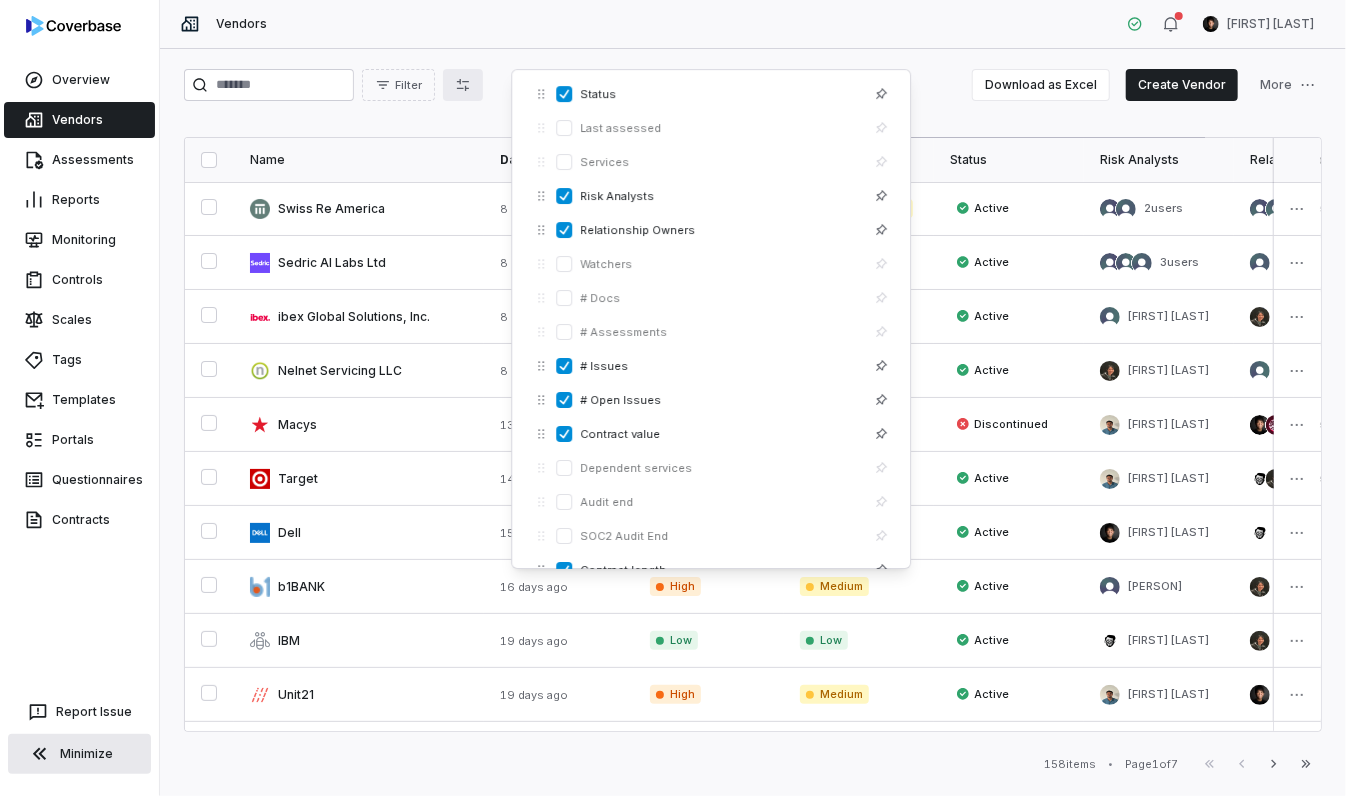 scroll, scrollTop: 384, scrollLeft: 0, axis: vertical 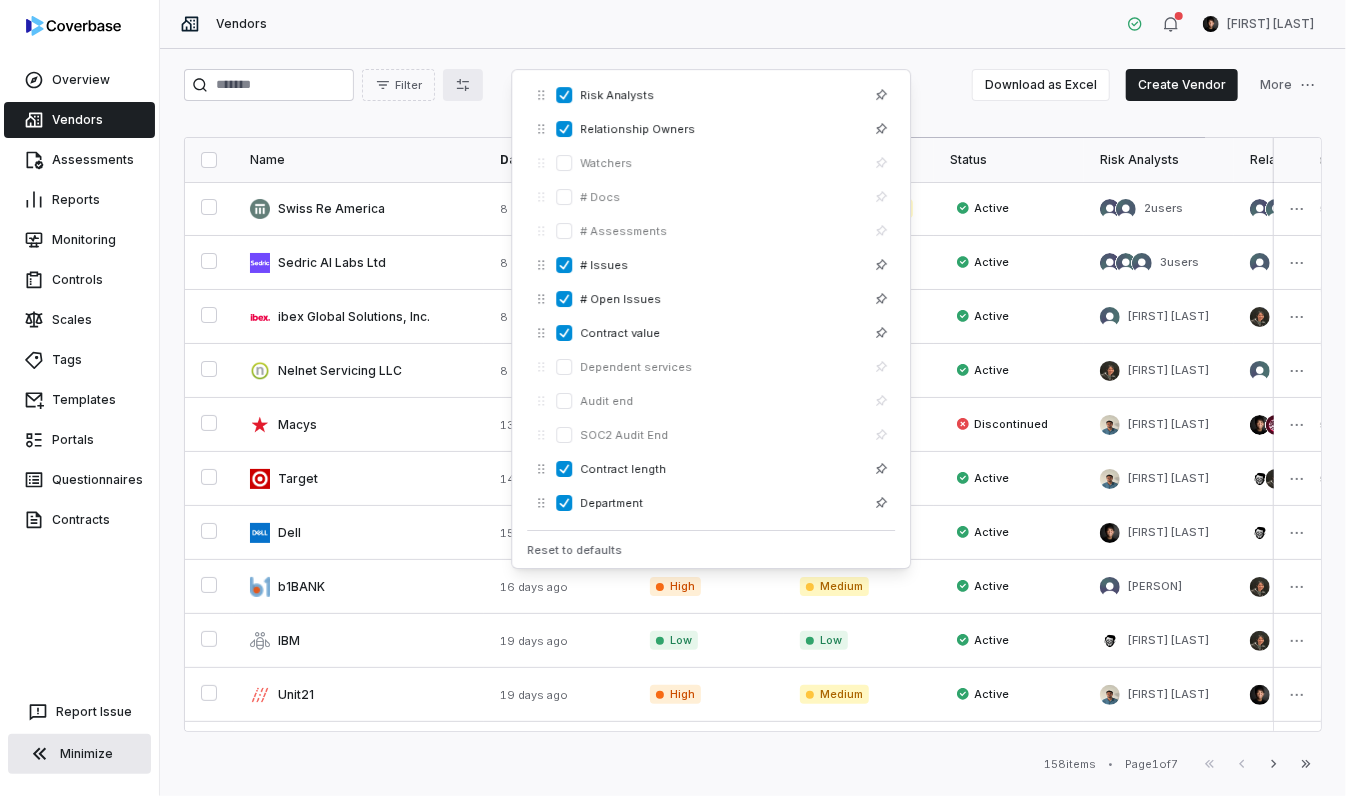 click on "Sedric AI Labs Ltd 8 days ago Medium Medium Active 3  users [FIRST] [LAST] 0 0 $12,000.00 1 year IT   ibex Global Solutions, Inc. 8 days ago High Medium Active [FIRST] [LAST] [FIRST] [LAST] 0 0 $5,200.00 2 years Operations   Nelnet Servicing LLC 8 days ago Low Low Active [FIRST] [LAST] [FIRST] [LAST] 0 0 $34,000.00 1 year Finance   Macys 13 days ago Low Low Discontinued [FIRST] [LAST] 2  users 11 11 $50,259.00 1 year Operations   Target 14 days ago Low Low Active [FIRST] [LAST] 2  users 0 0 $970,540.00 1 year Operations   Dell 15 days ago Low Low Active [FIRST] [LAST] [FIRST] [LAST] 0 0 $20,000.00 10 years IT   b1BANK 16 days ago High Medium Active [FIRST] [LAST] [FIRST] [LAST] 0 0 $100,000.00 1 year Compliance   IBM 19 days ago Low" at bounding box center [753, 422] 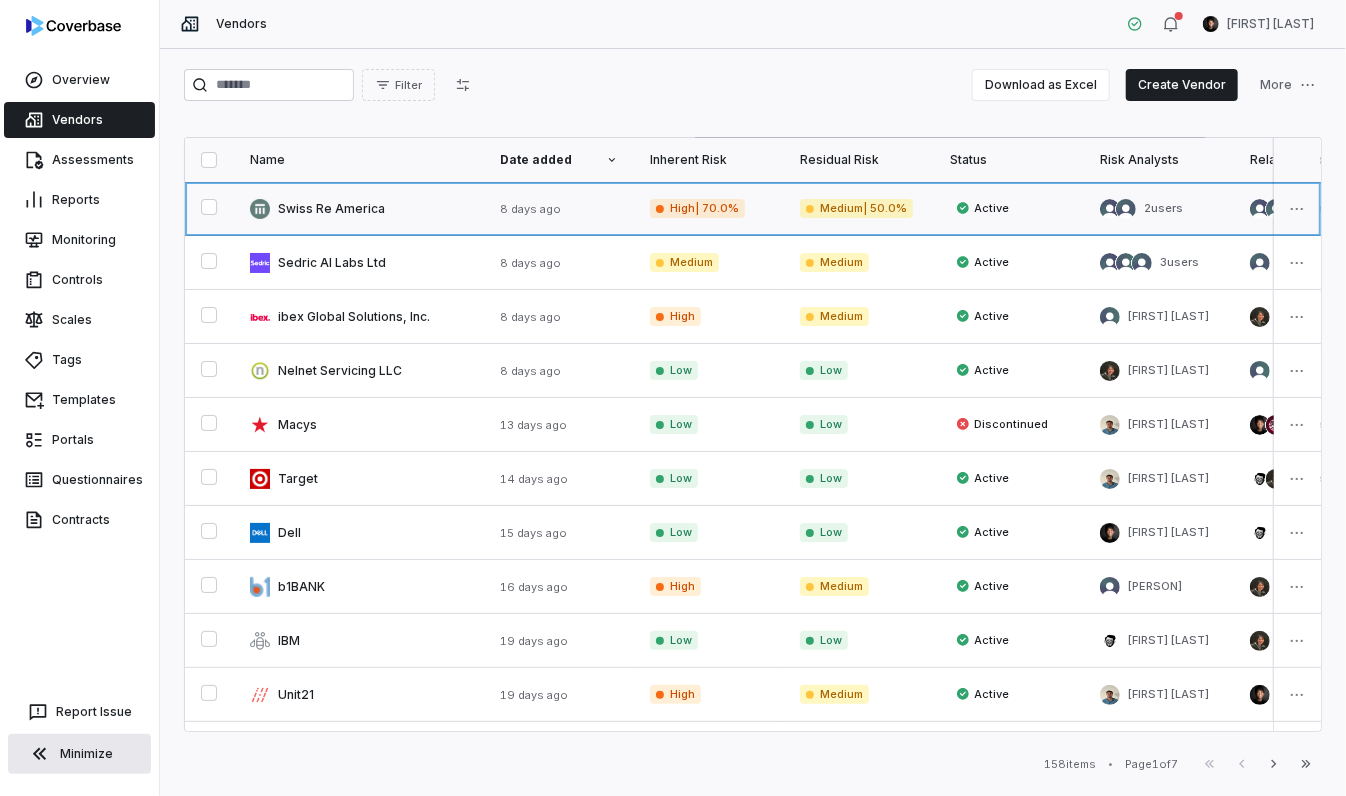 click at bounding box center [359, 208] 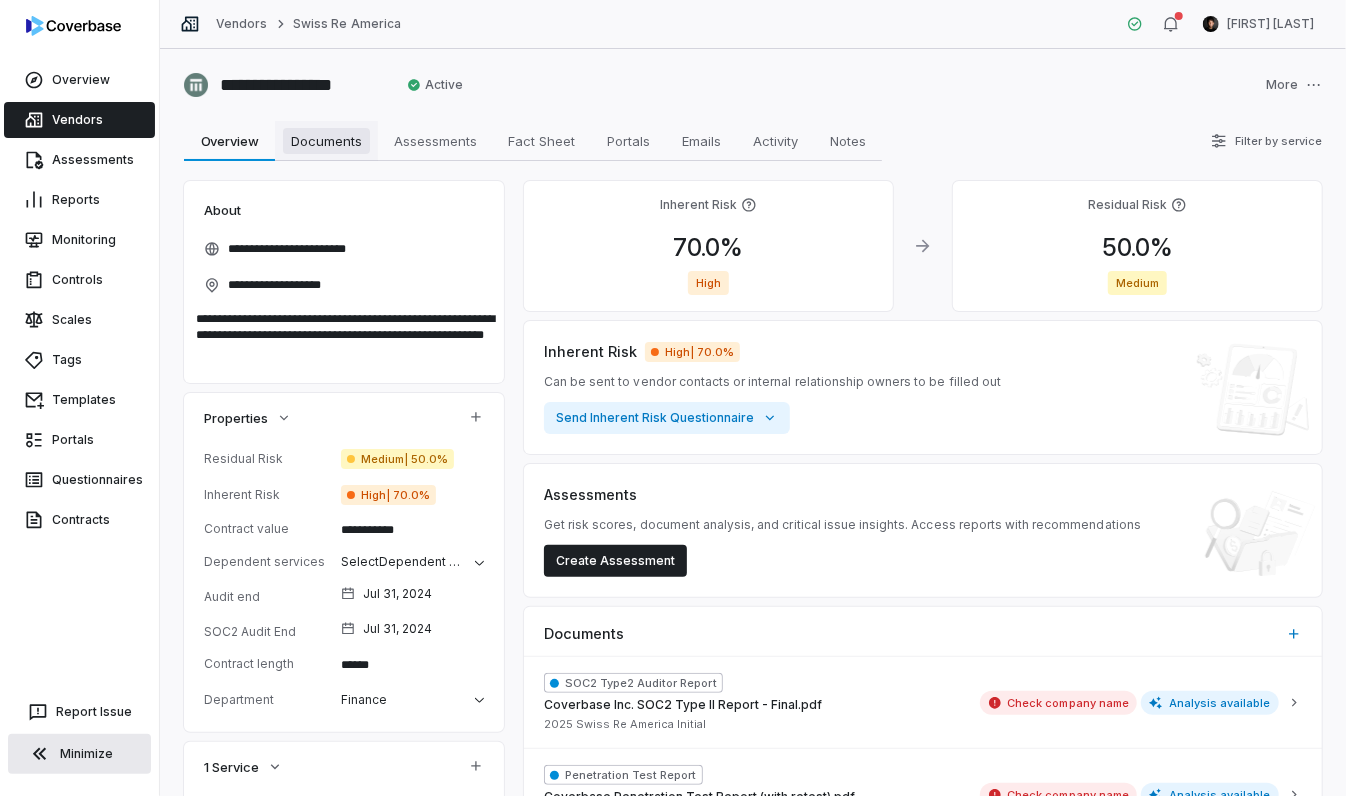 click on "Documents" at bounding box center (326, 141) 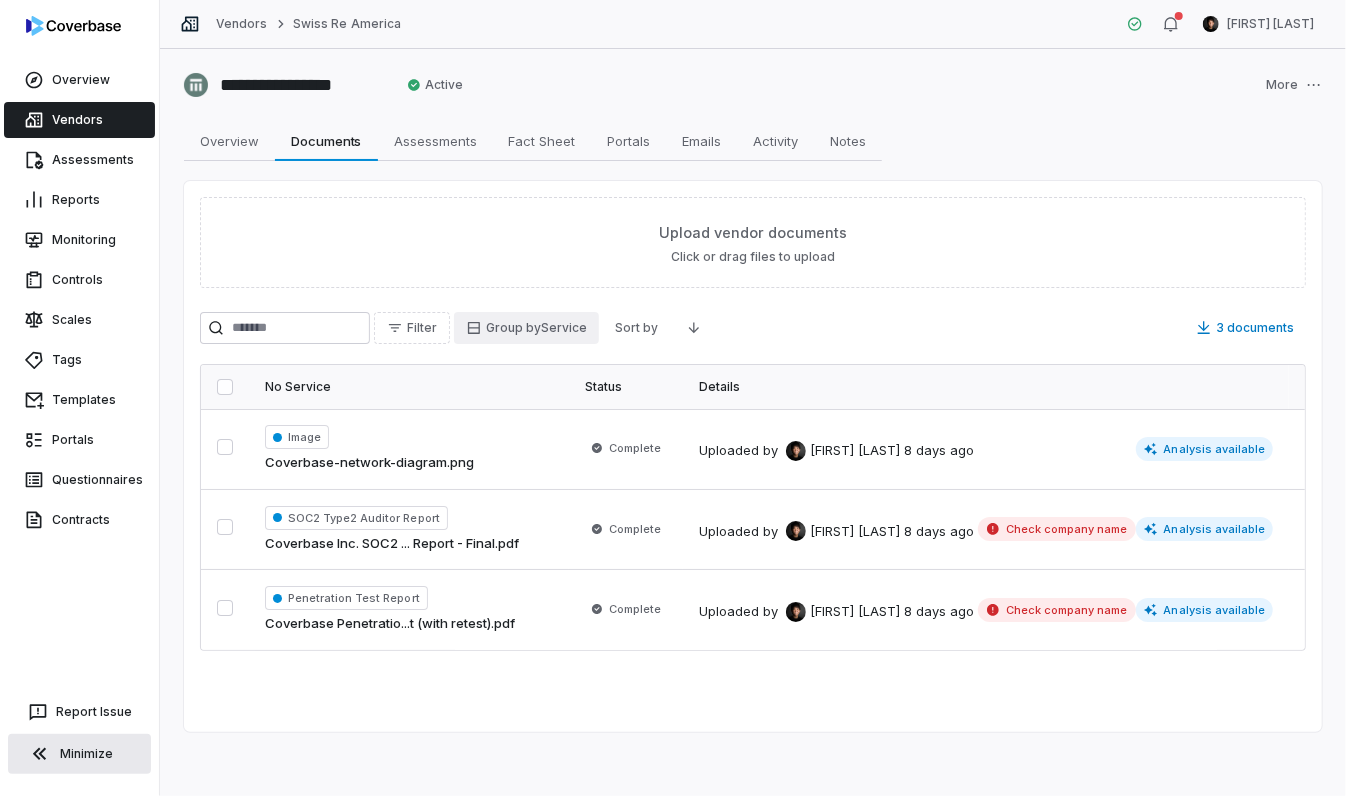 click on "Uploaded by [FIRST] [LAST]" at bounding box center (673, 398) 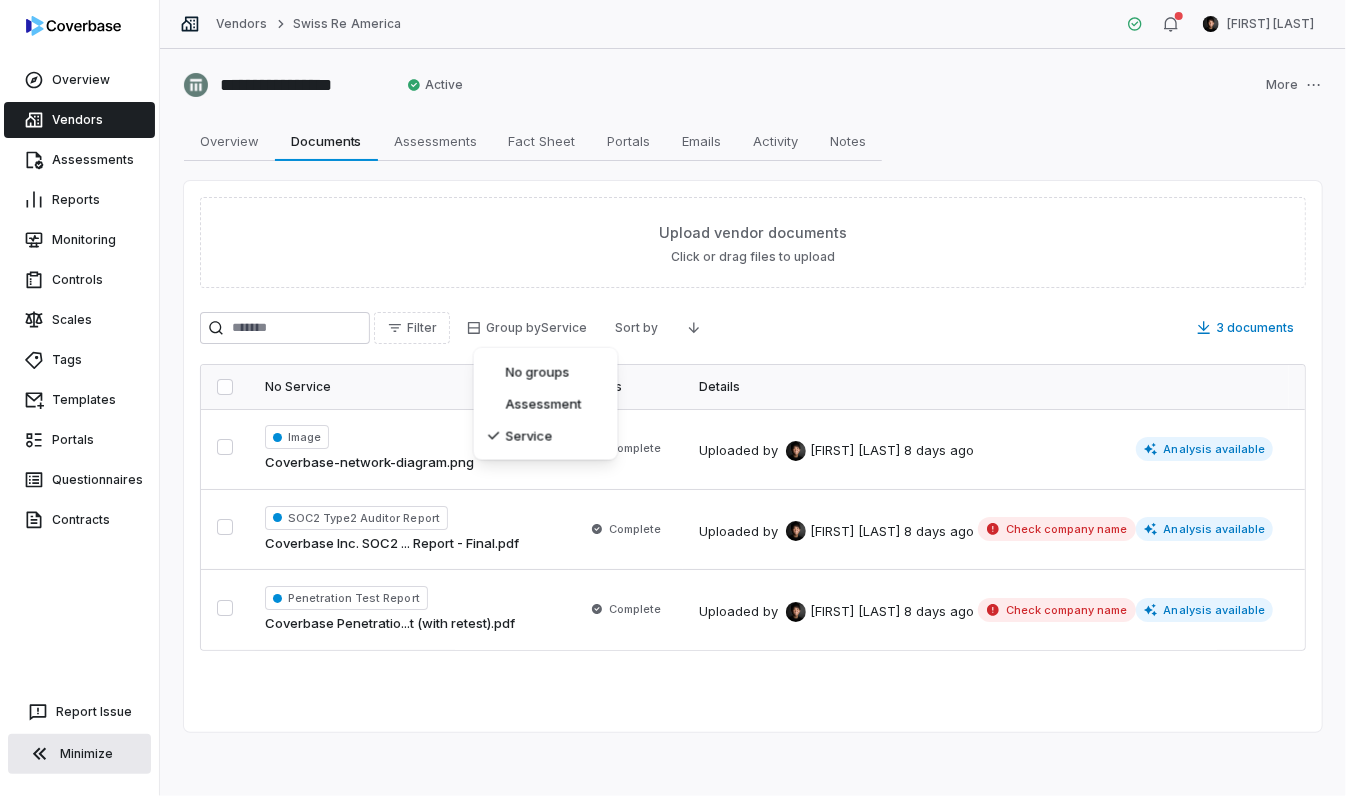 click on "Uploaded by [FIRST] [LAST]" at bounding box center [673, 398] 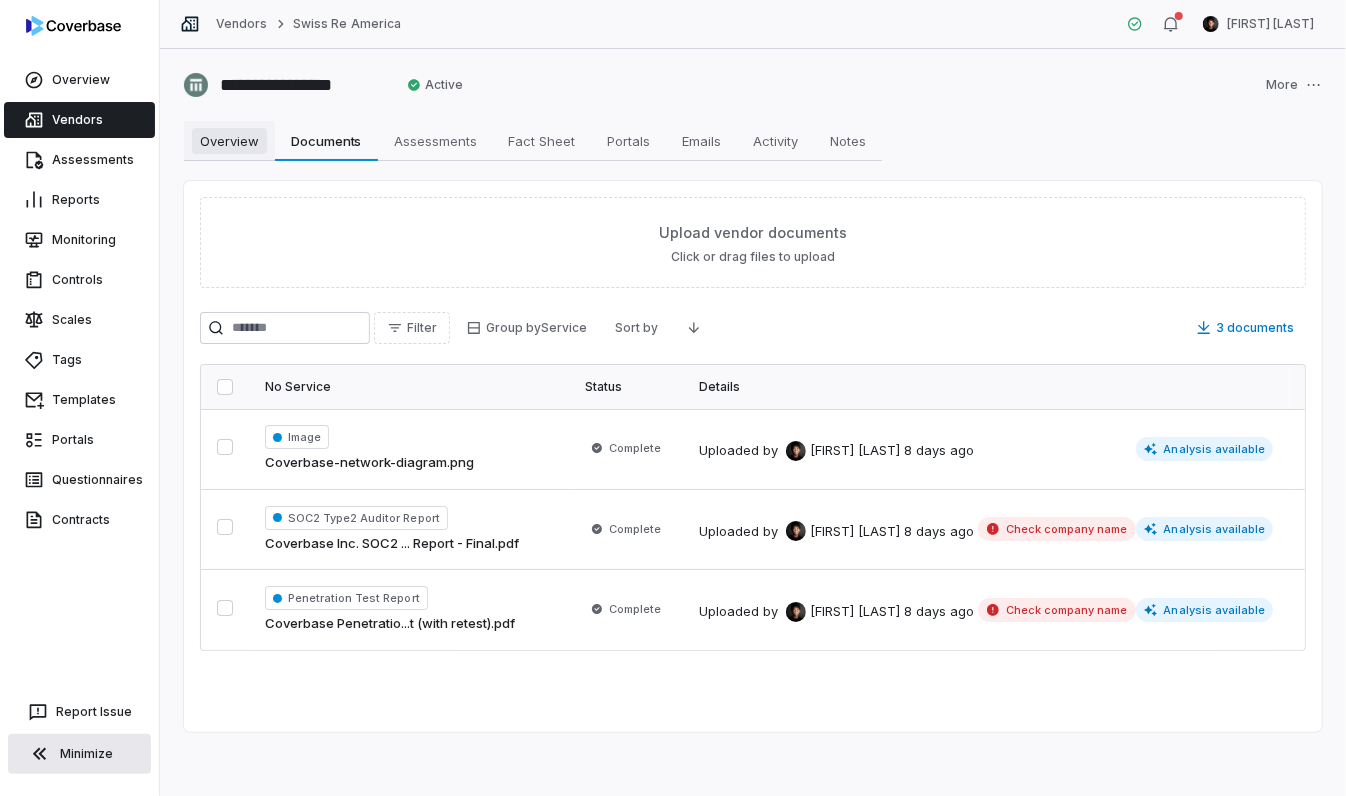 click on "Overview" at bounding box center [229, 141] 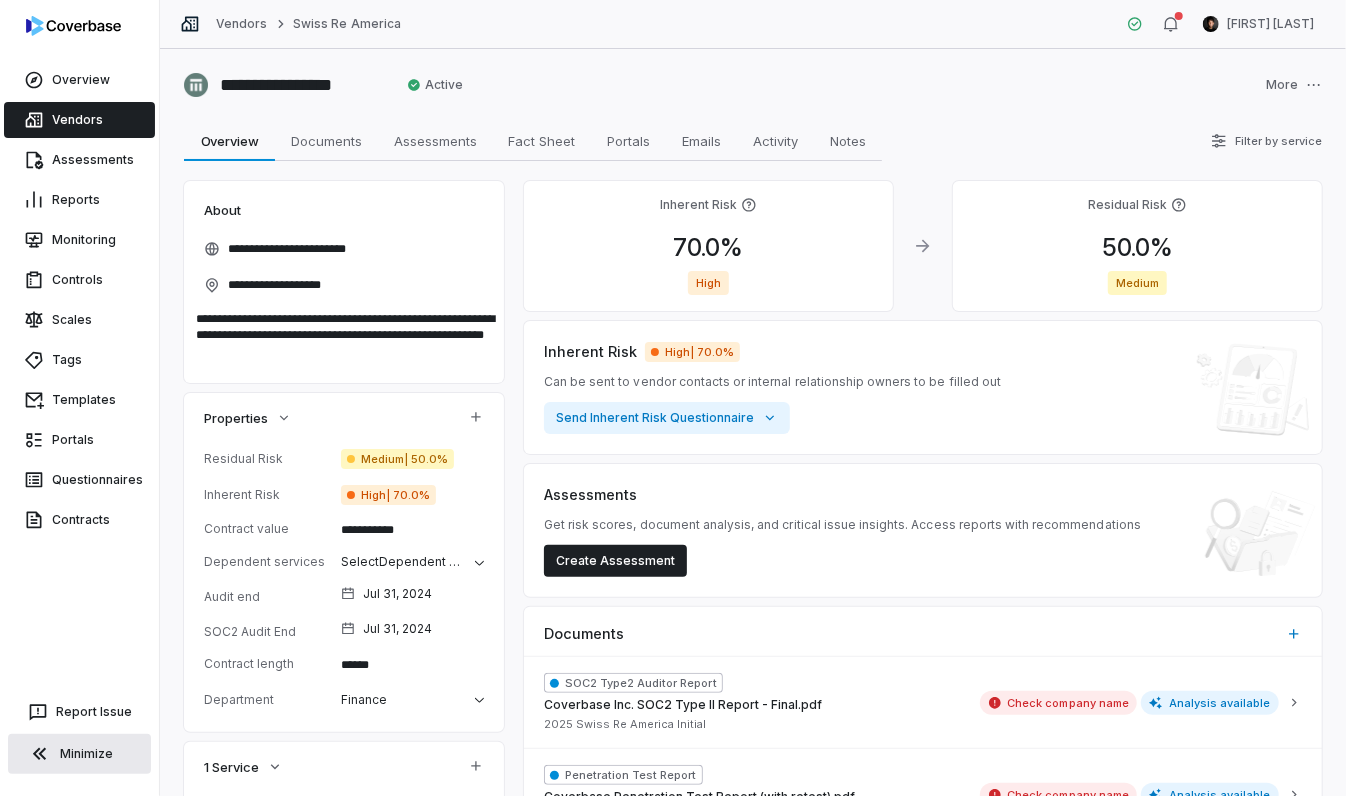 click on "Vendors" at bounding box center (79, 120) 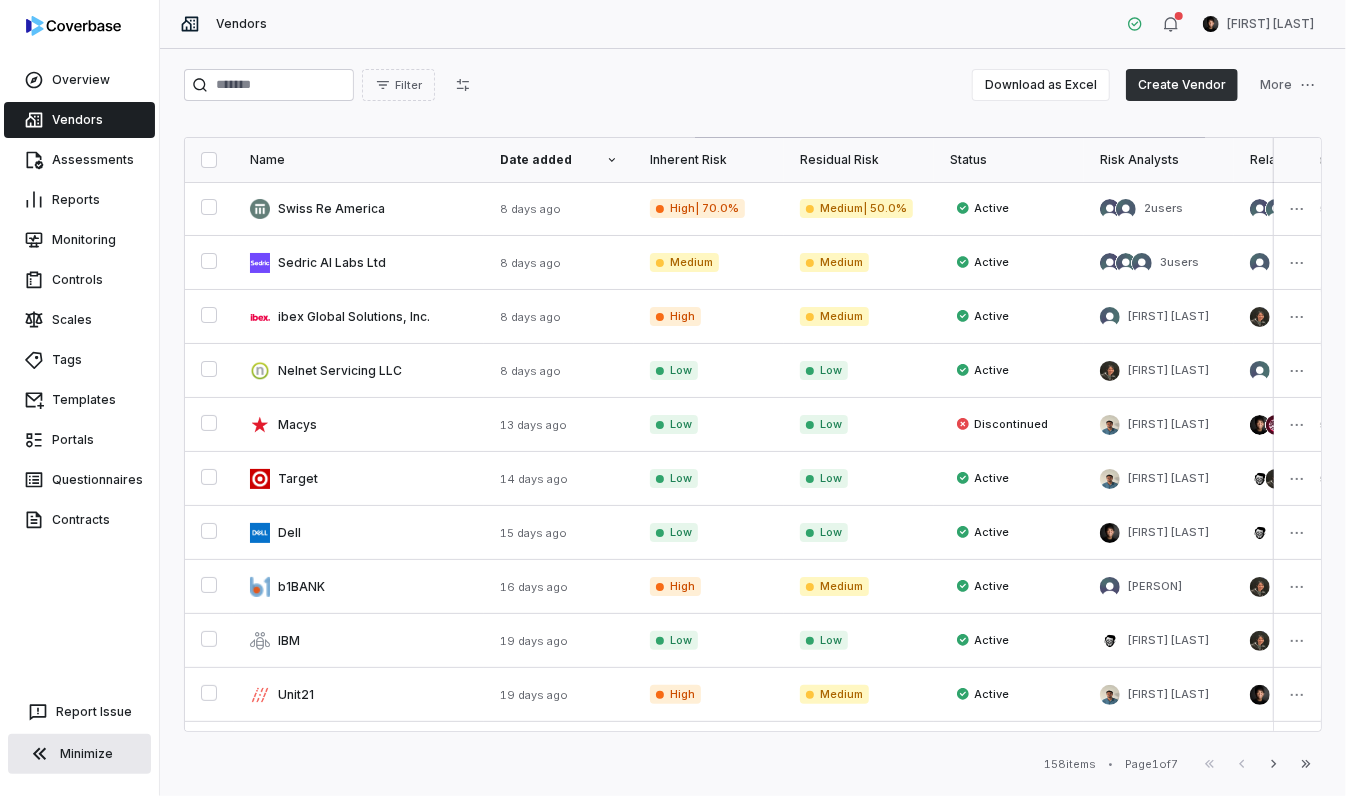 click on "Create Vendor" at bounding box center (1182, 85) 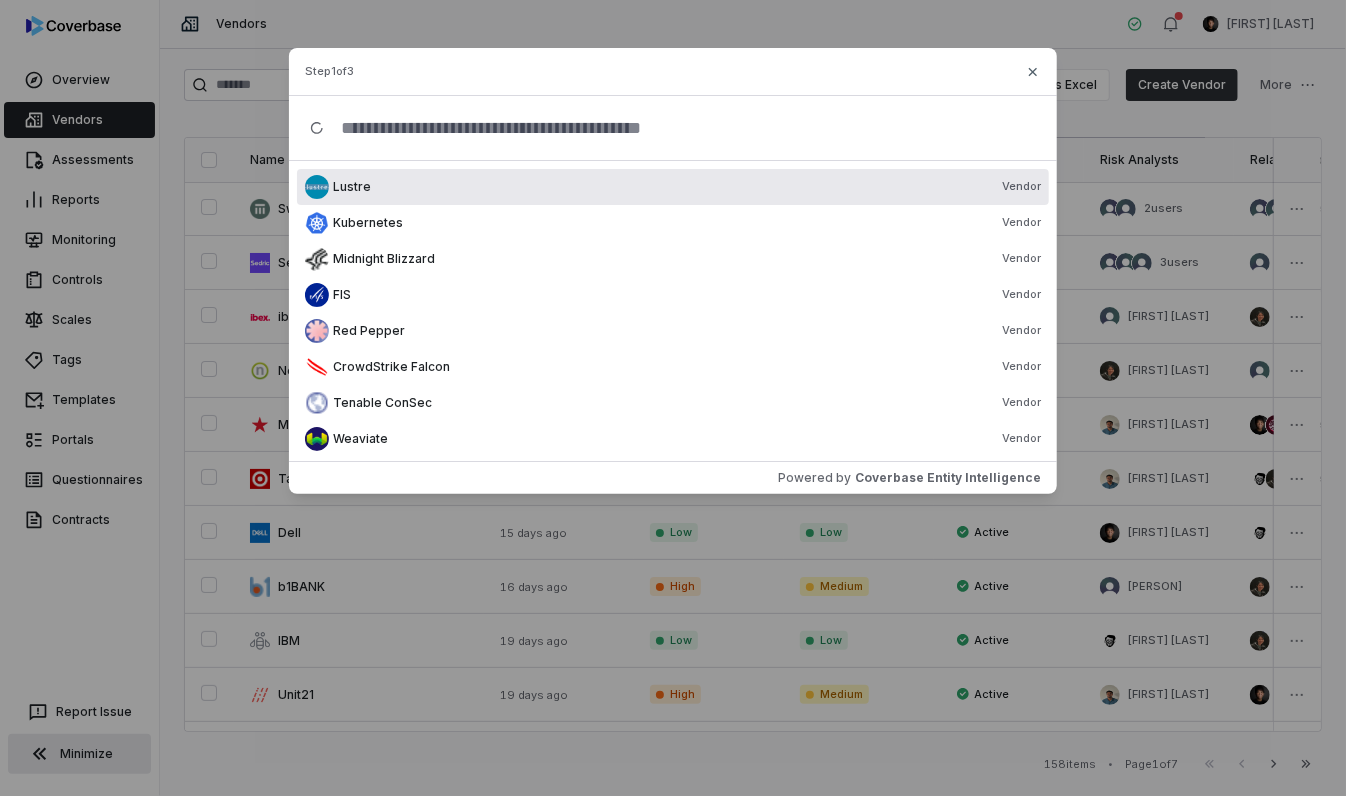 click at bounding box center [681, 128] 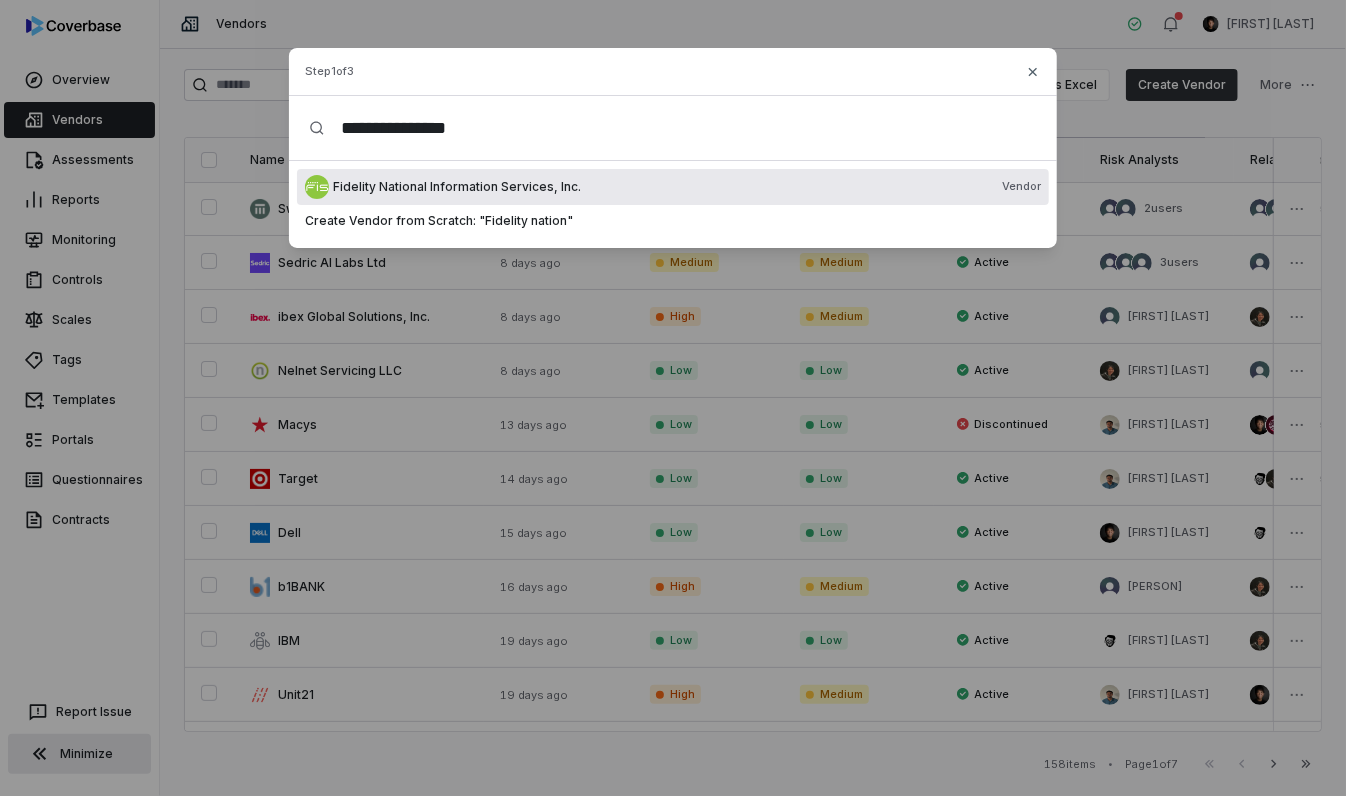 scroll, scrollTop: 0, scrollLeft: 0, axis: both 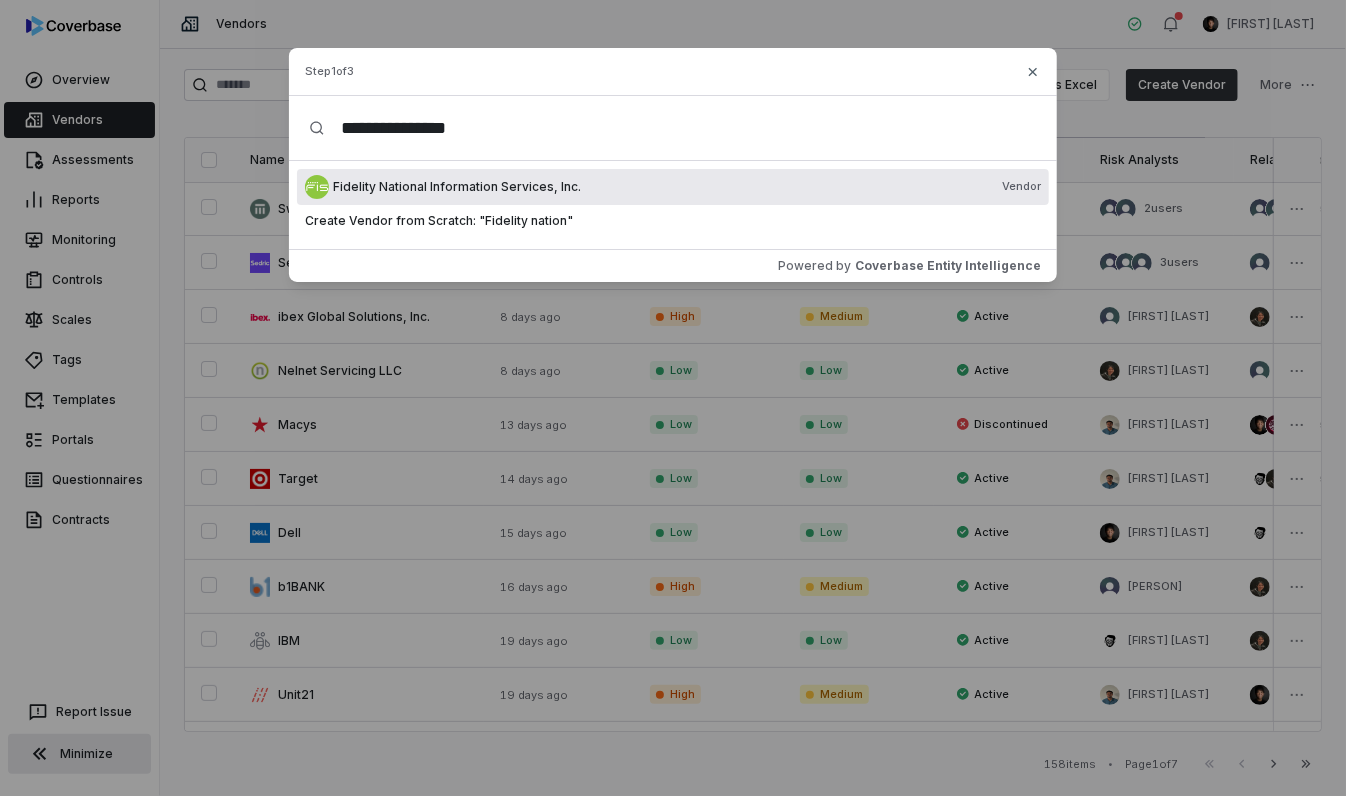 type on "**********" 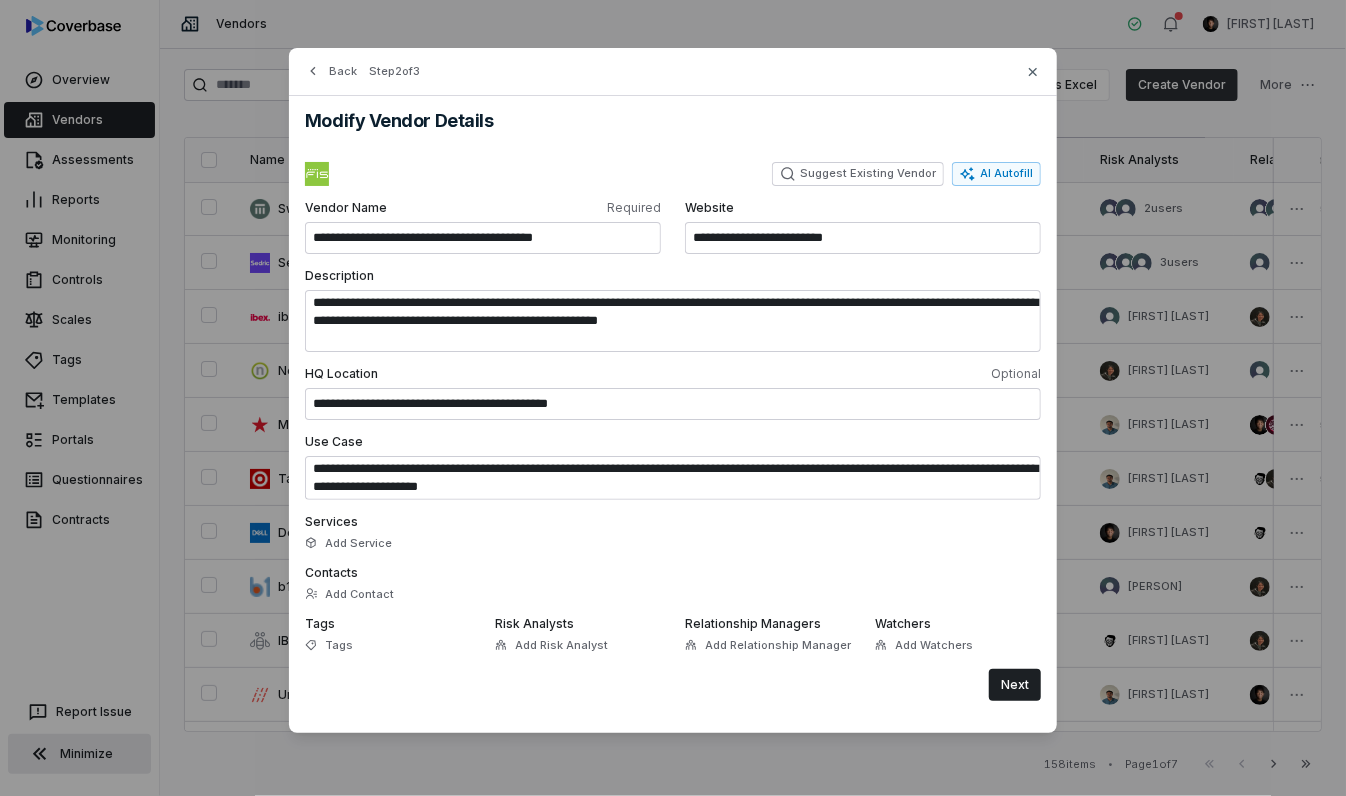 click on "**********" at bounding box center [673, 414] 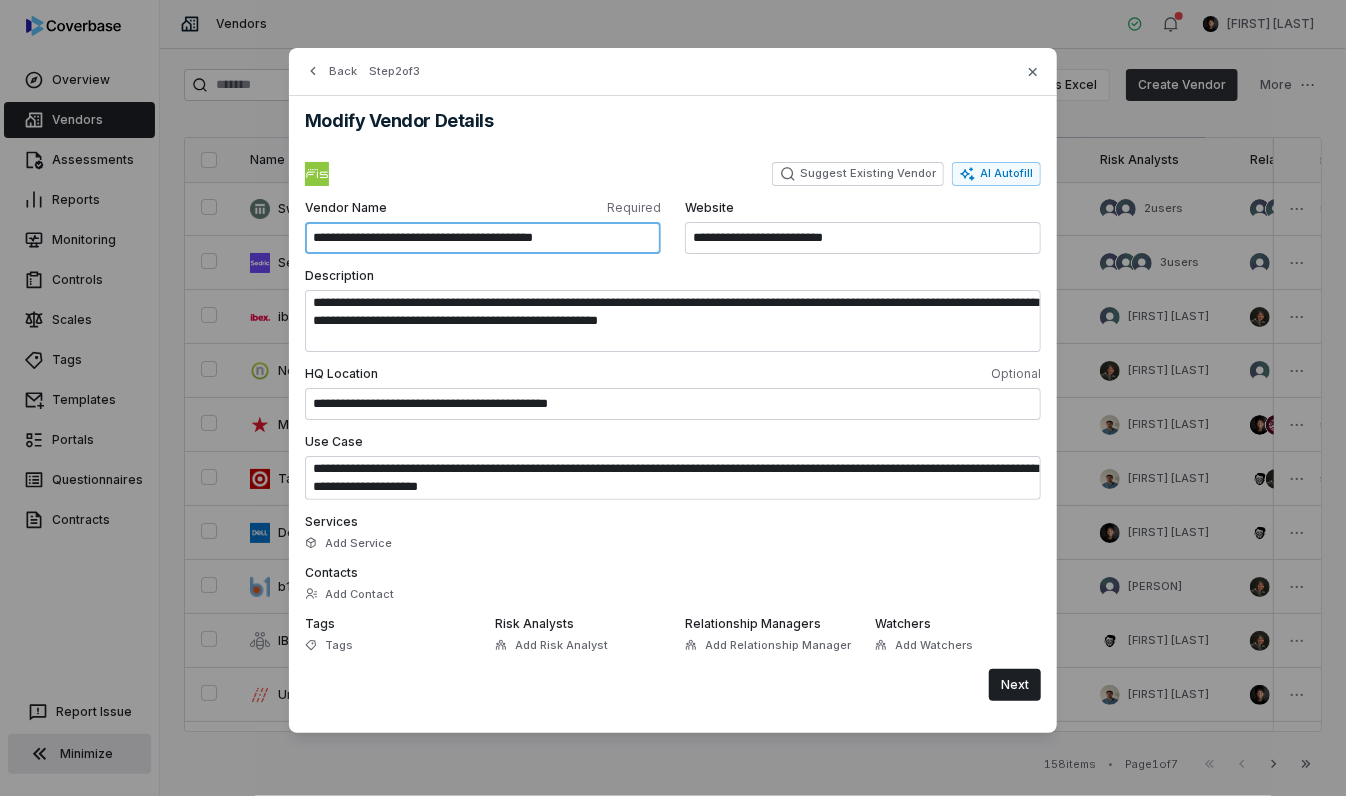 click on "**********" at bounding box center (483, 238) 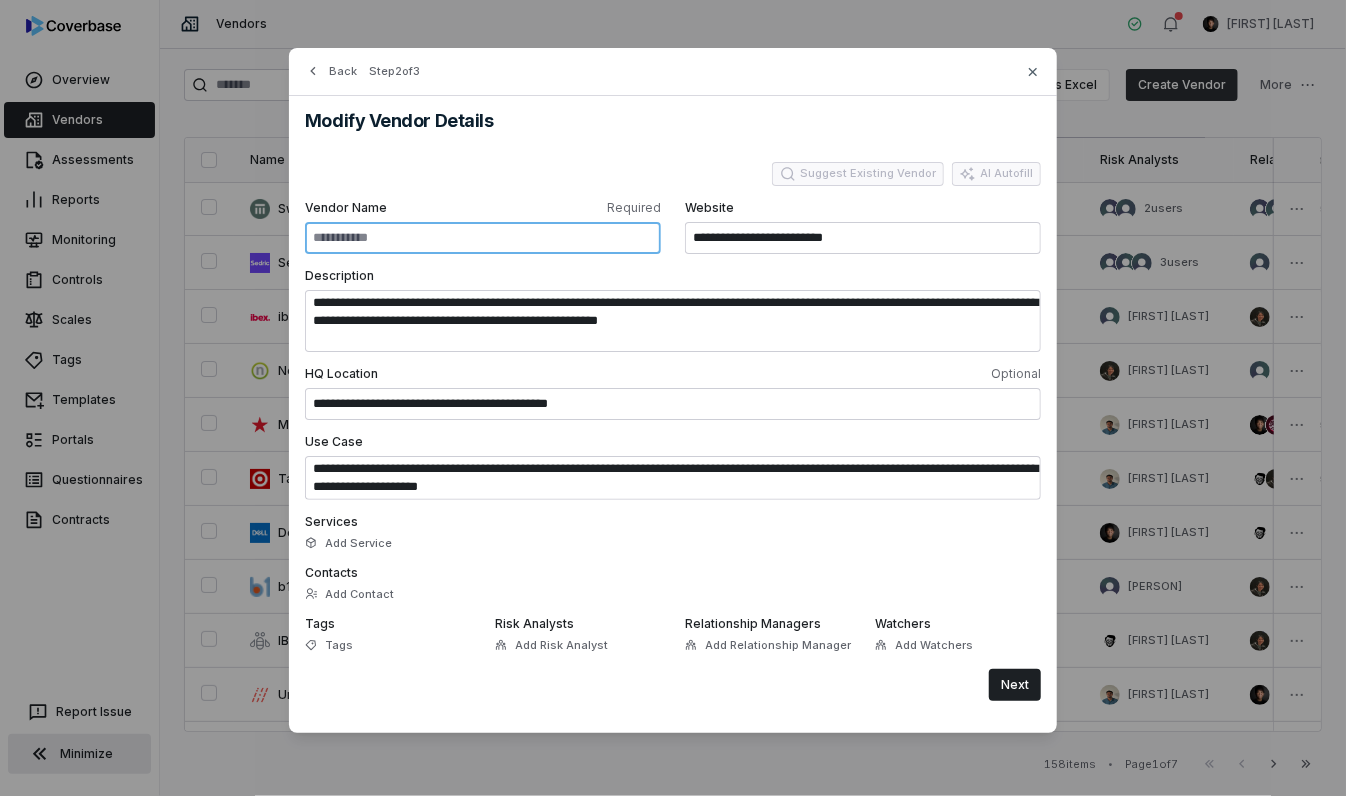 type 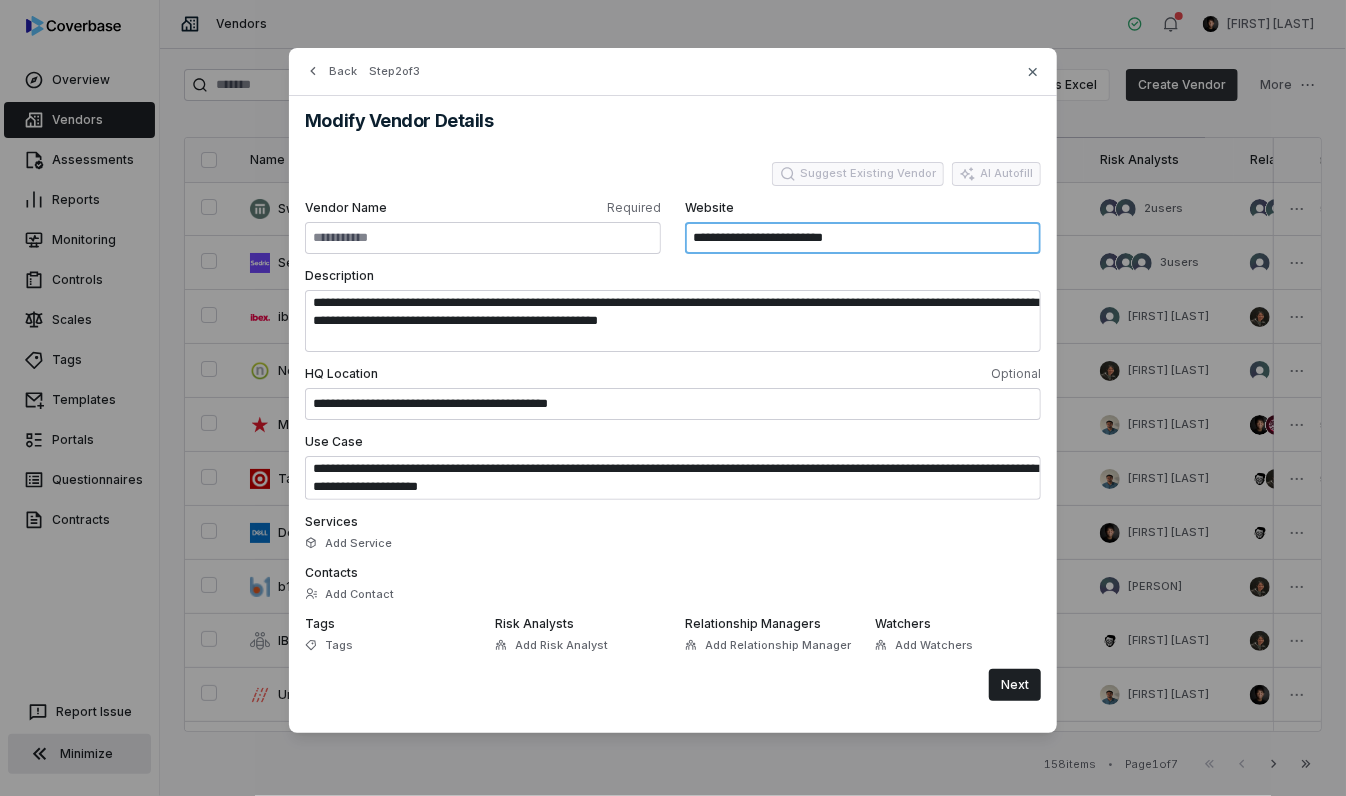 click on "**********" at bounding box center [863, 238] 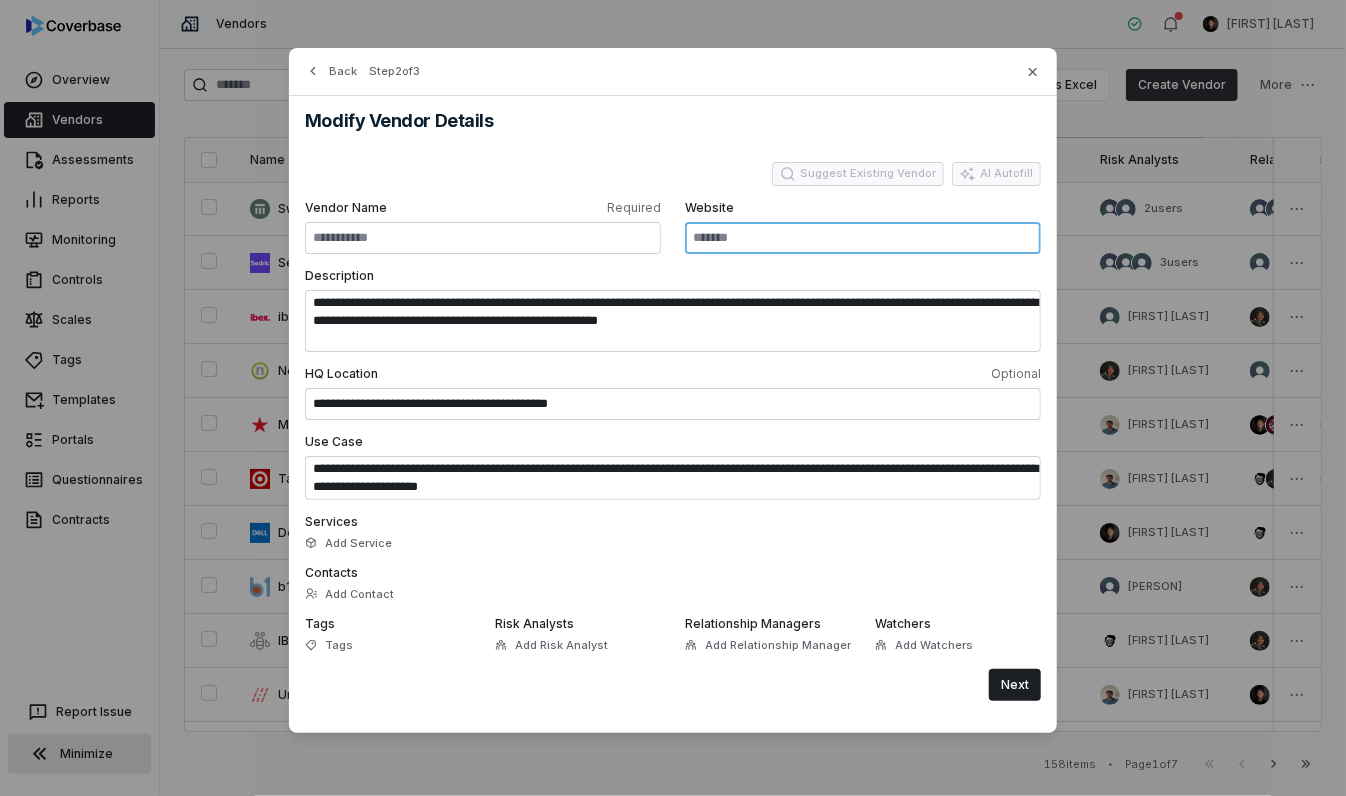 type 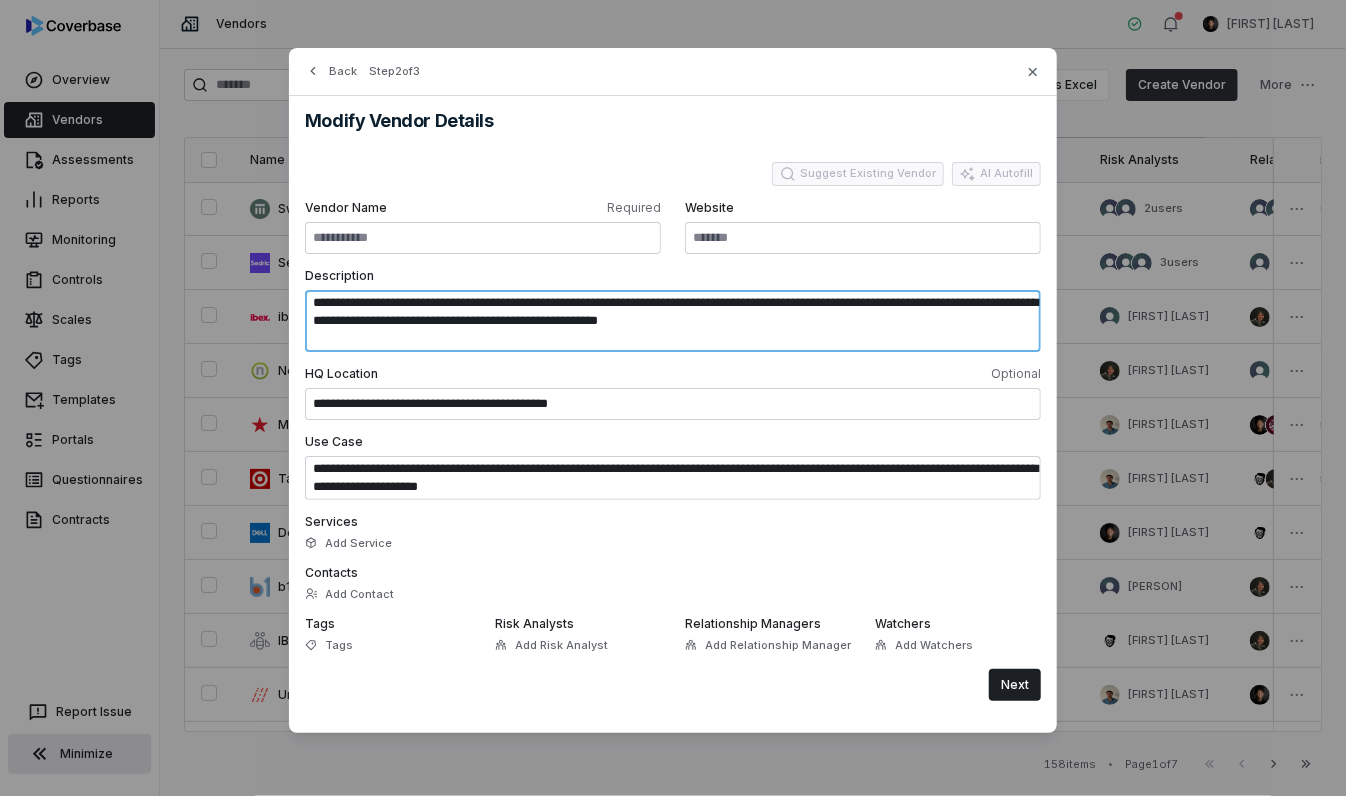 click on "**********" at bounding box center (673, 321) 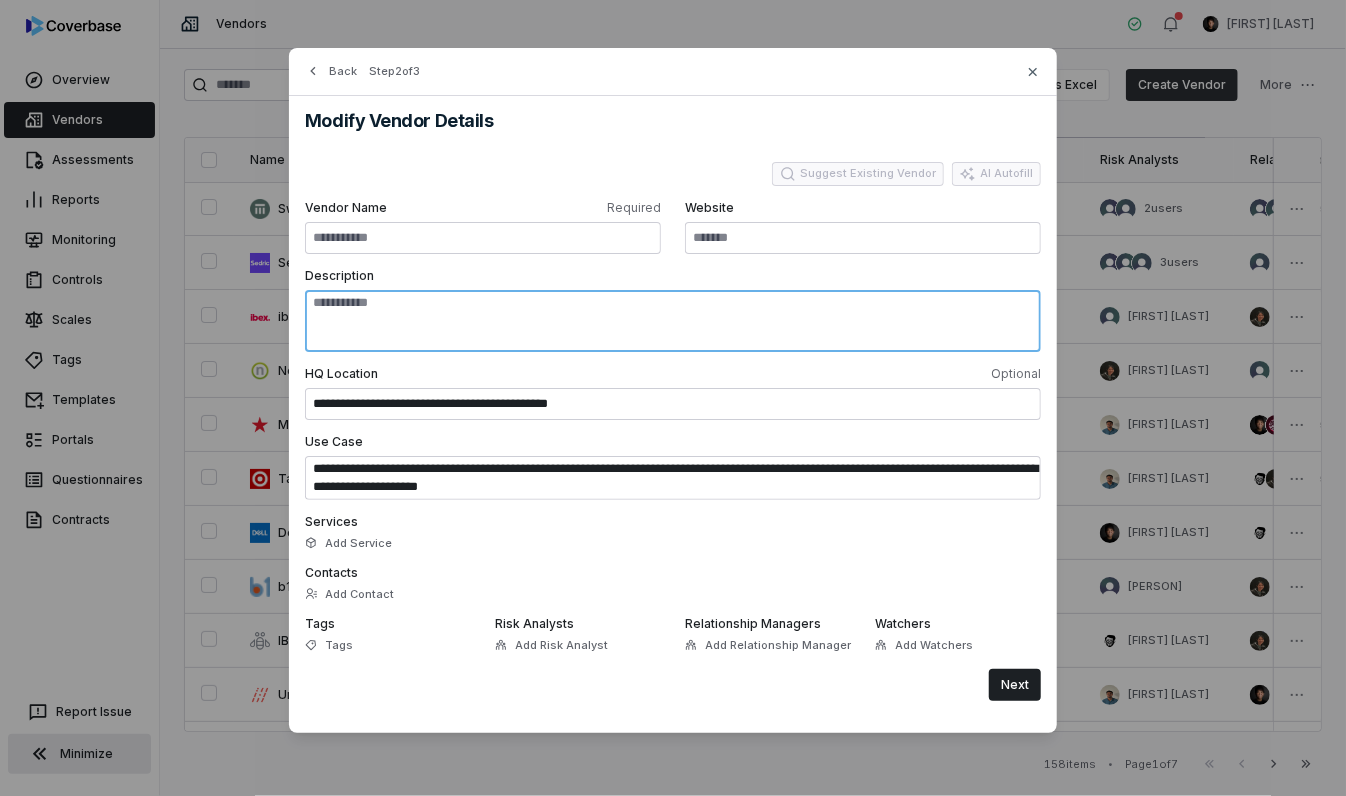 type 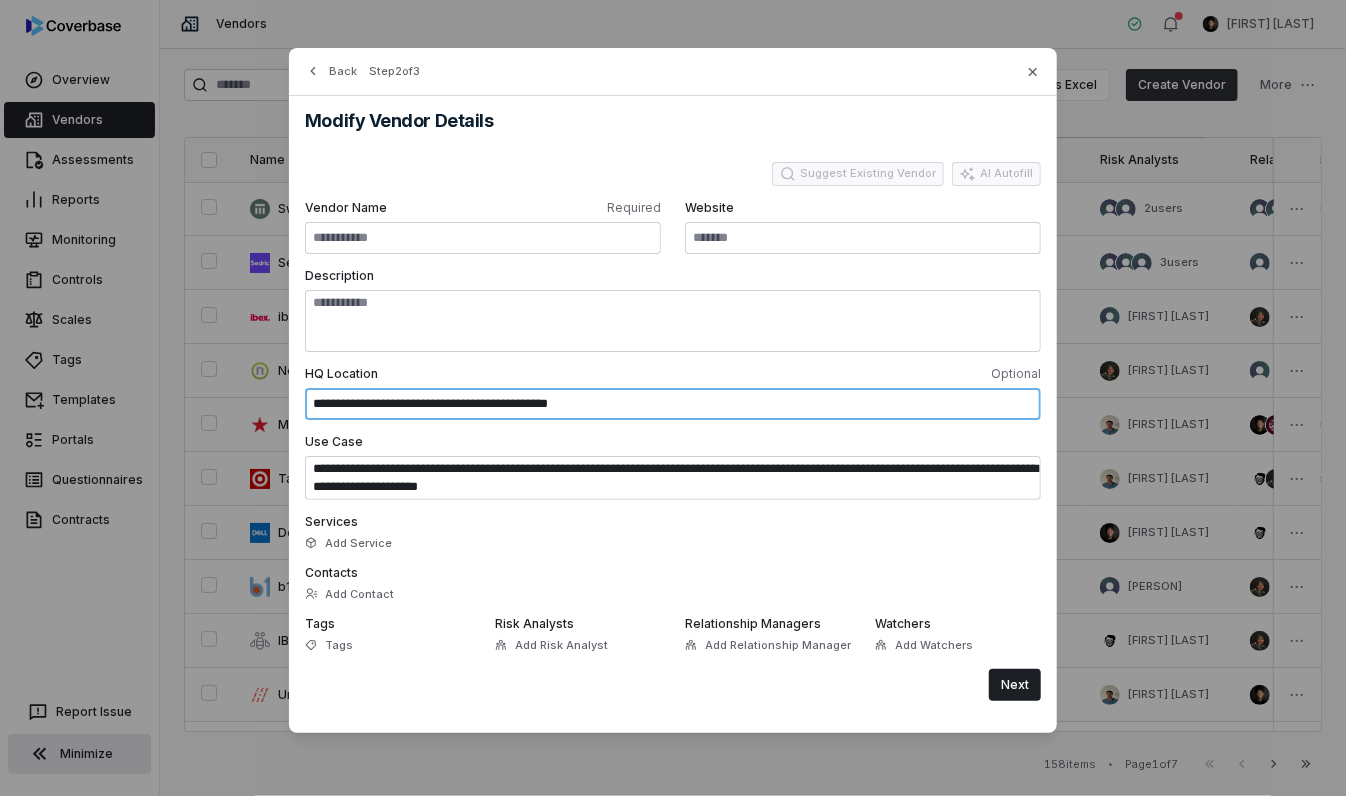 click on "**********" at bounding box center [673, 404] 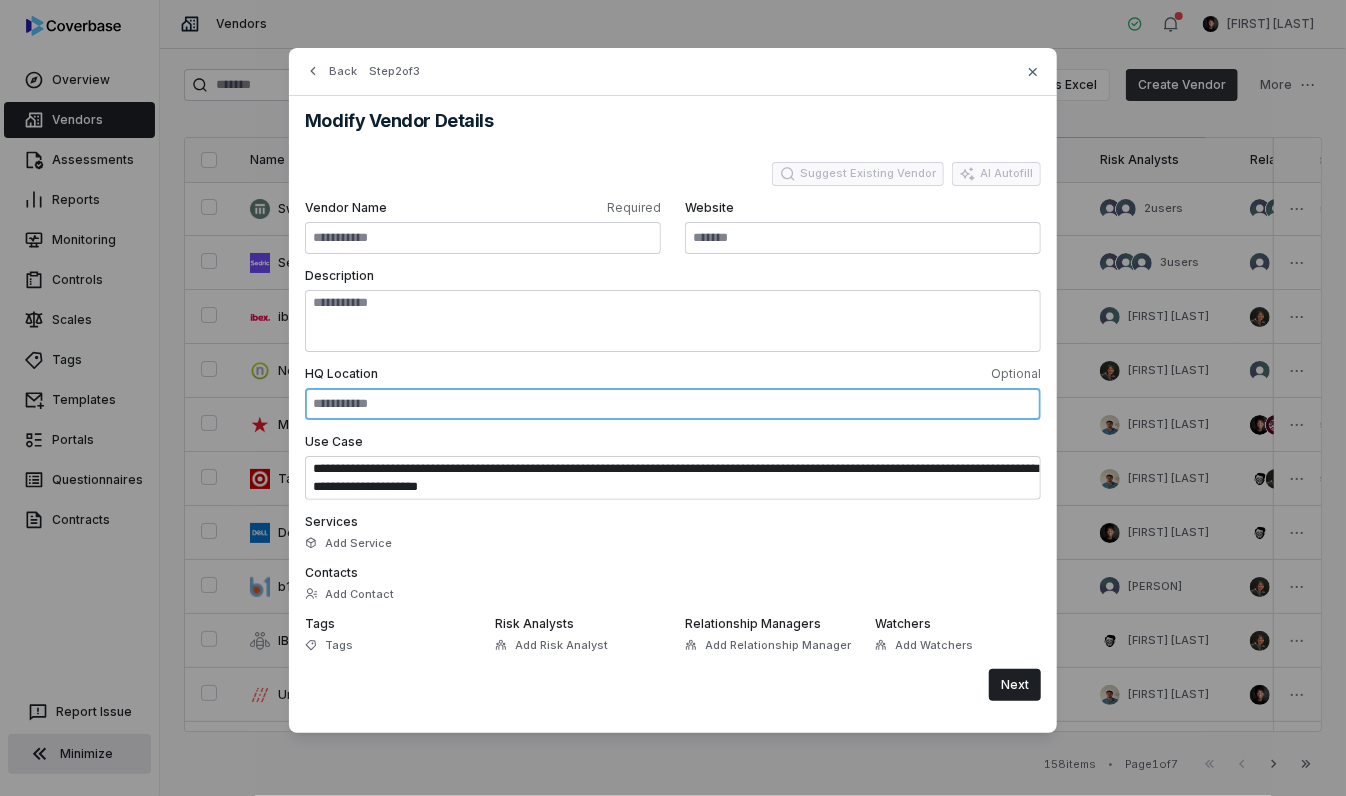 type 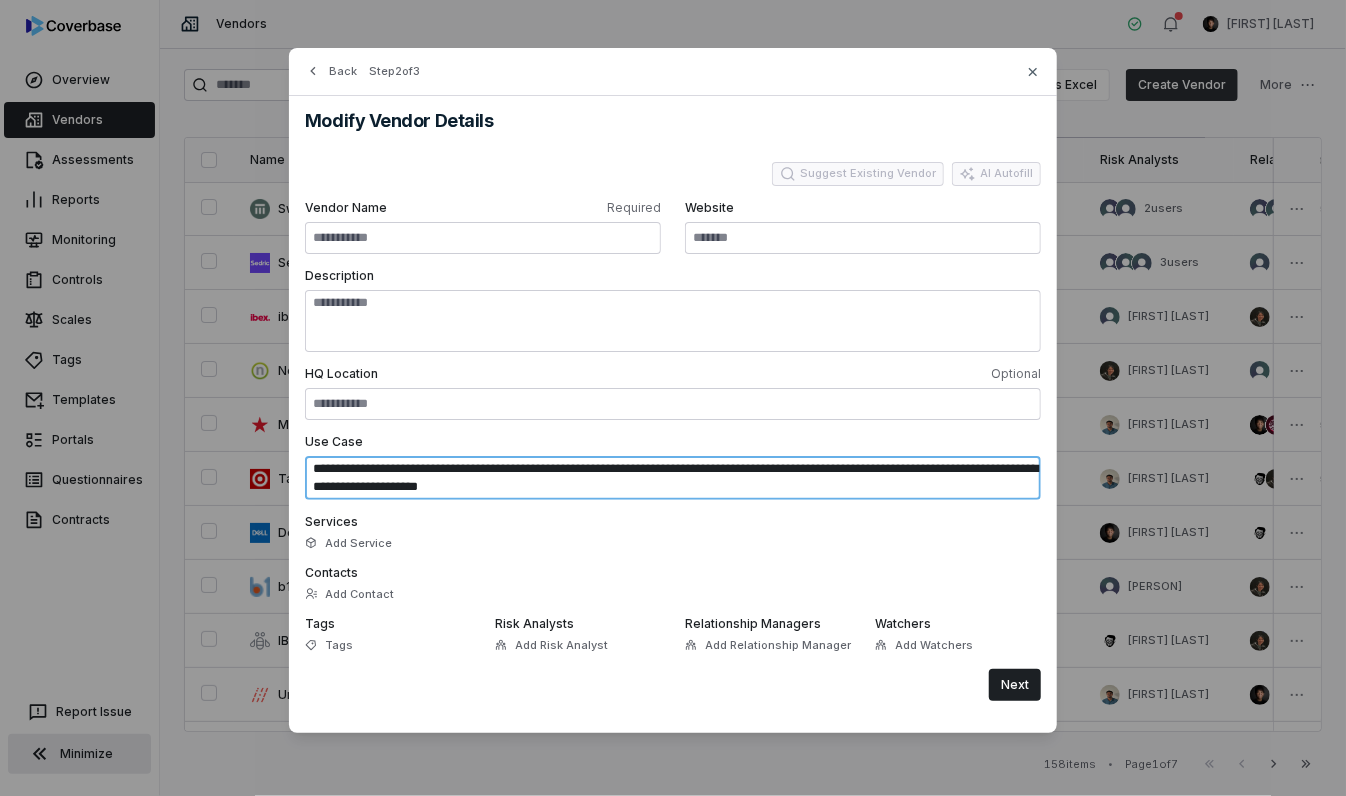 click on "**********" at bounding box center (673, 478) 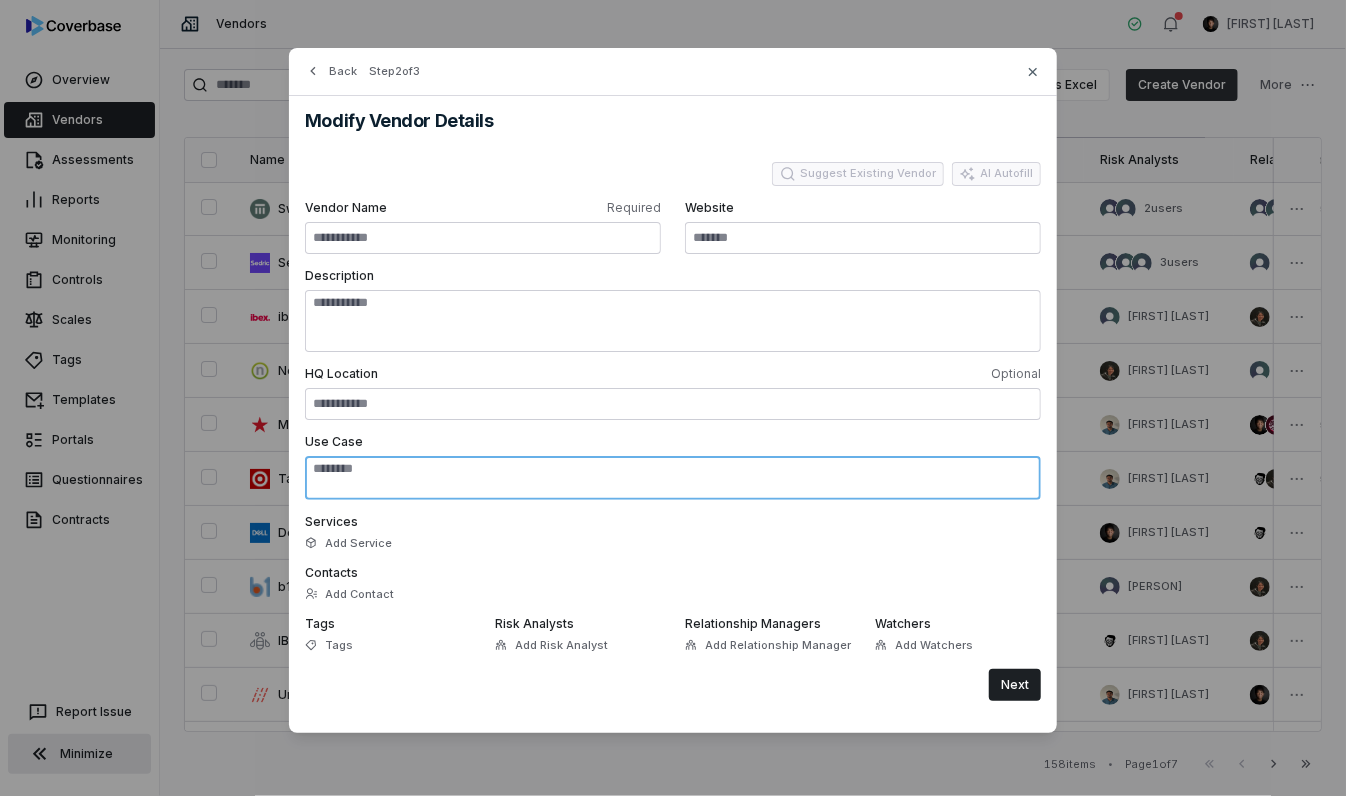 type 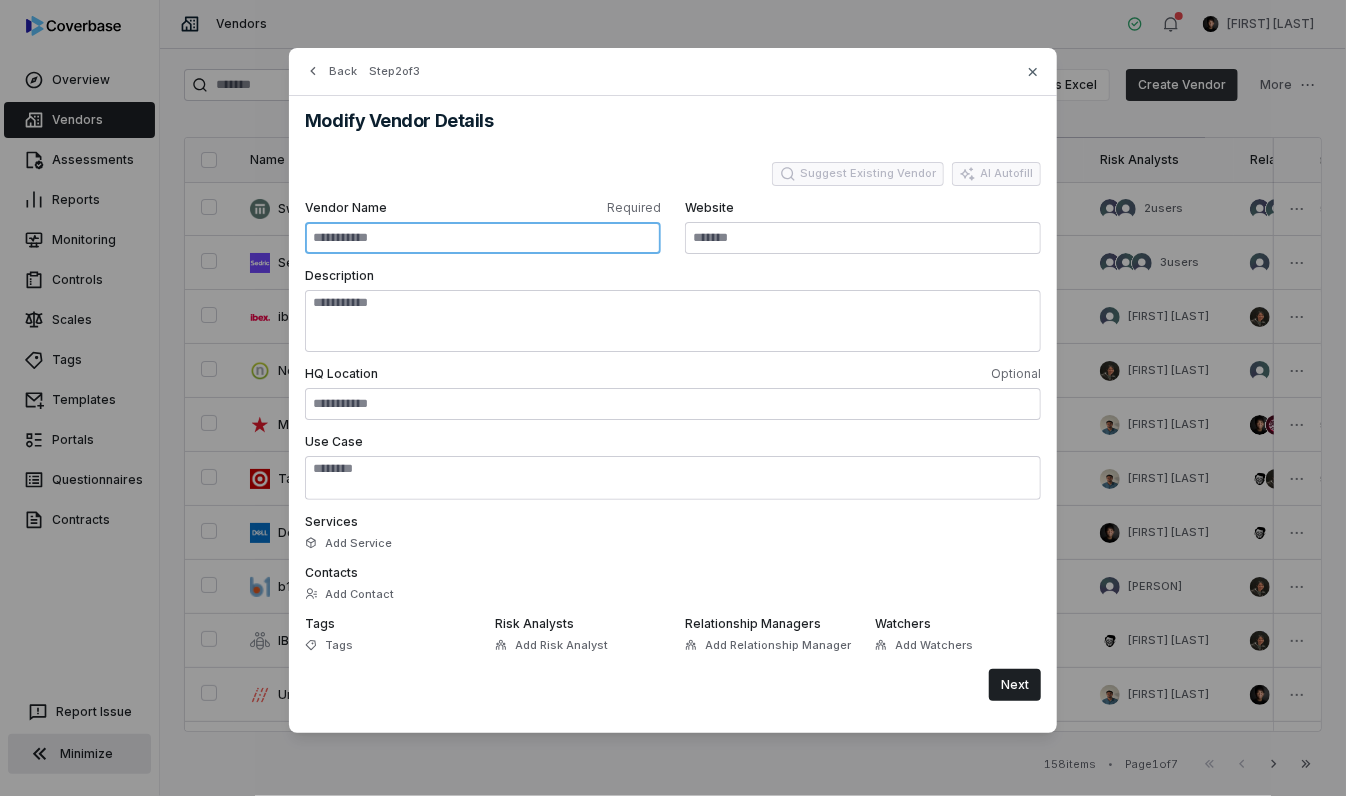 click on "Vendor Name Required" at bounding box center (483, 238) 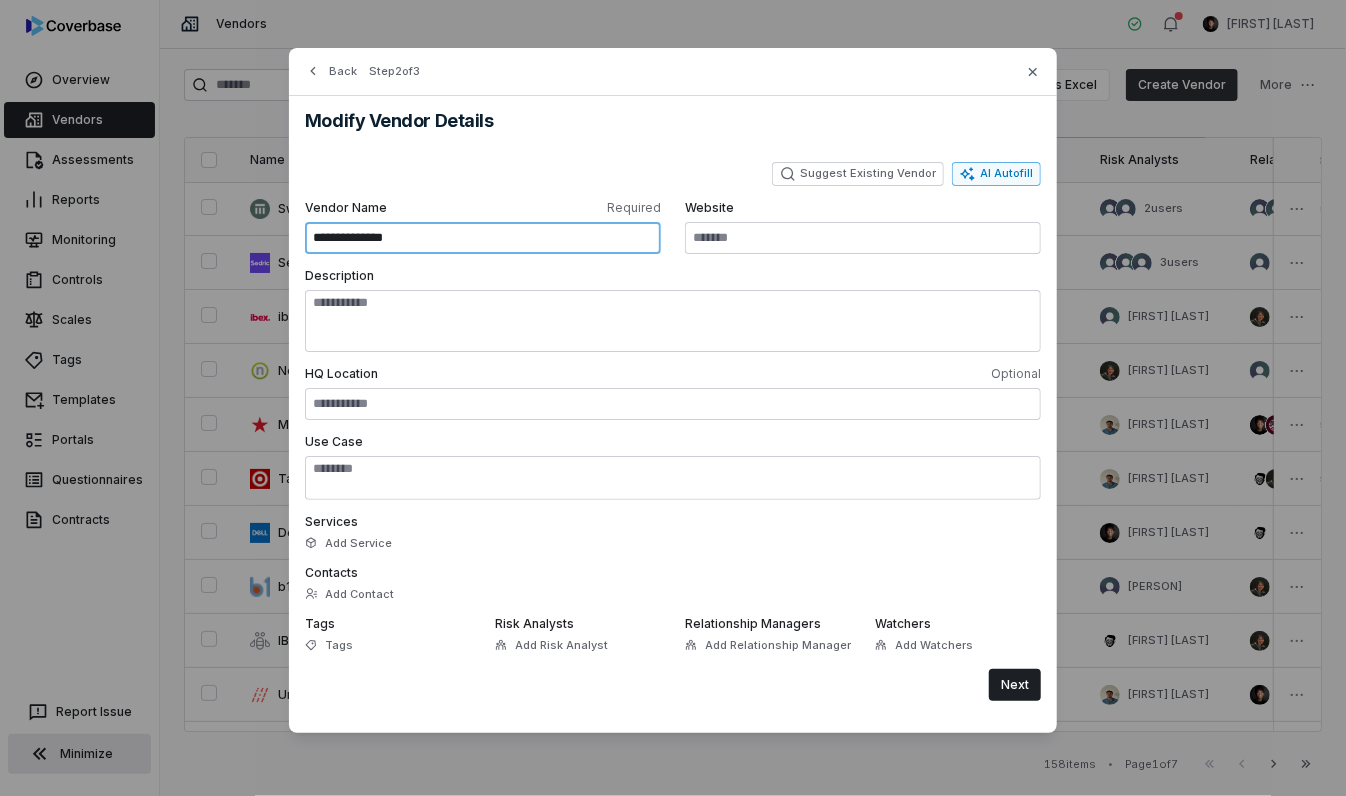 type on "**********" 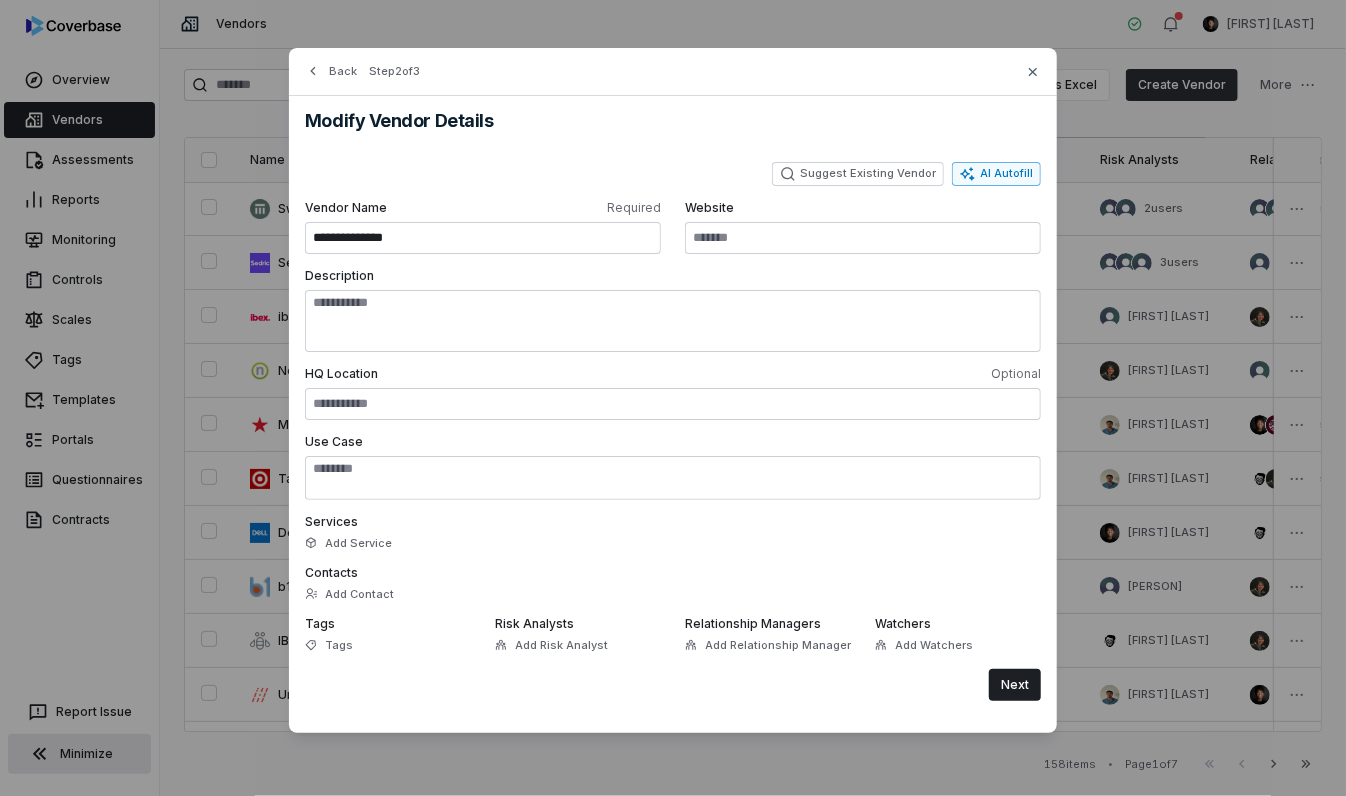 click on "AI Autofill" at bounding box center (996, 174) 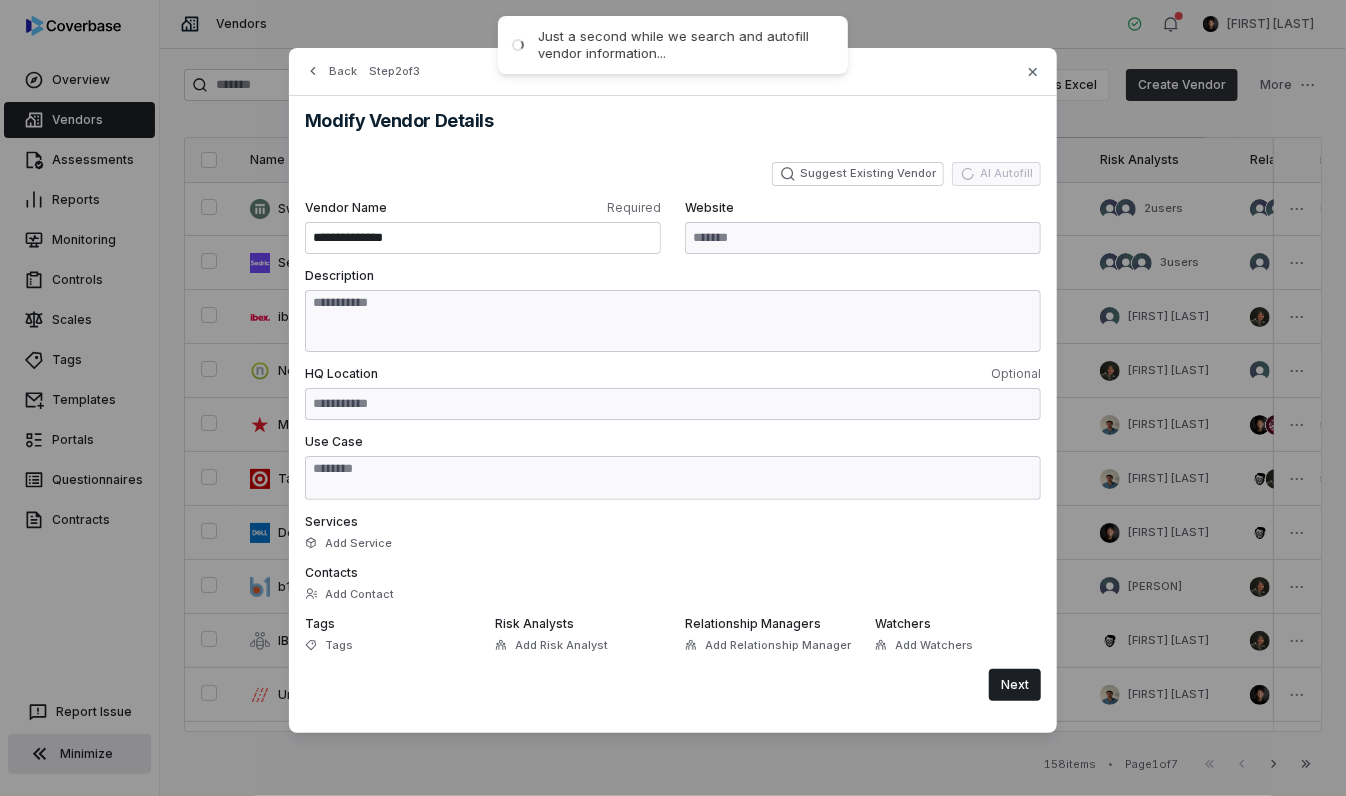 type on "**********" 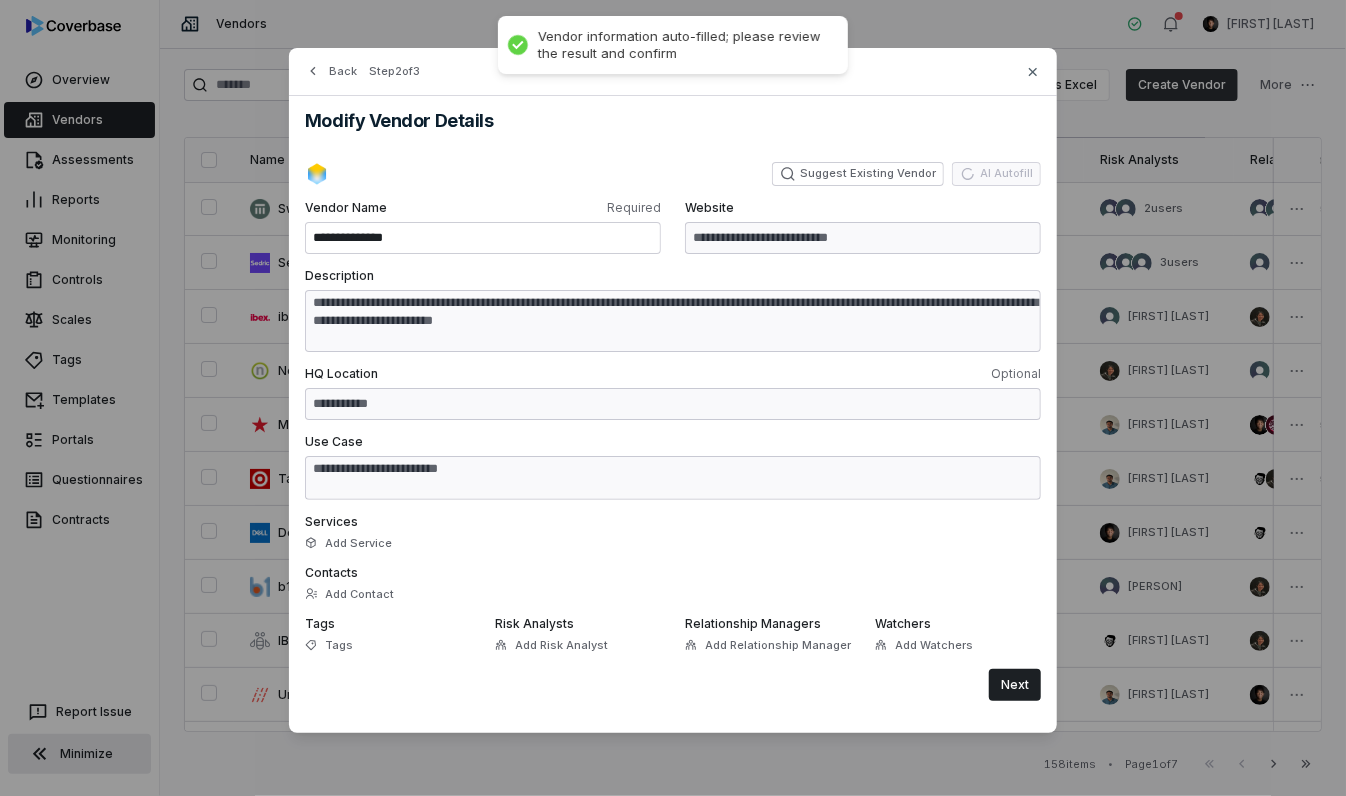type on "**********" 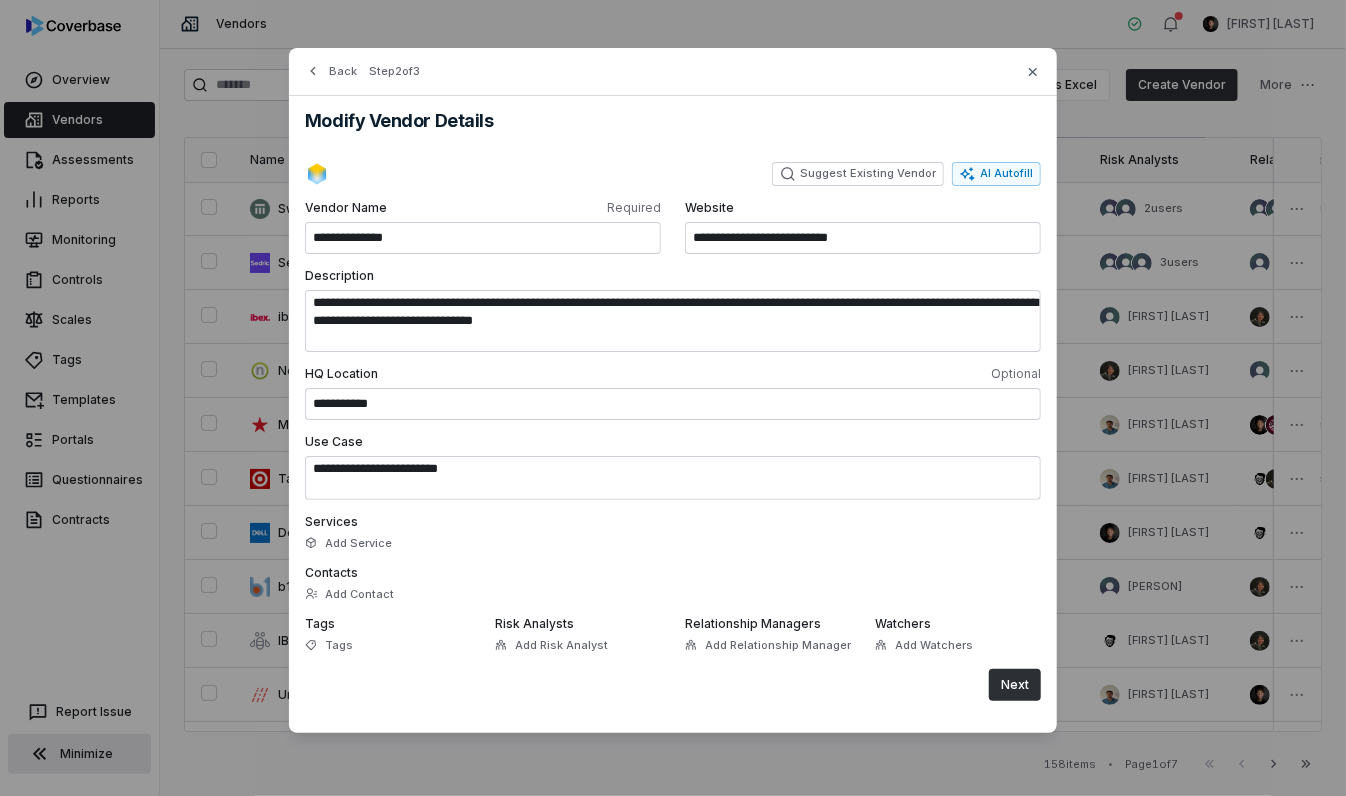 click on "Next" at bounding box center (1015, 685) 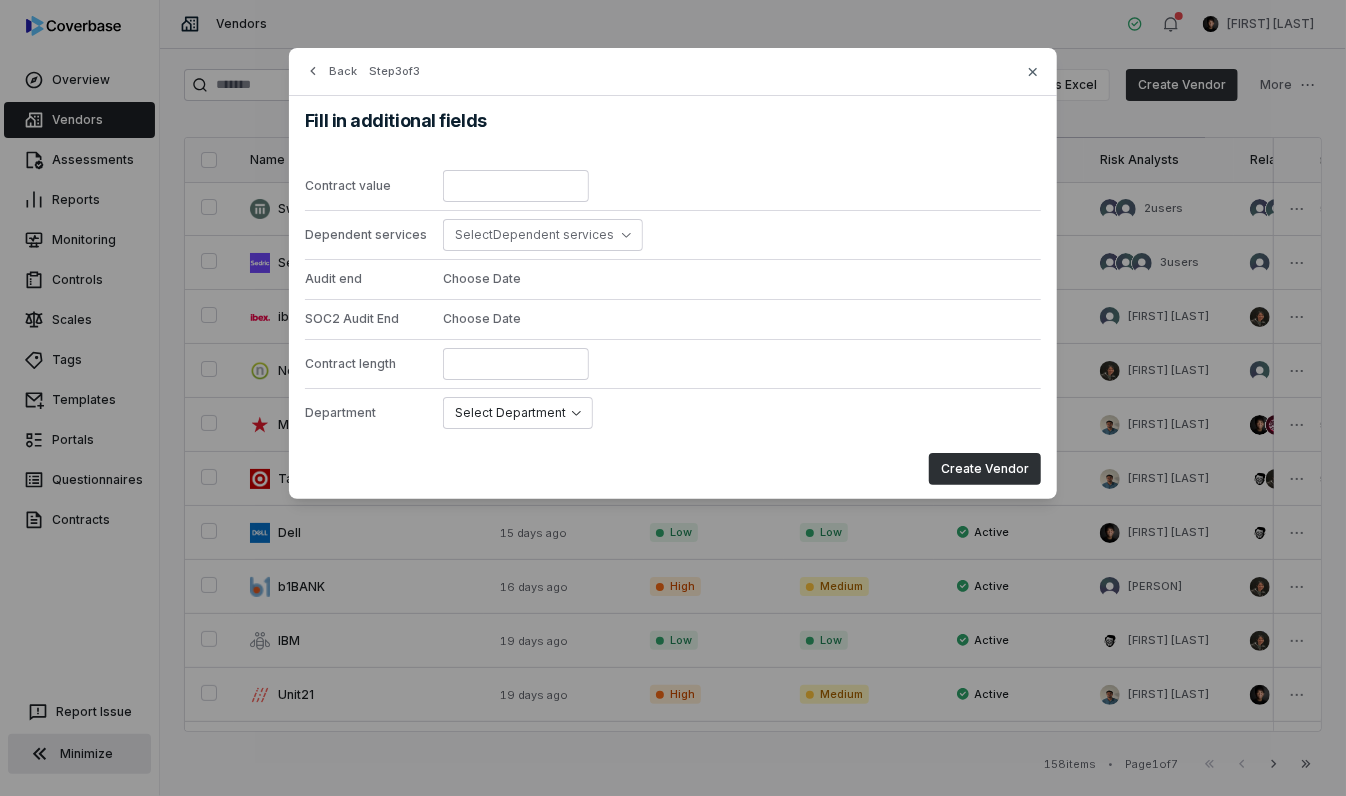click on "Create Vendor" at bounding box center [985, 469] 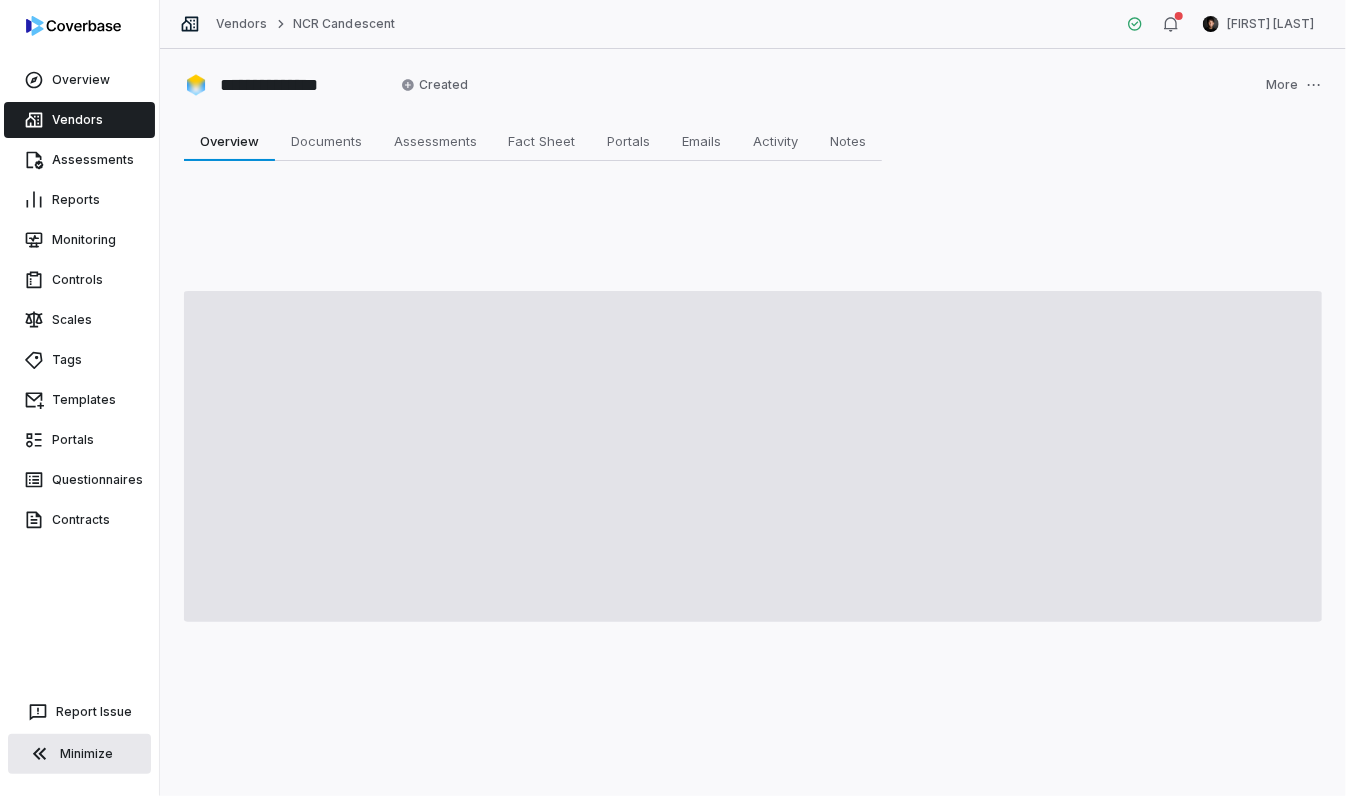 type on "*" 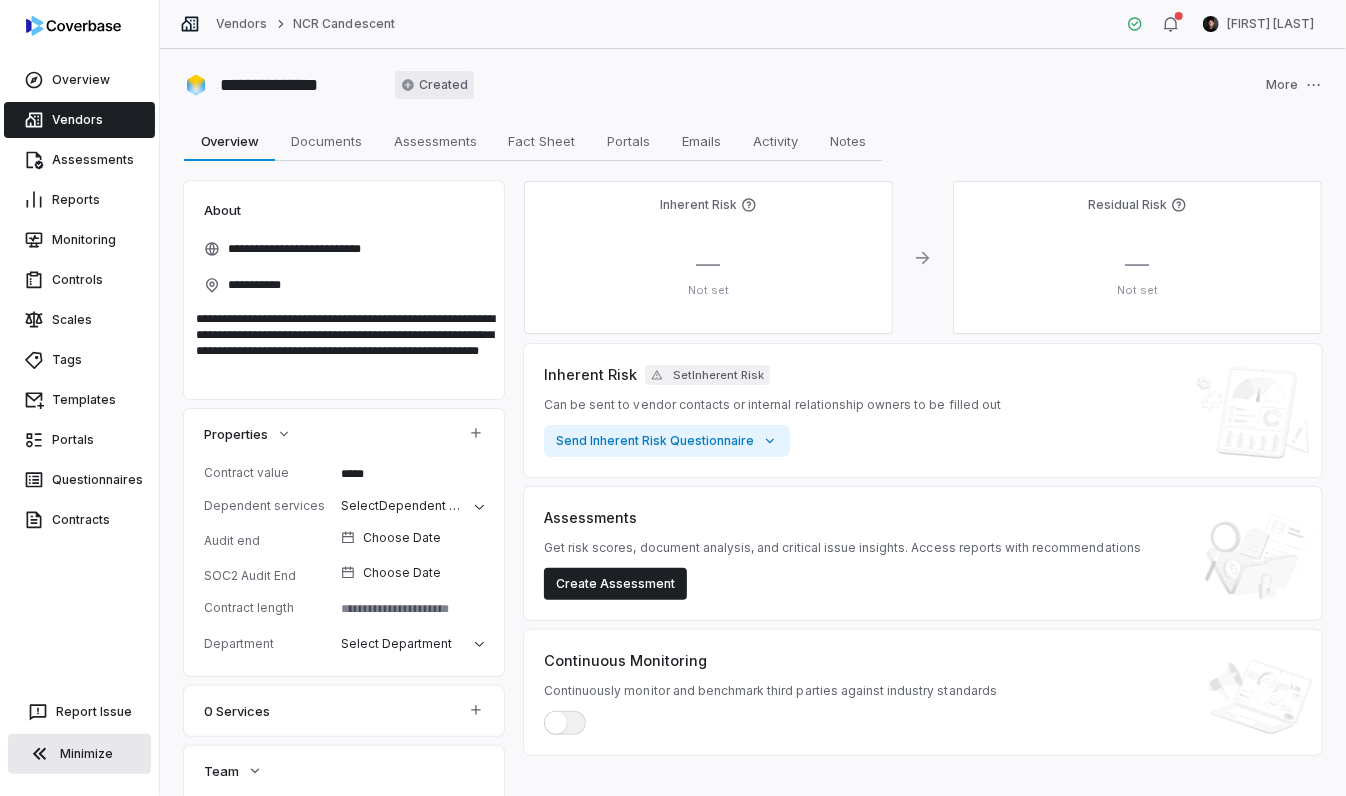 click on "**********" at bounding box center [673, 398] 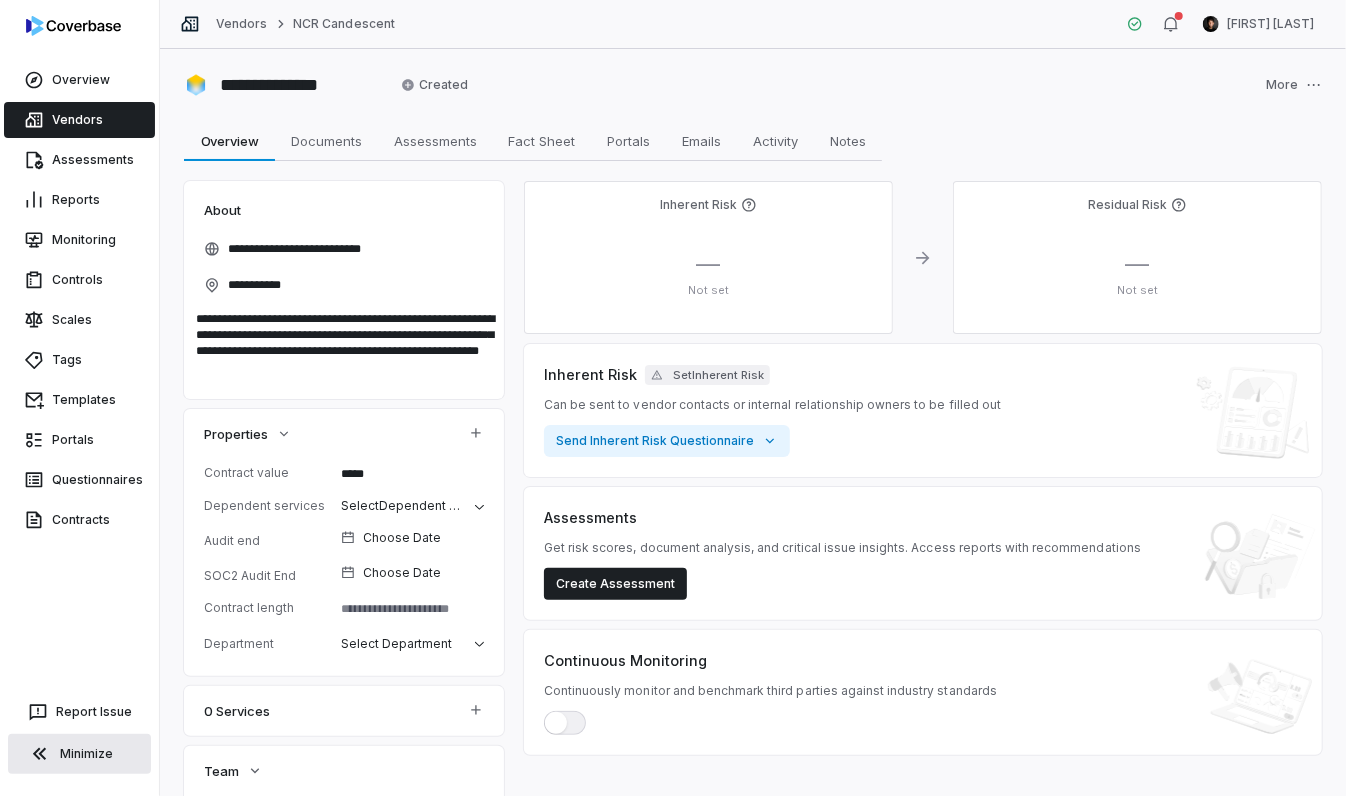 click on "**********" at bounding box center (673, 398) 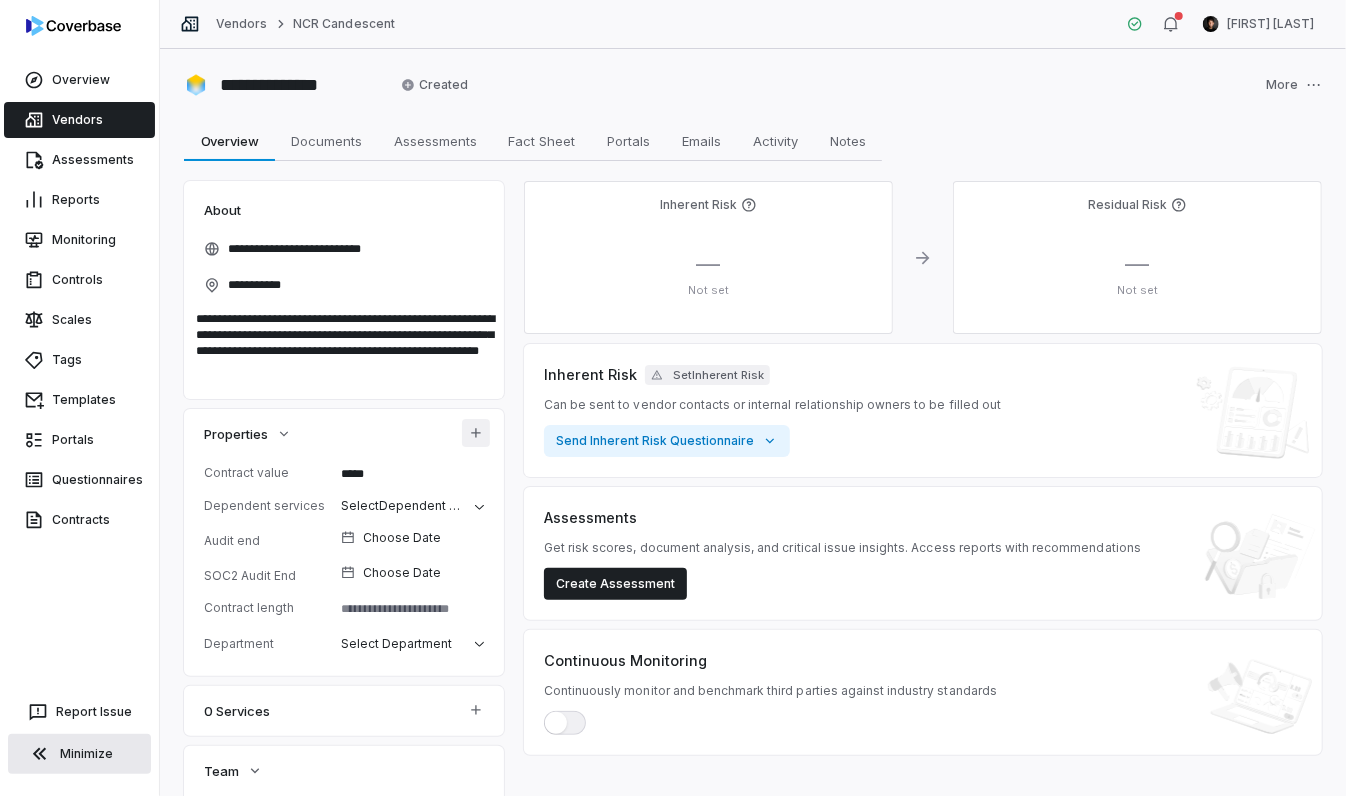 click on "**********" at bounding box center [673, 398] 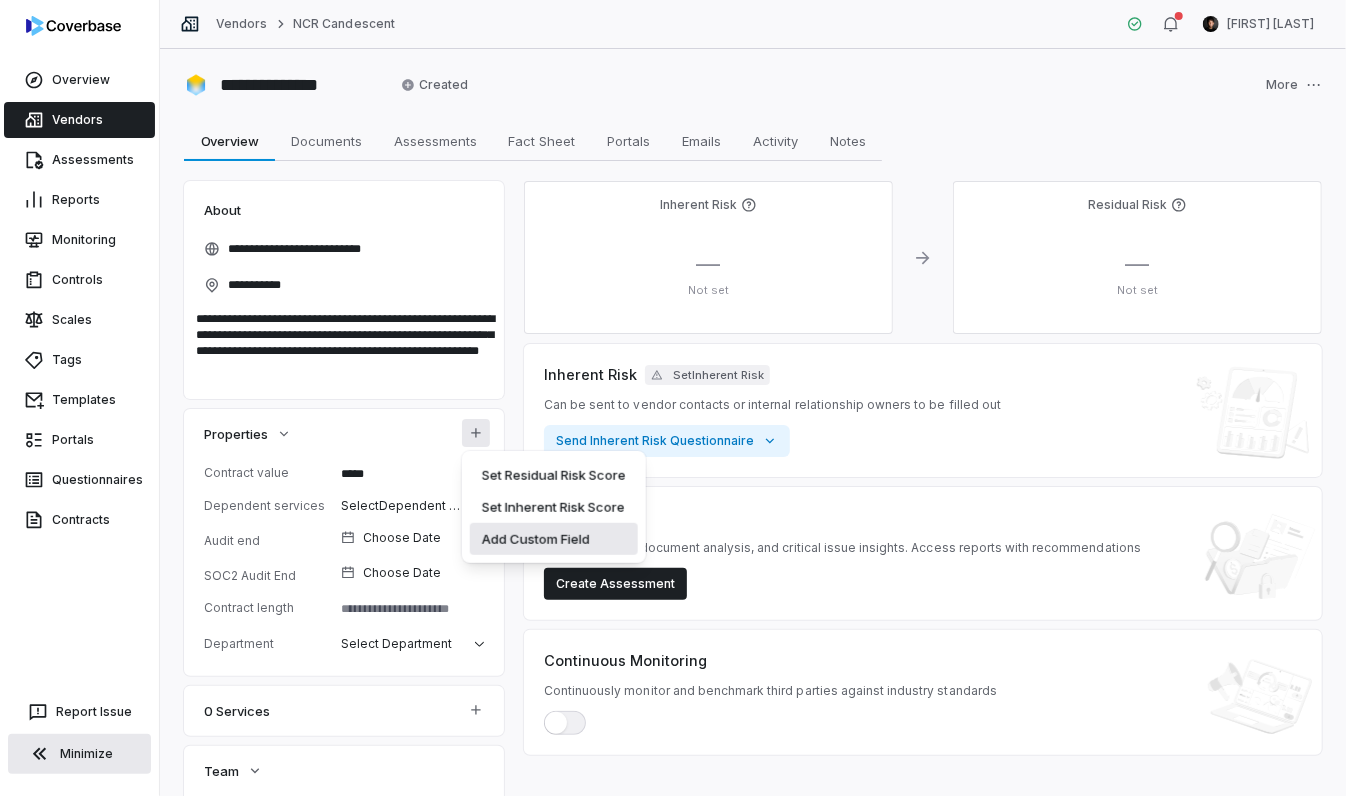 click on "Add Custom Field" at bounding box center (554, 539) 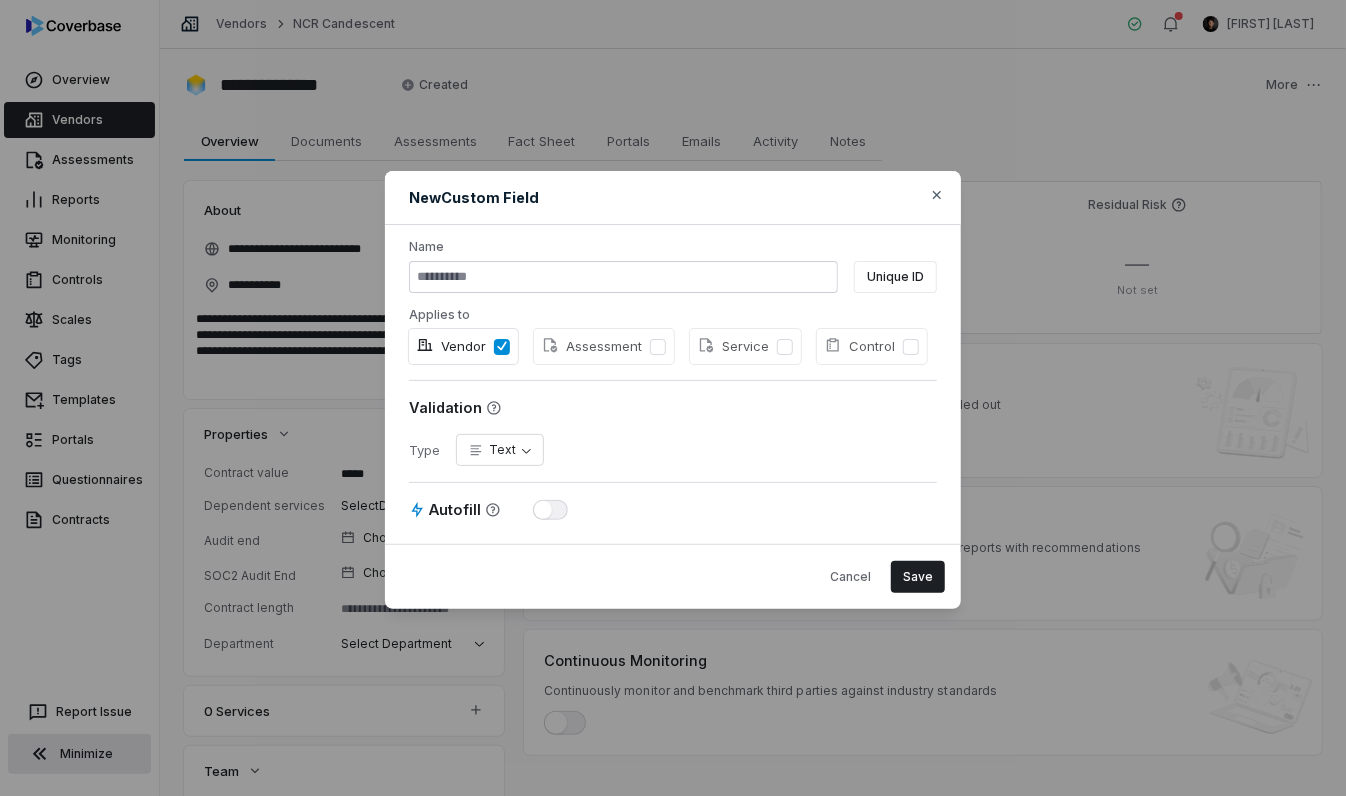 click on "**********" at bounding box center (673, 398) 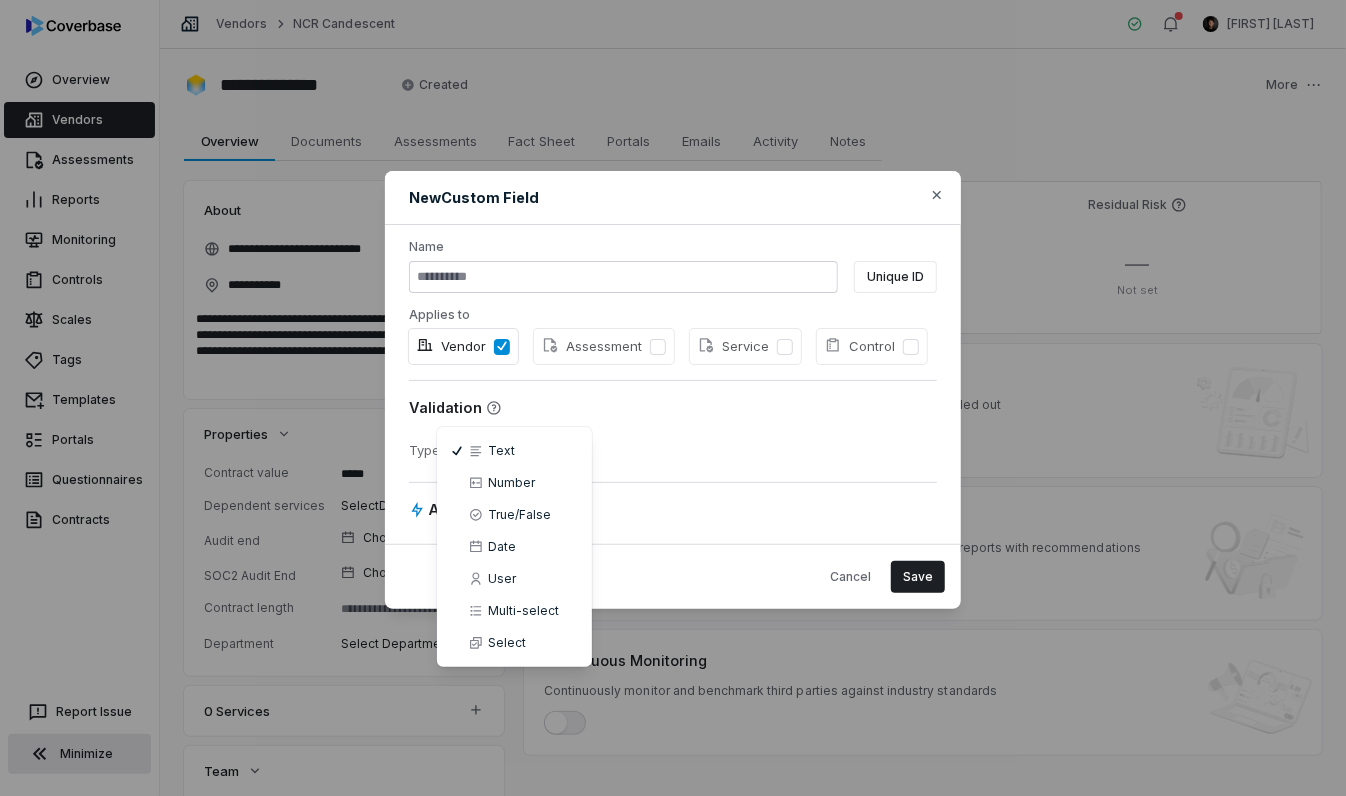 click on "**********" at bounding box center [673, 398] 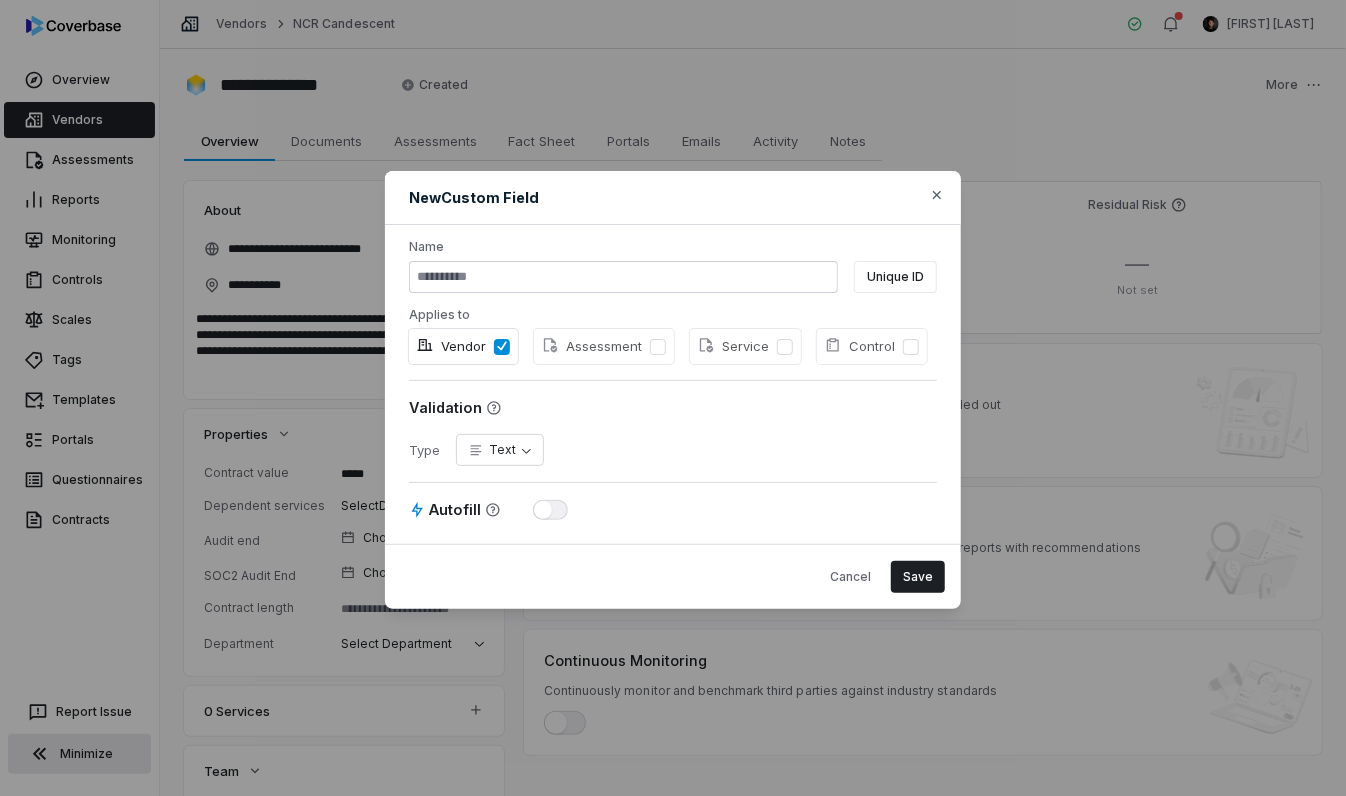click on "**********" at bounding box center [673, 398] 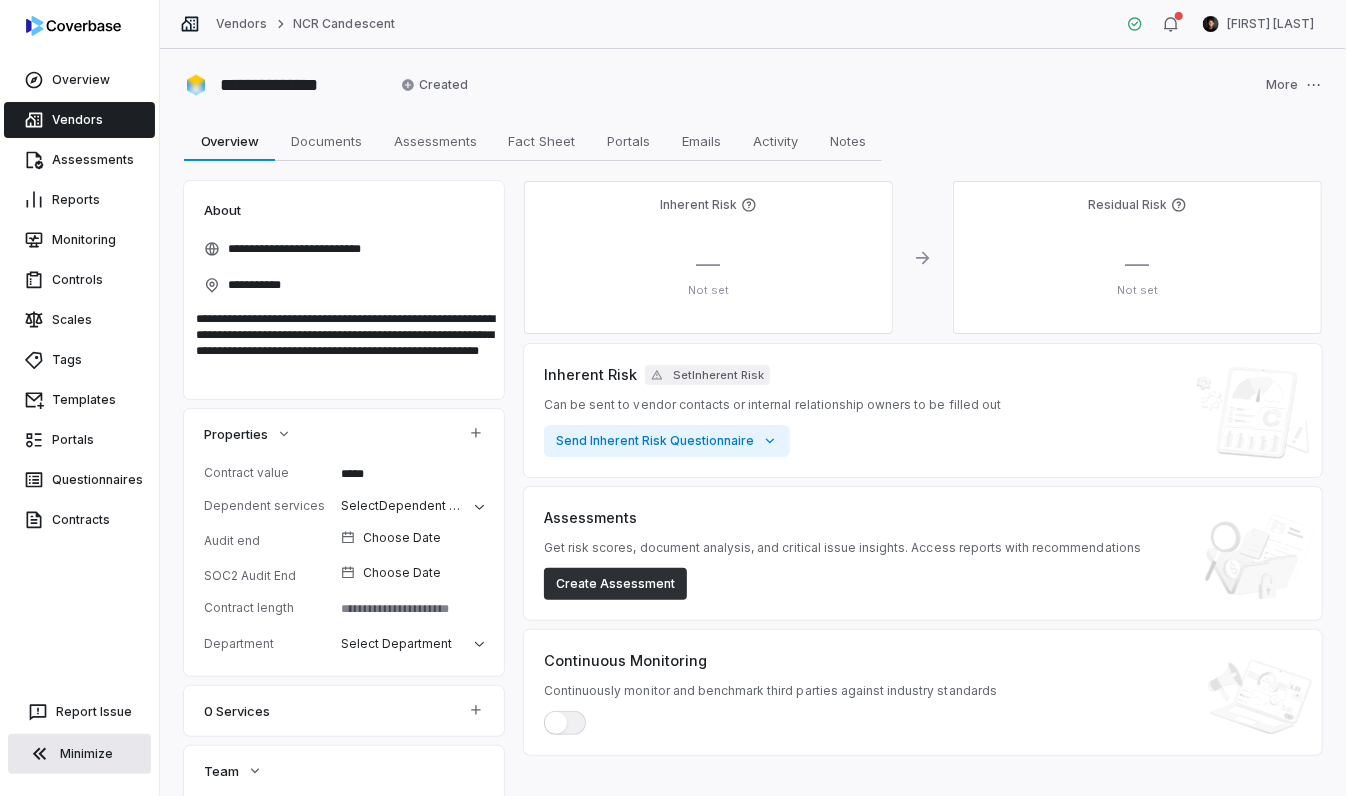 click on "Create Assessment" at bounding box center (615, 584) 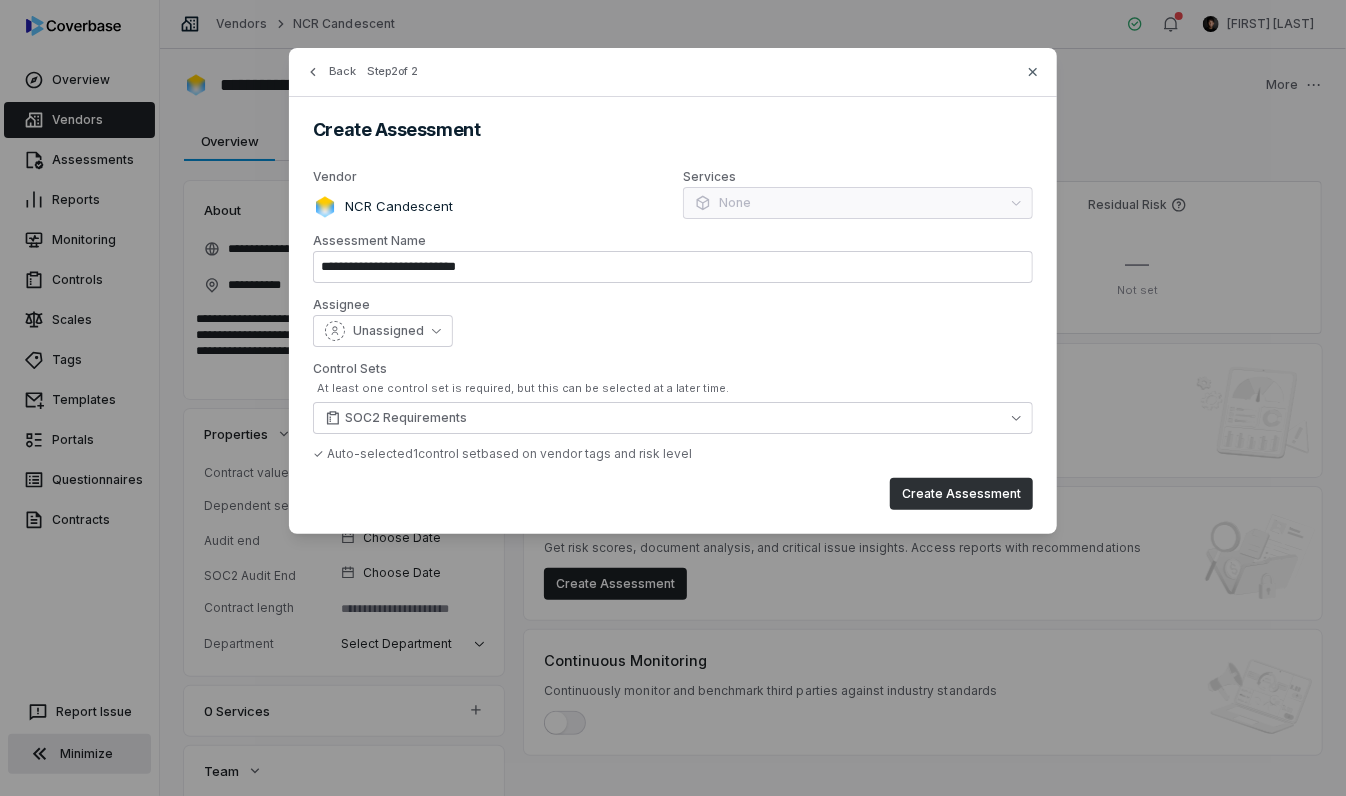 click on "Create Assessment" at bounding box center (961, 494) 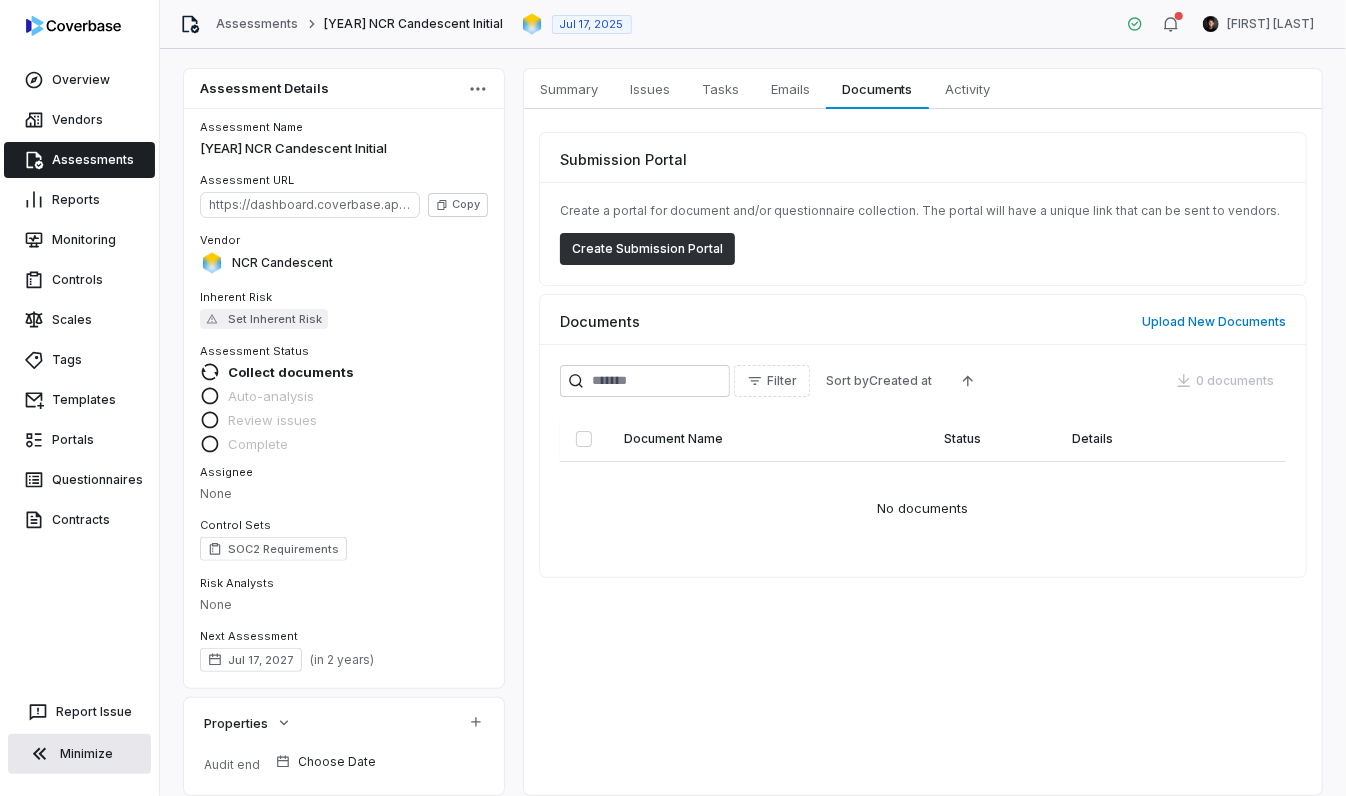 click on "Create Submission Portal" at bounding box center [647, 249] 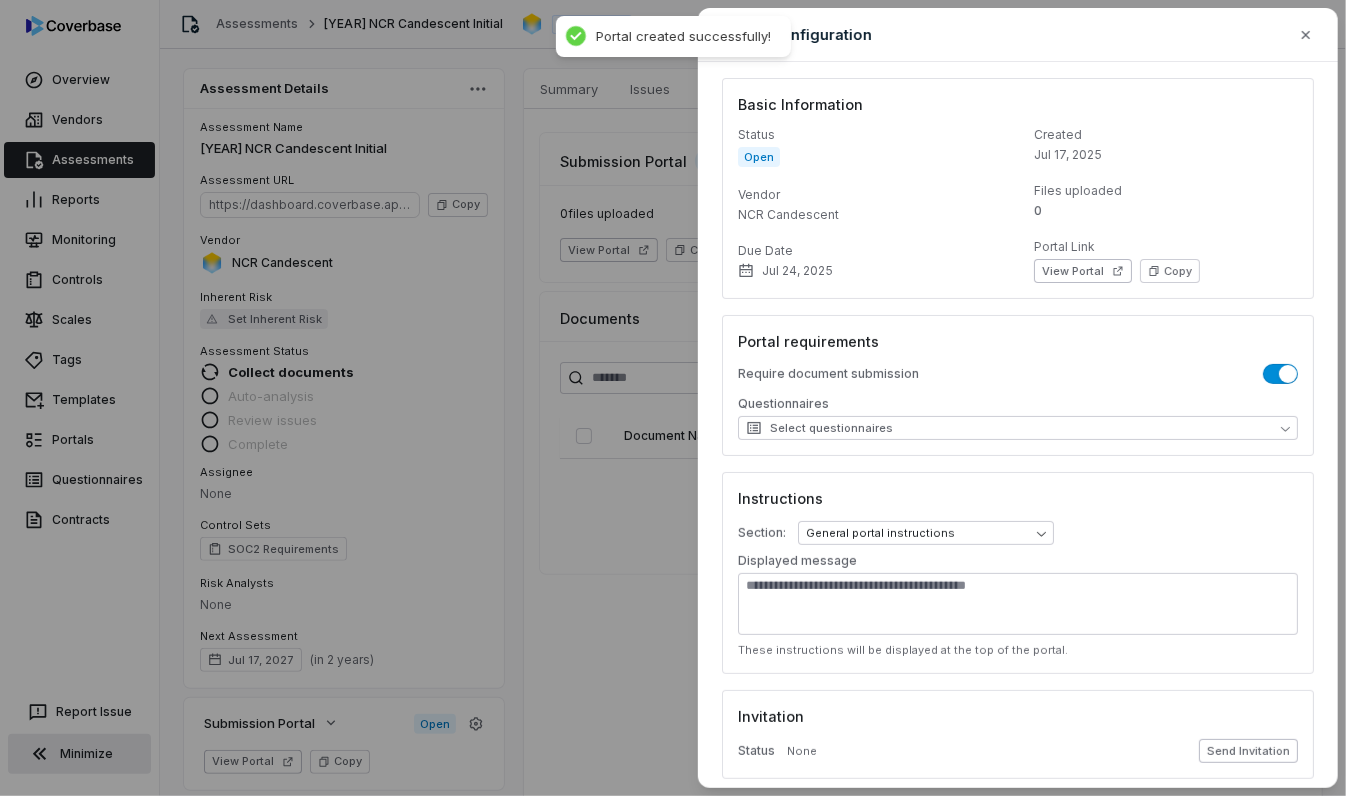 click on "Send Invitation" at bounding box center (1248, 751) 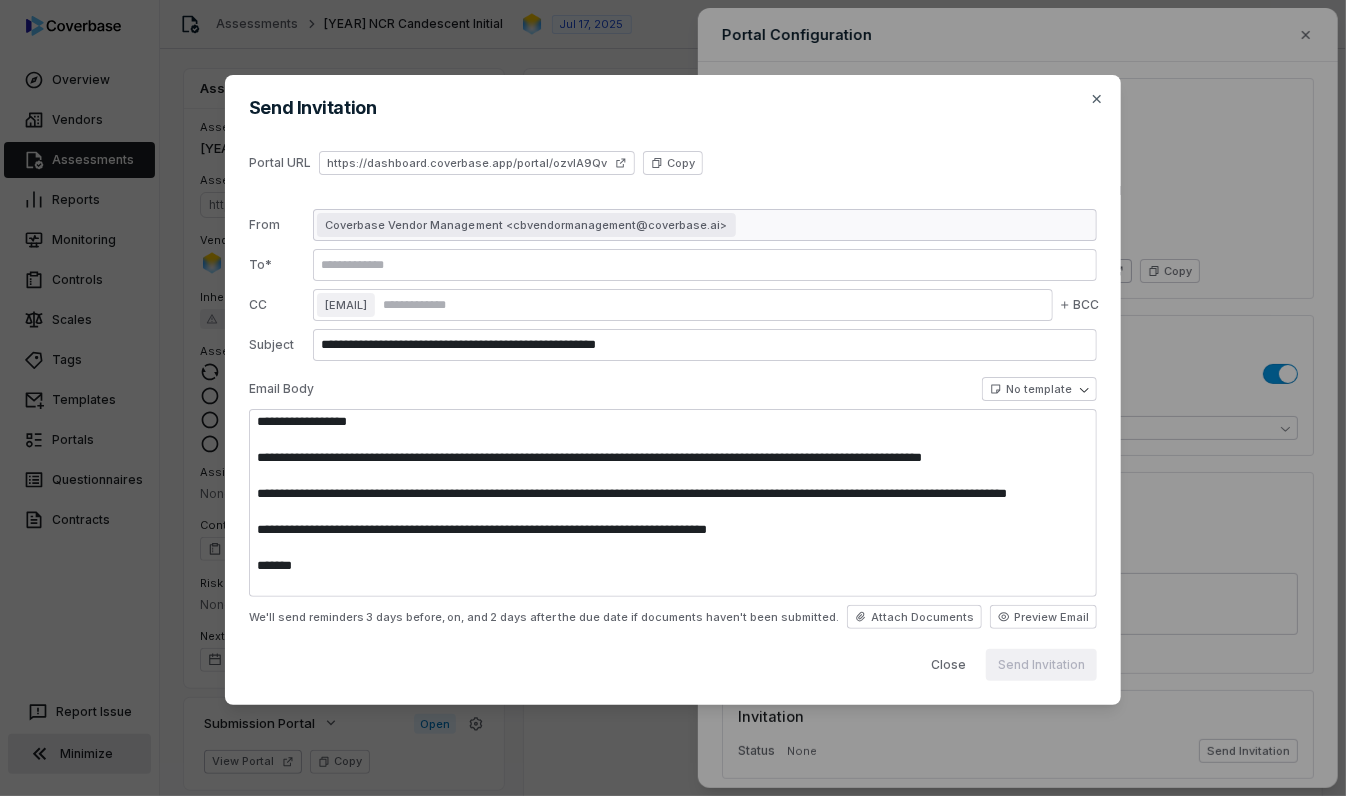 type on "**********" 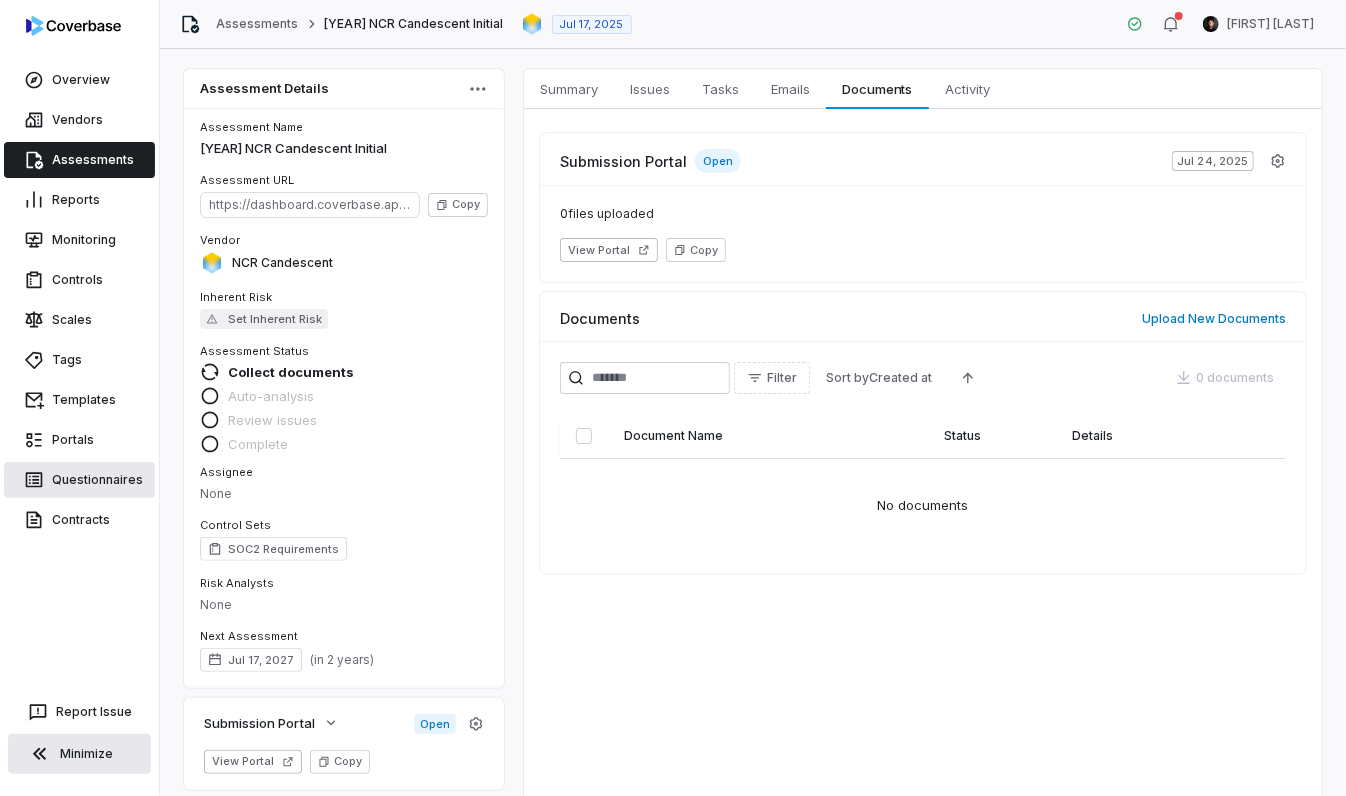 click on "Questionnaires" at bounding box center (79, 480) 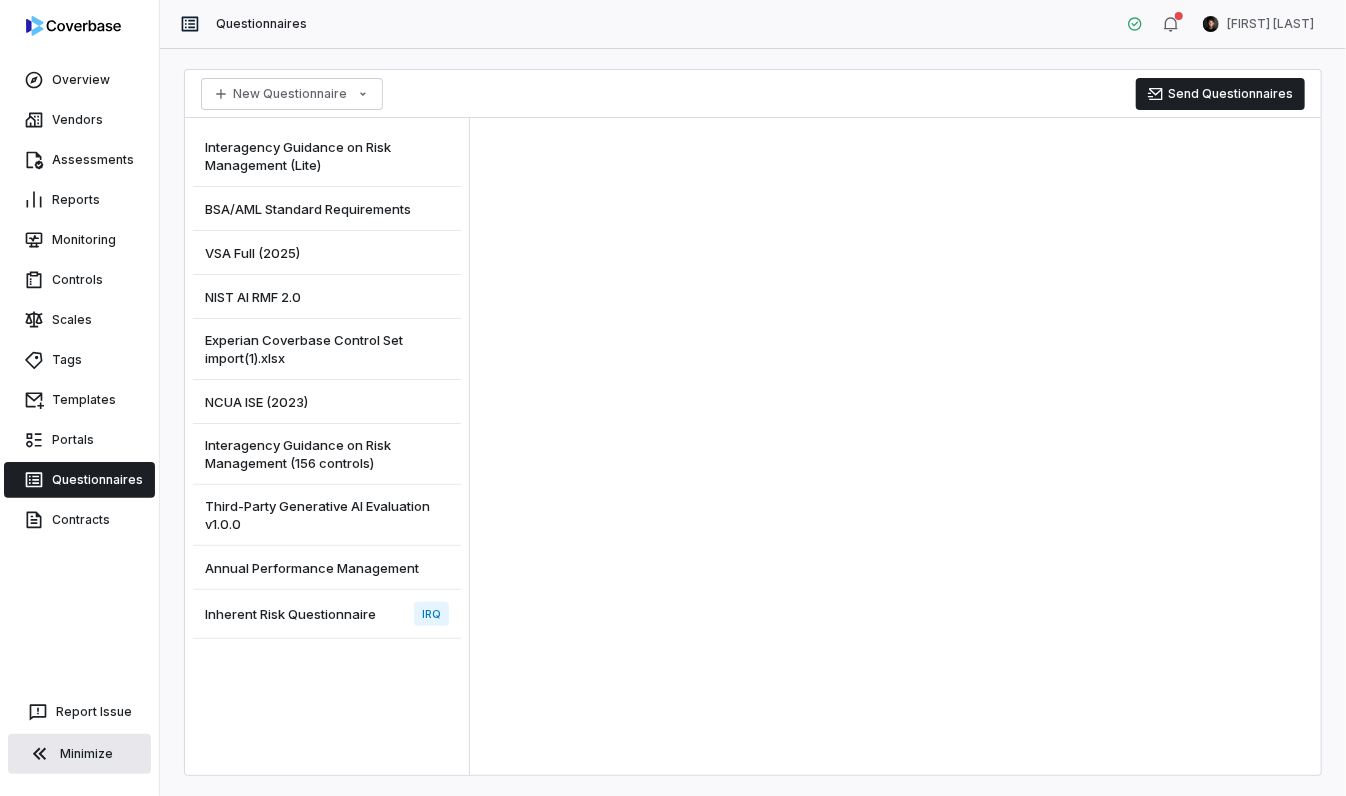 click on "NIST AI RMF 2.0" at bounding box center (253, 297) 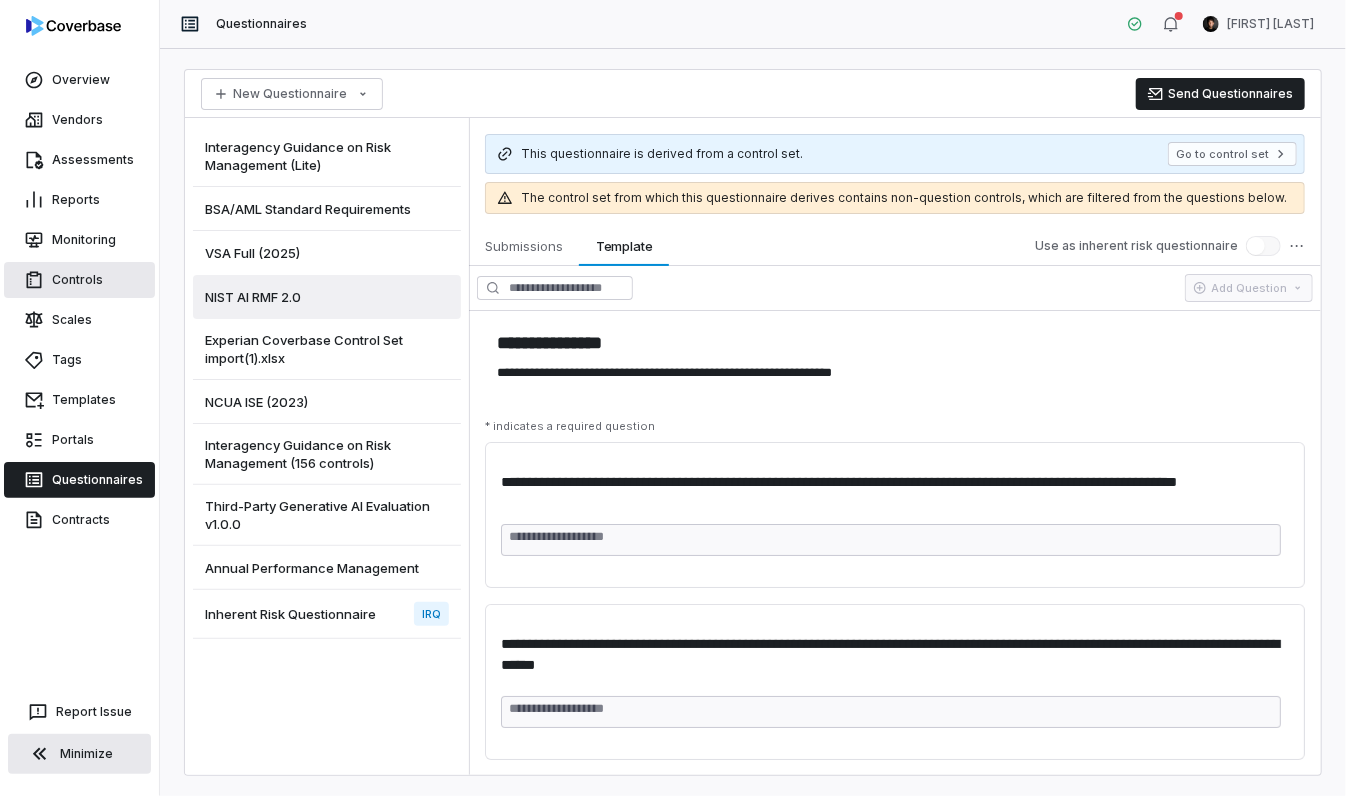 click on "Controls" at bounding box center [79, 280] 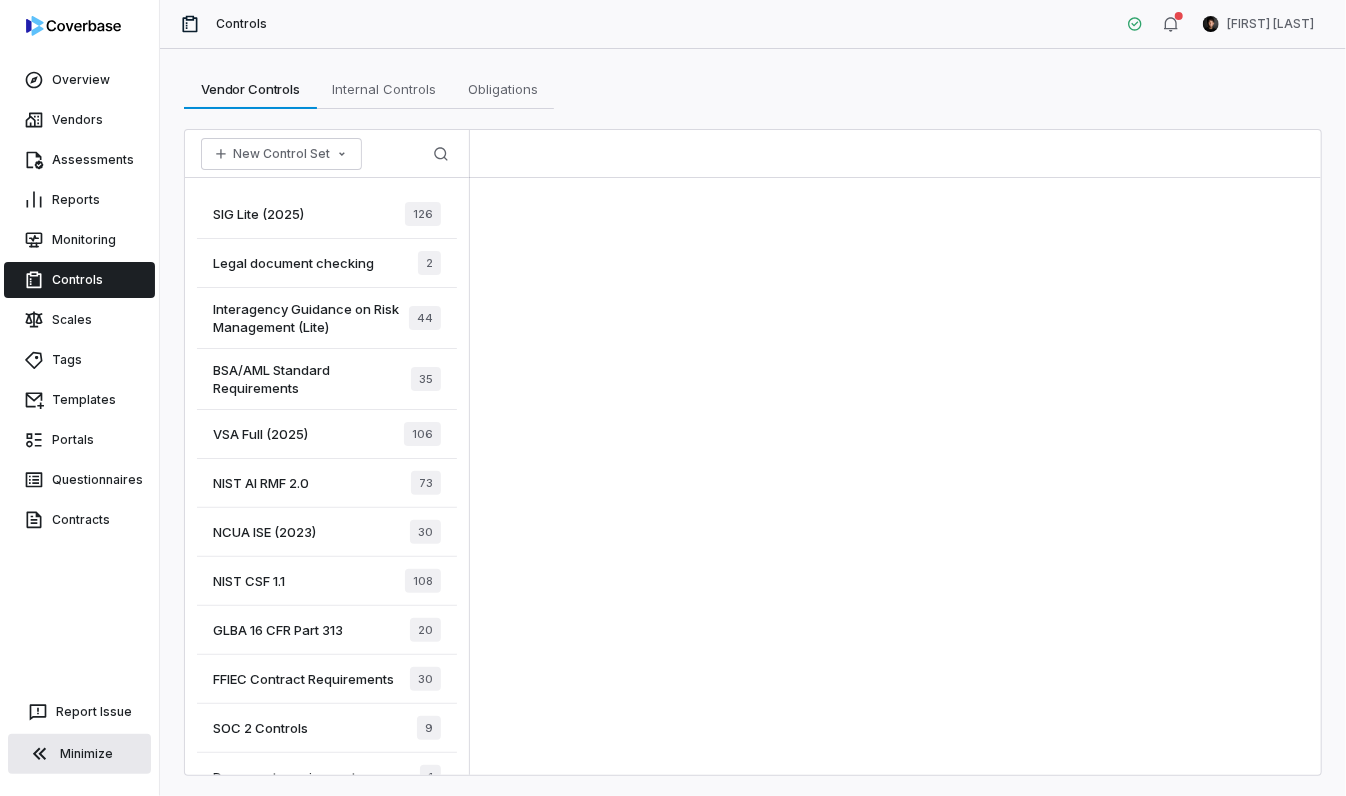 click on "NIST AI RMF 2.0 73" at bounding box center (327, 483) 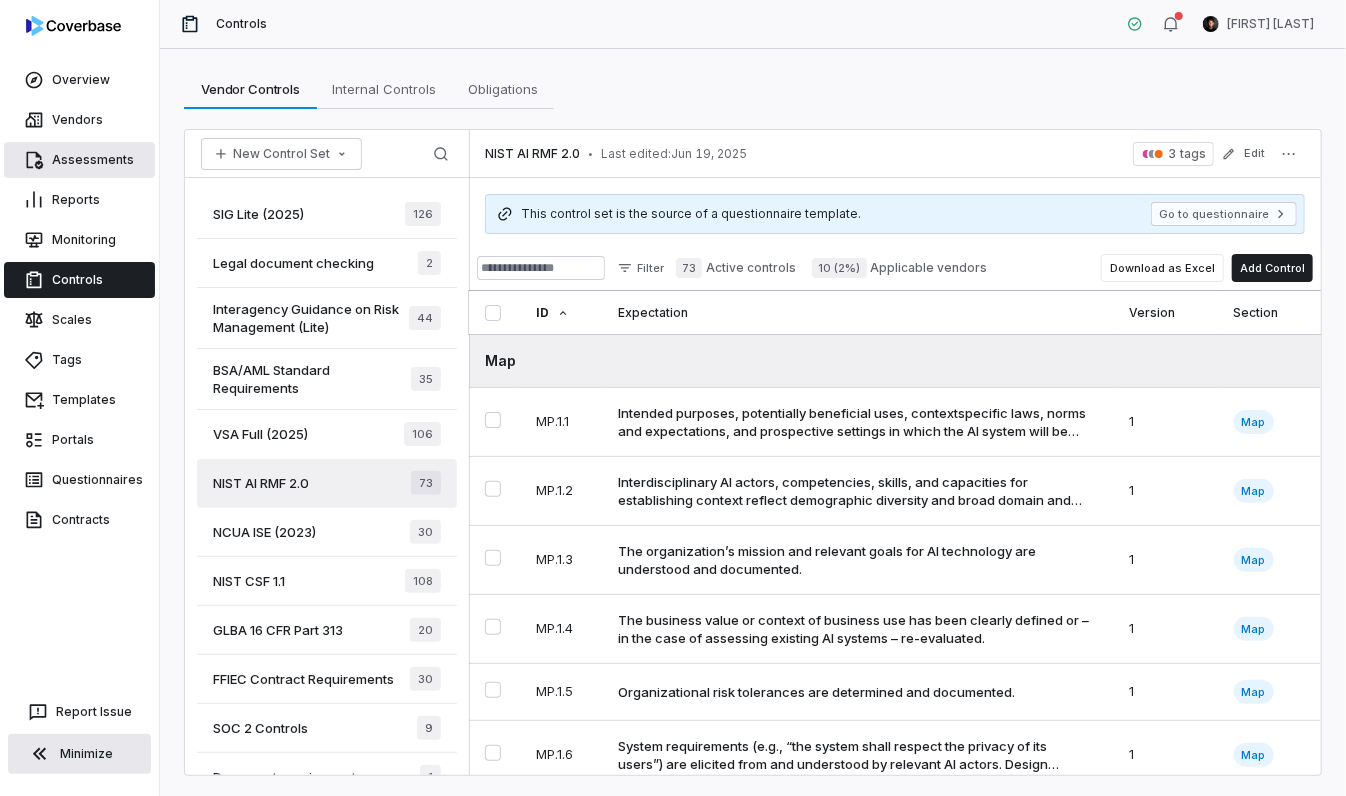 click on "Assessments" at bounding box center [79, 160] 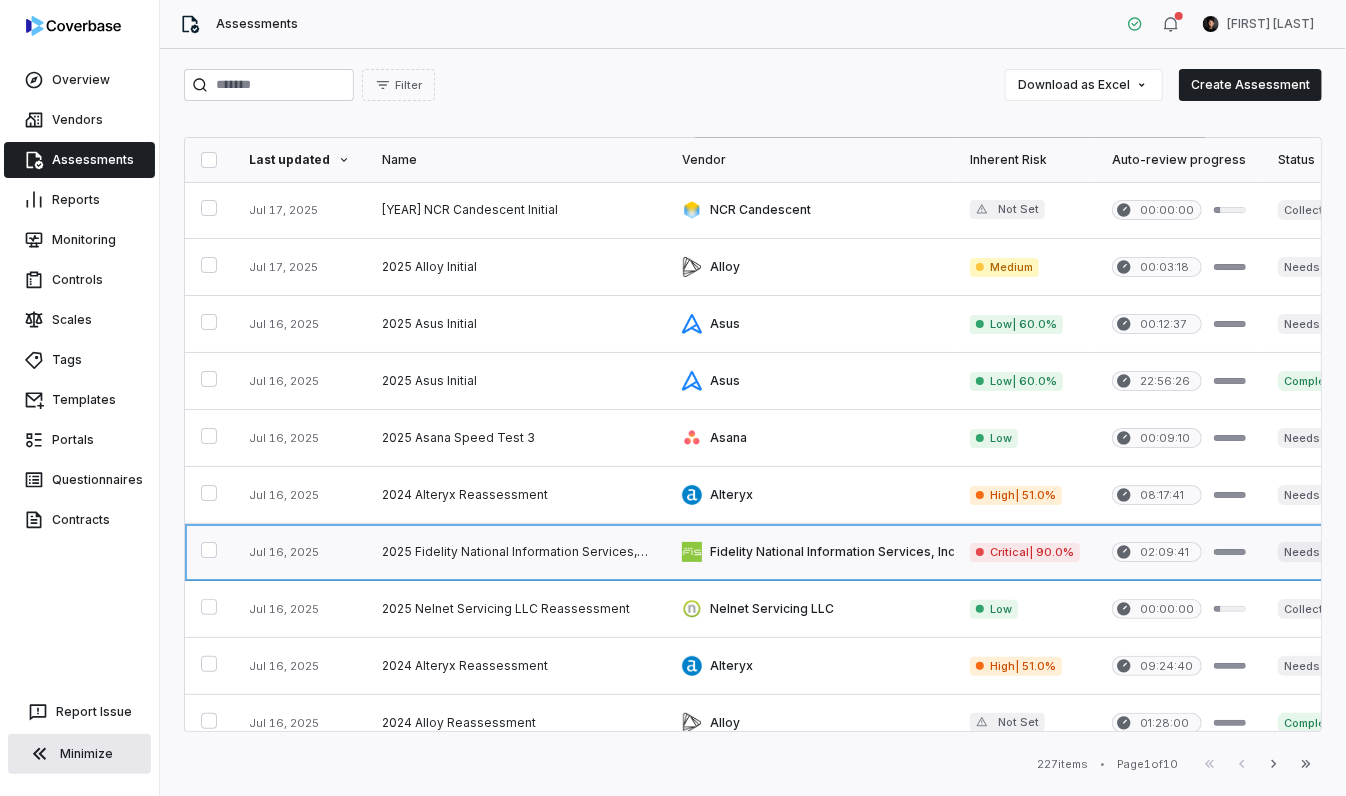 click at bounding box center (516, 552) 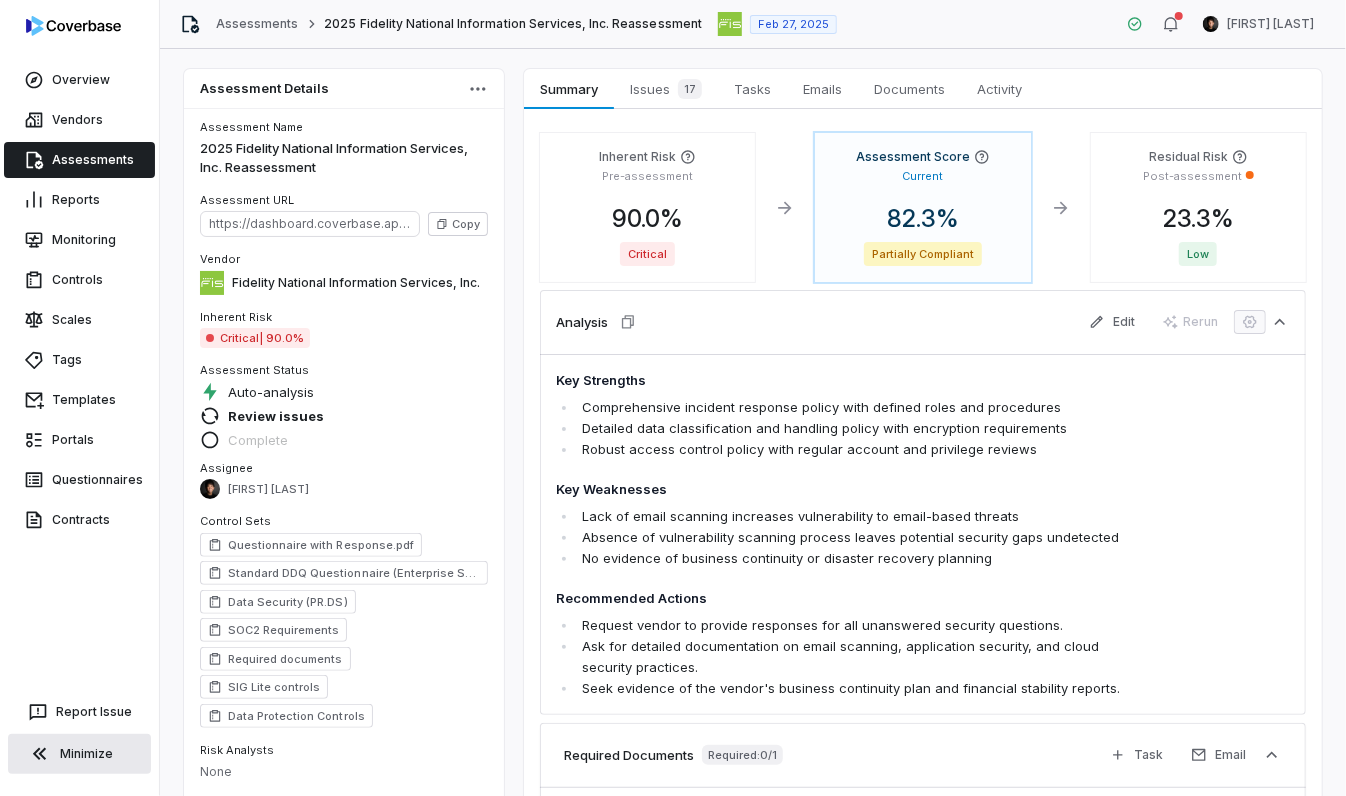 click on "Minimize" at bounding box center (79, 754) 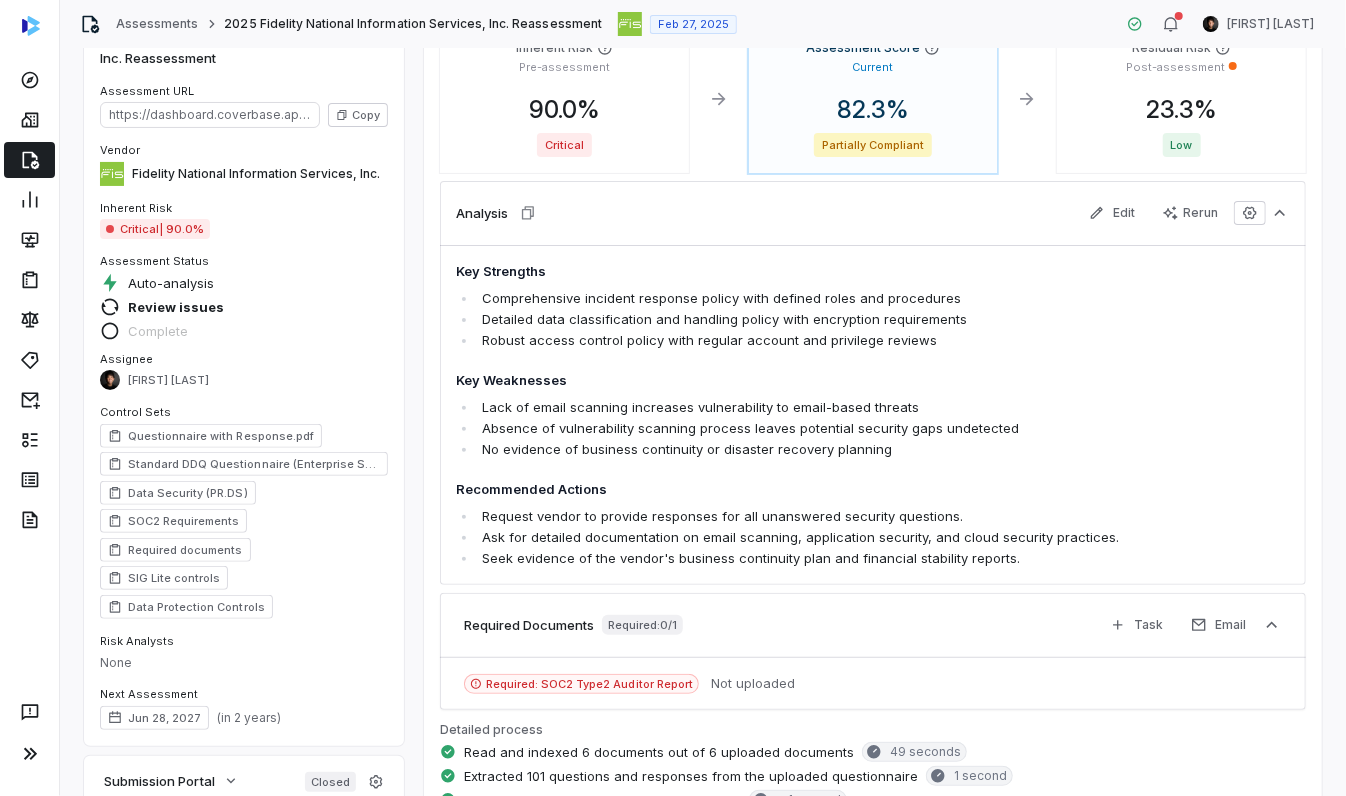 scroll, scrollTop: 0, scrollLeft: 0, axis: both 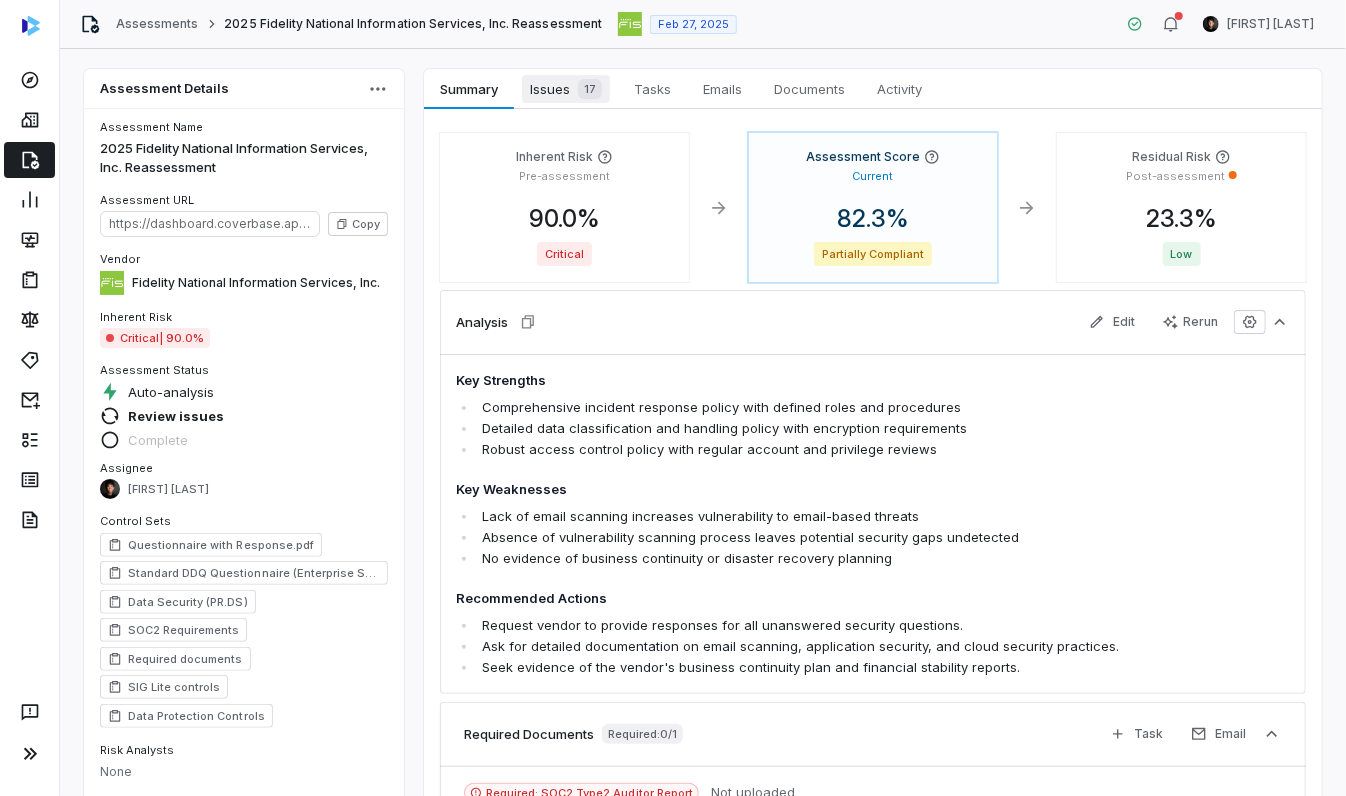 click on "Issues 17" at bounding box center (566, 89) 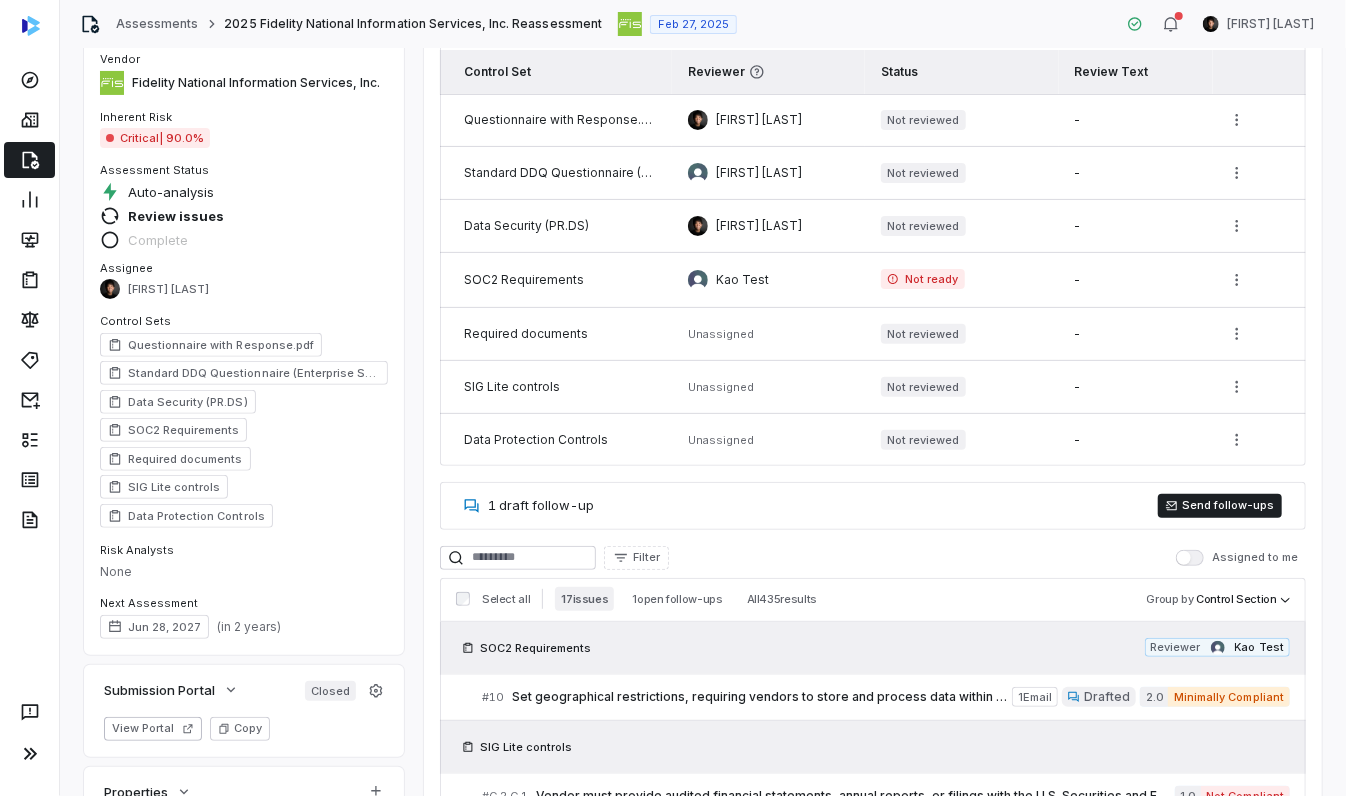 scroll, scrollTop: 204, scrollLeft: 0, axis: vertical 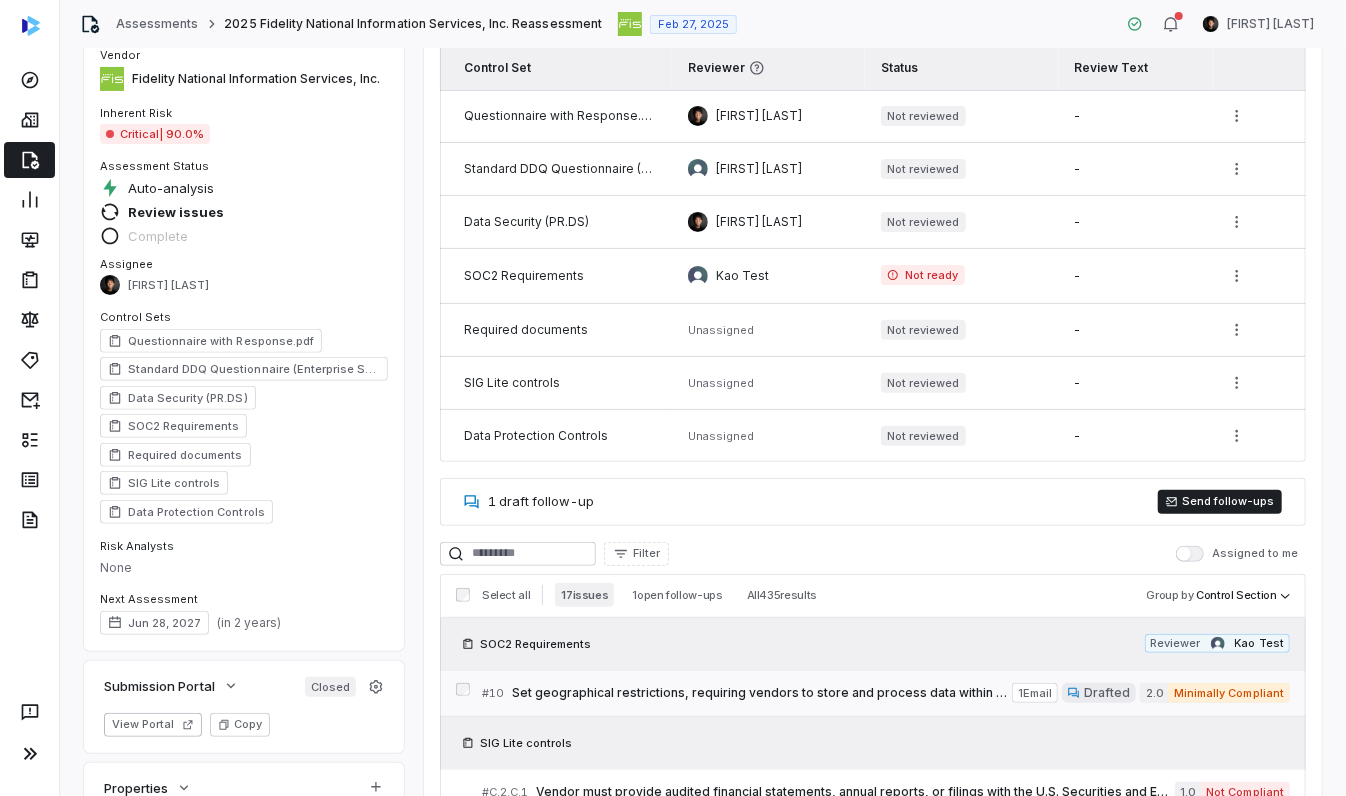 click on "Set geographical restrictions, requiring vendors to store and process data within specified locations, aligning with regulatory requirements and ensuring data sovereignty." at bounding box center [762, 693] 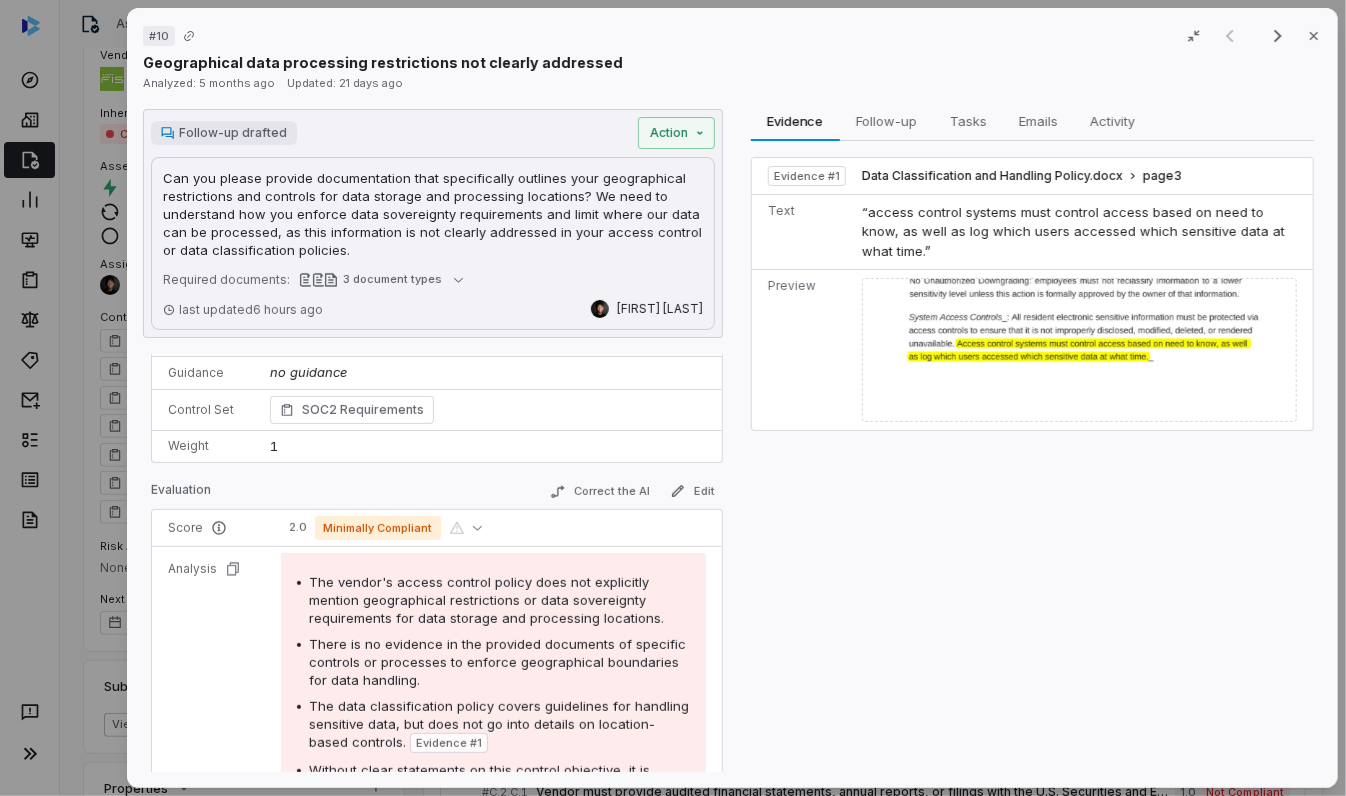 scroll, scrollTop: 0, scrollLeft: 0, axis: both 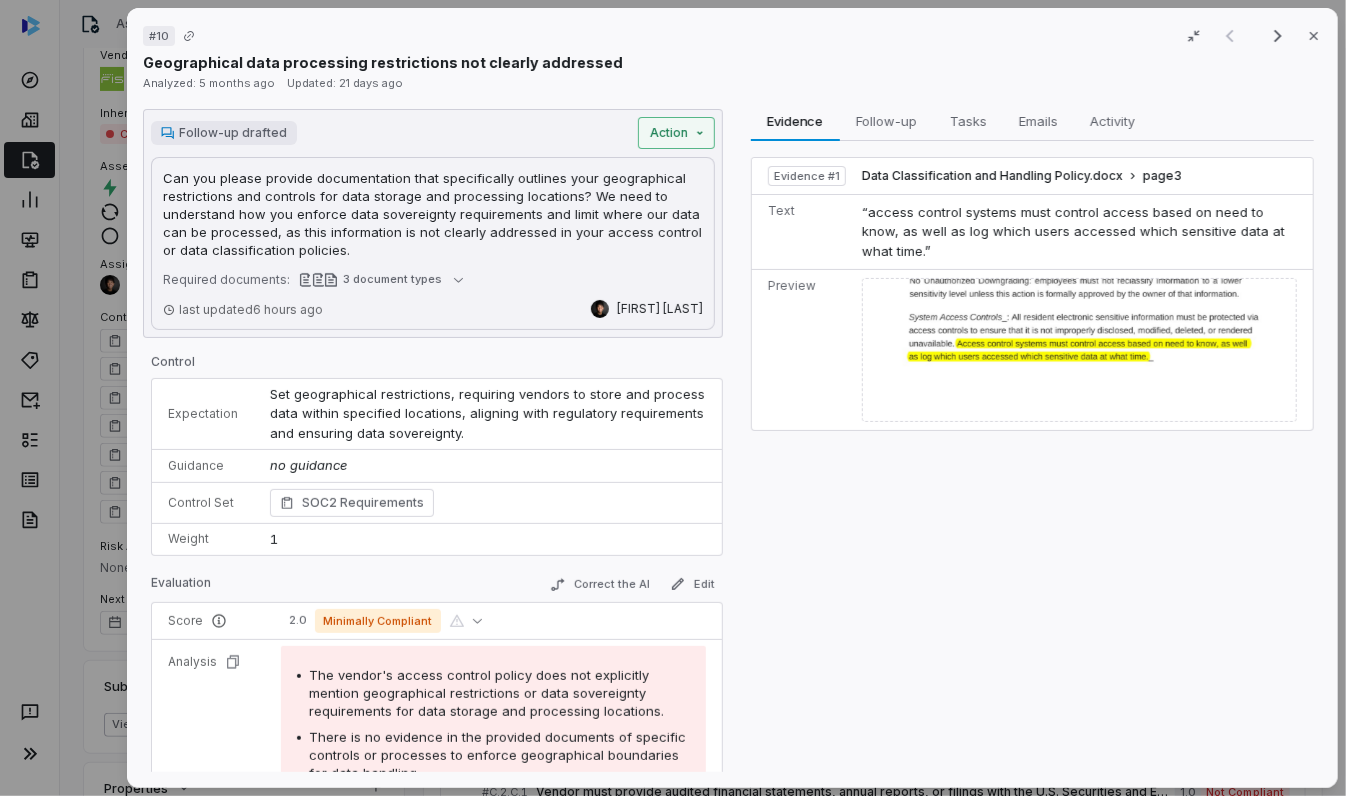 click on "last updated  6 hours ago [FIRST] [LAST]" at bounding box center [673, 398] 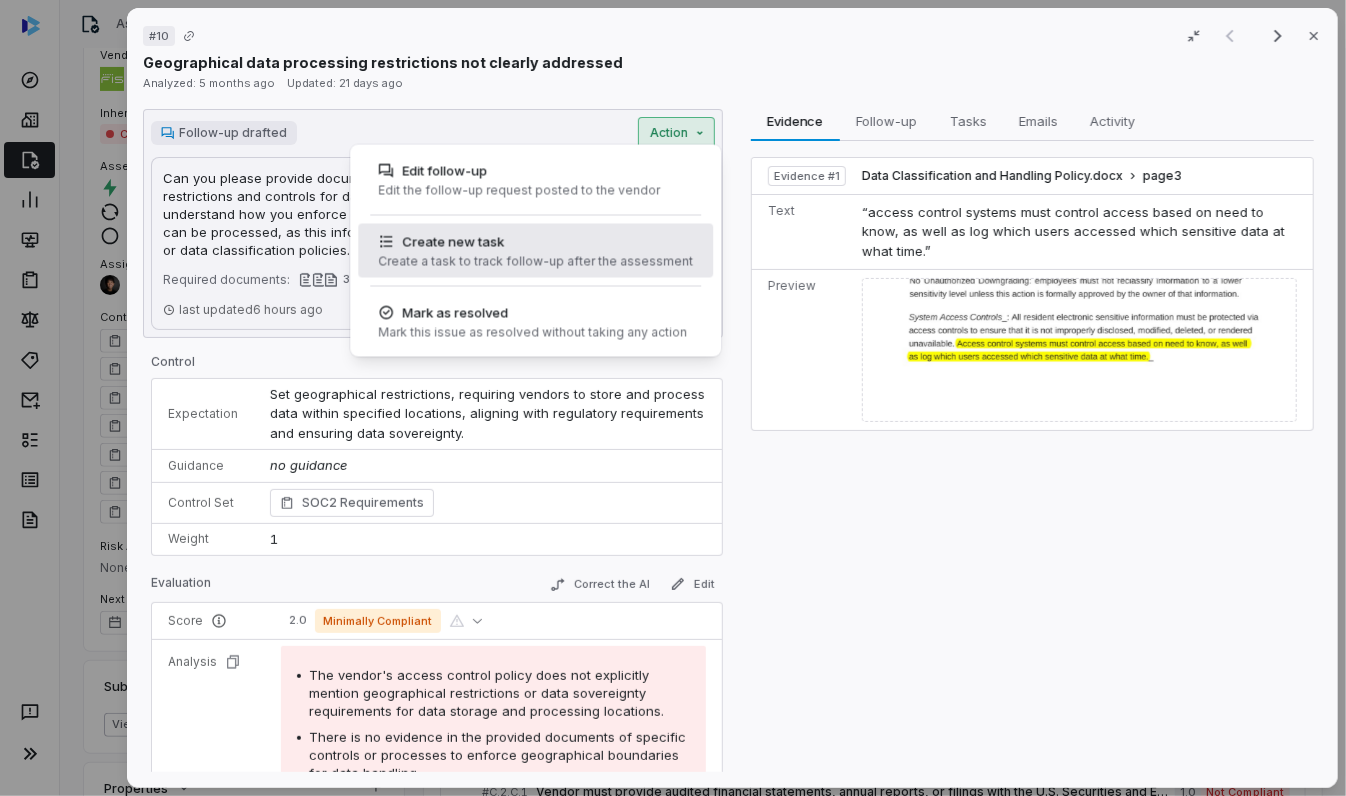 click on "Create a task to track follow-up after the assessment" at bounding box center (535, 262) 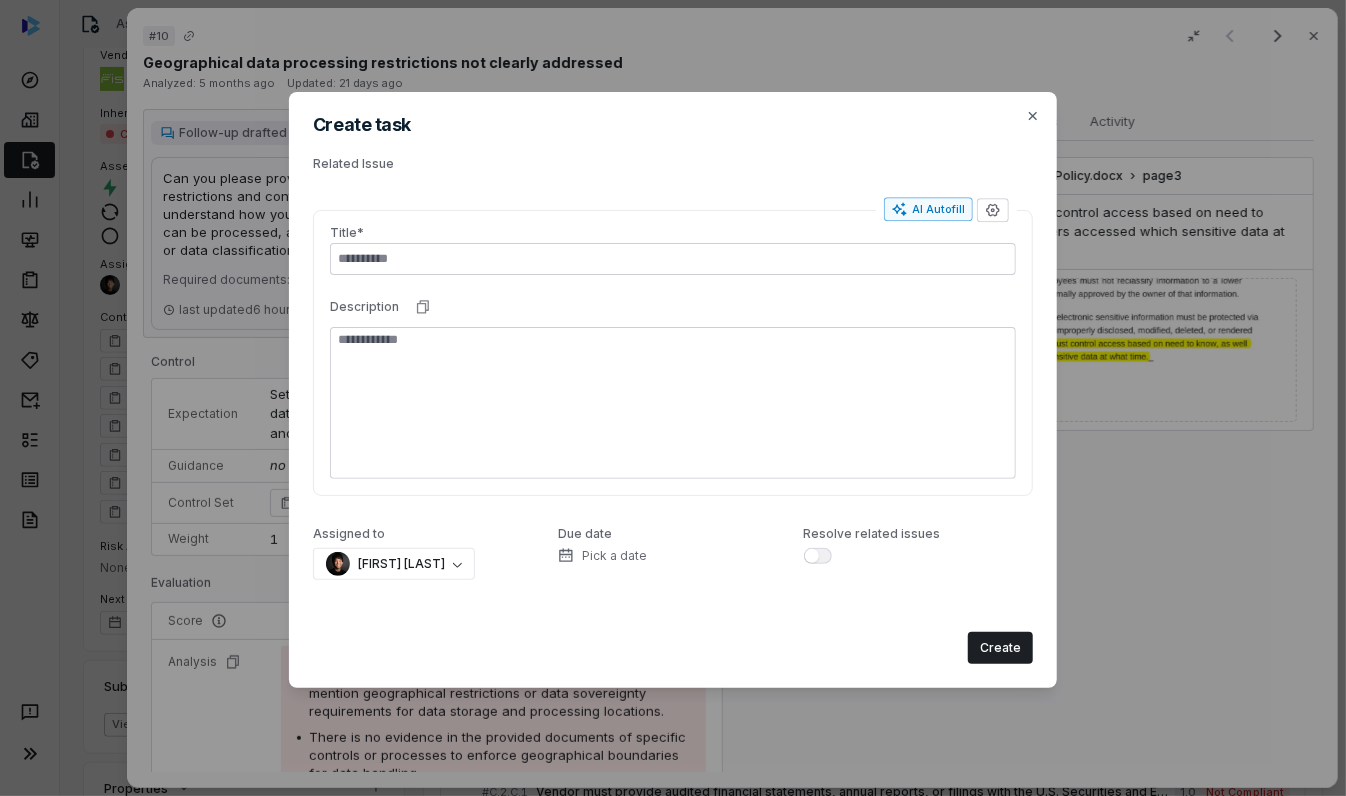click on "AI Autofill" at bounding box center [928, 209] 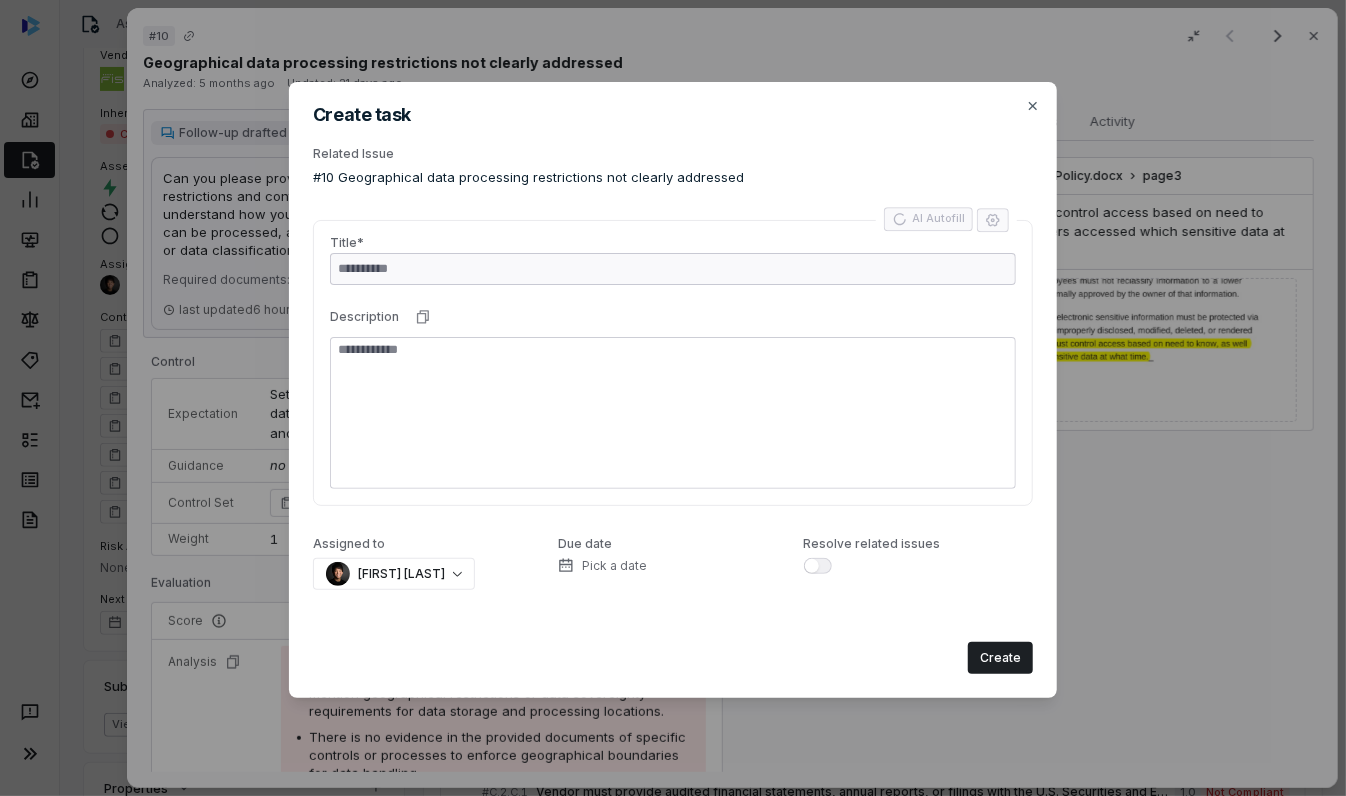 type on "*" 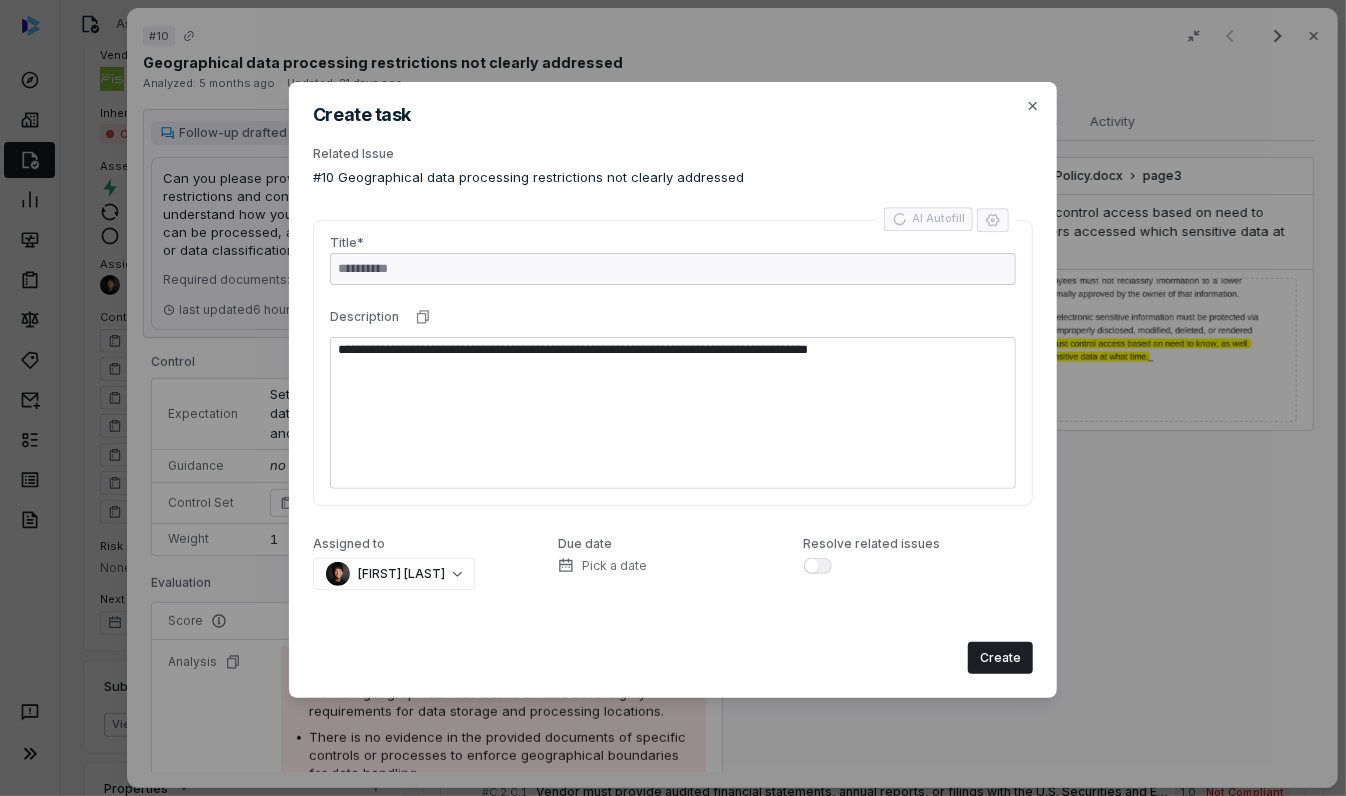 type on "*" 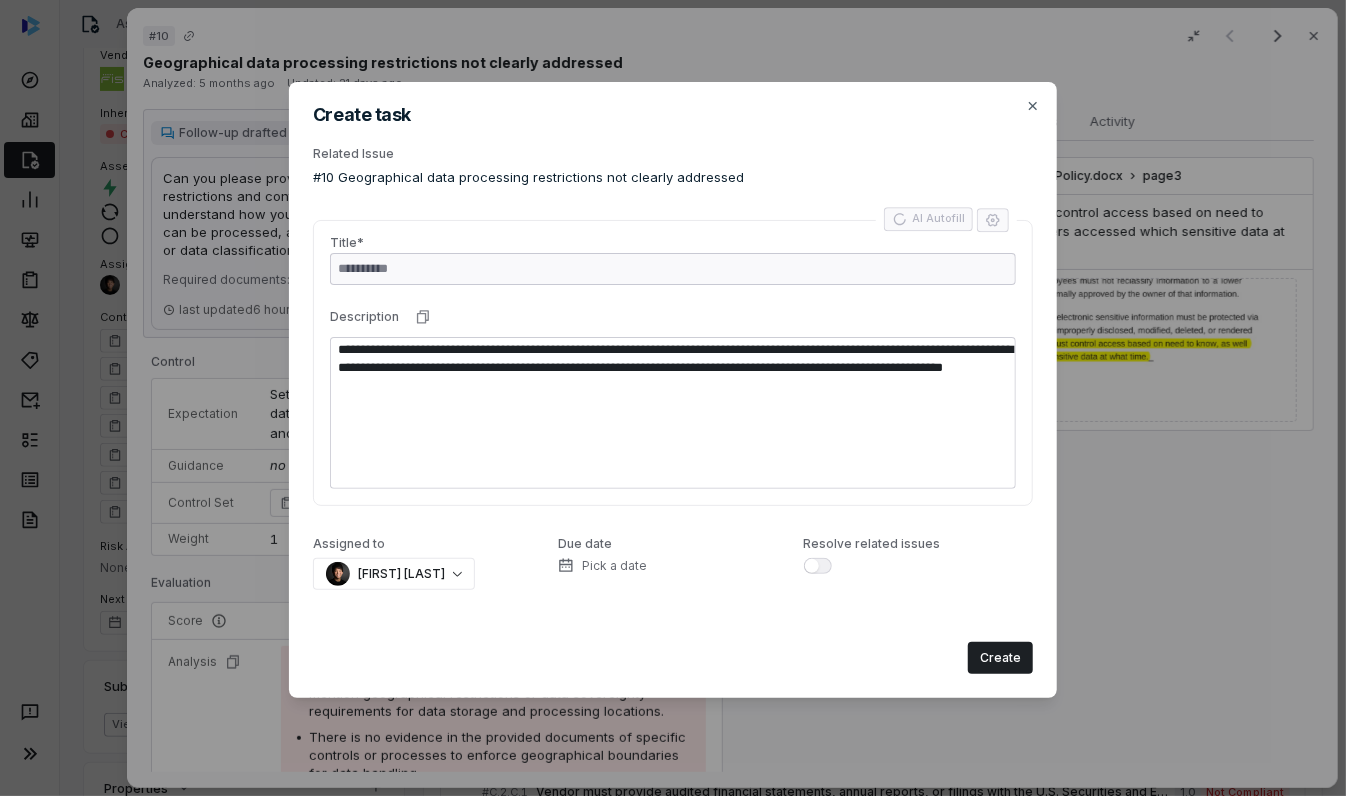 type on "*" 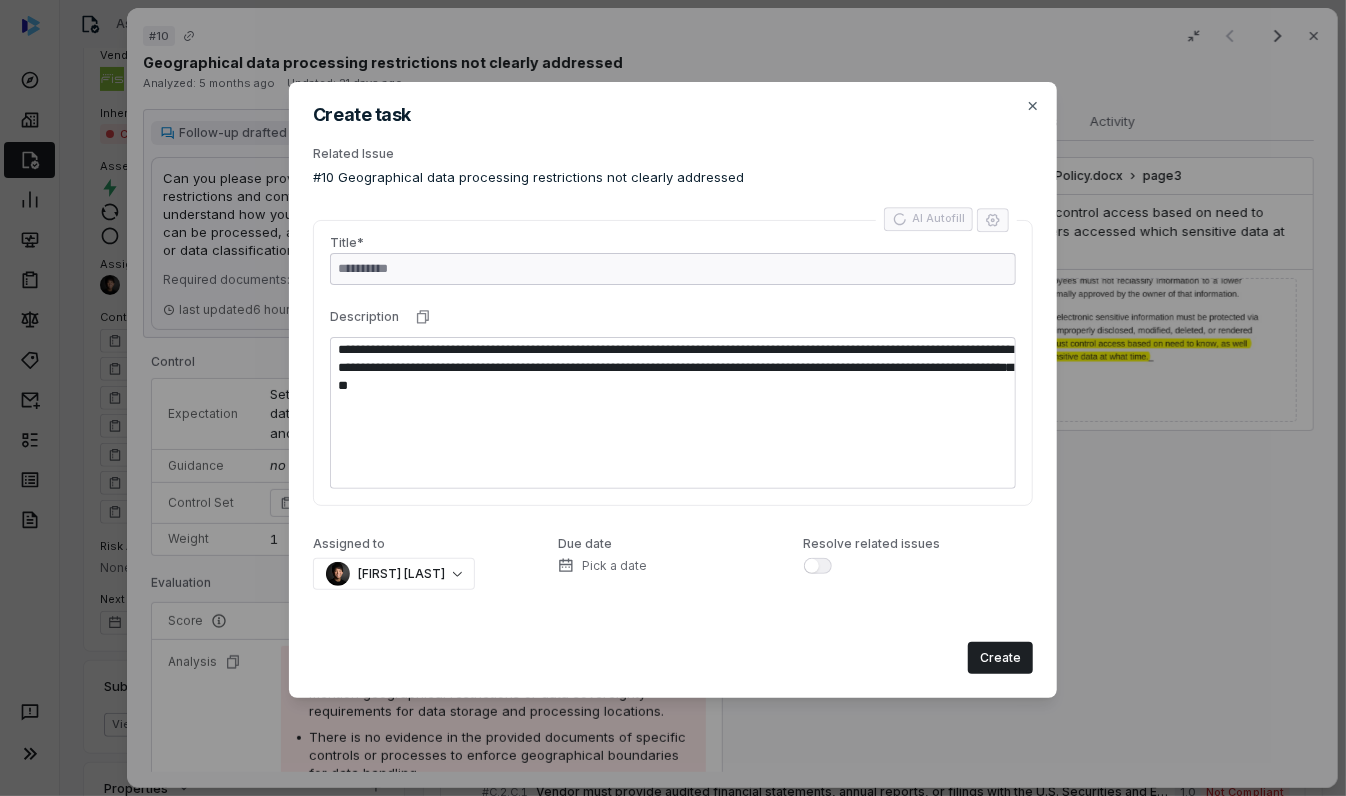 type on "*" 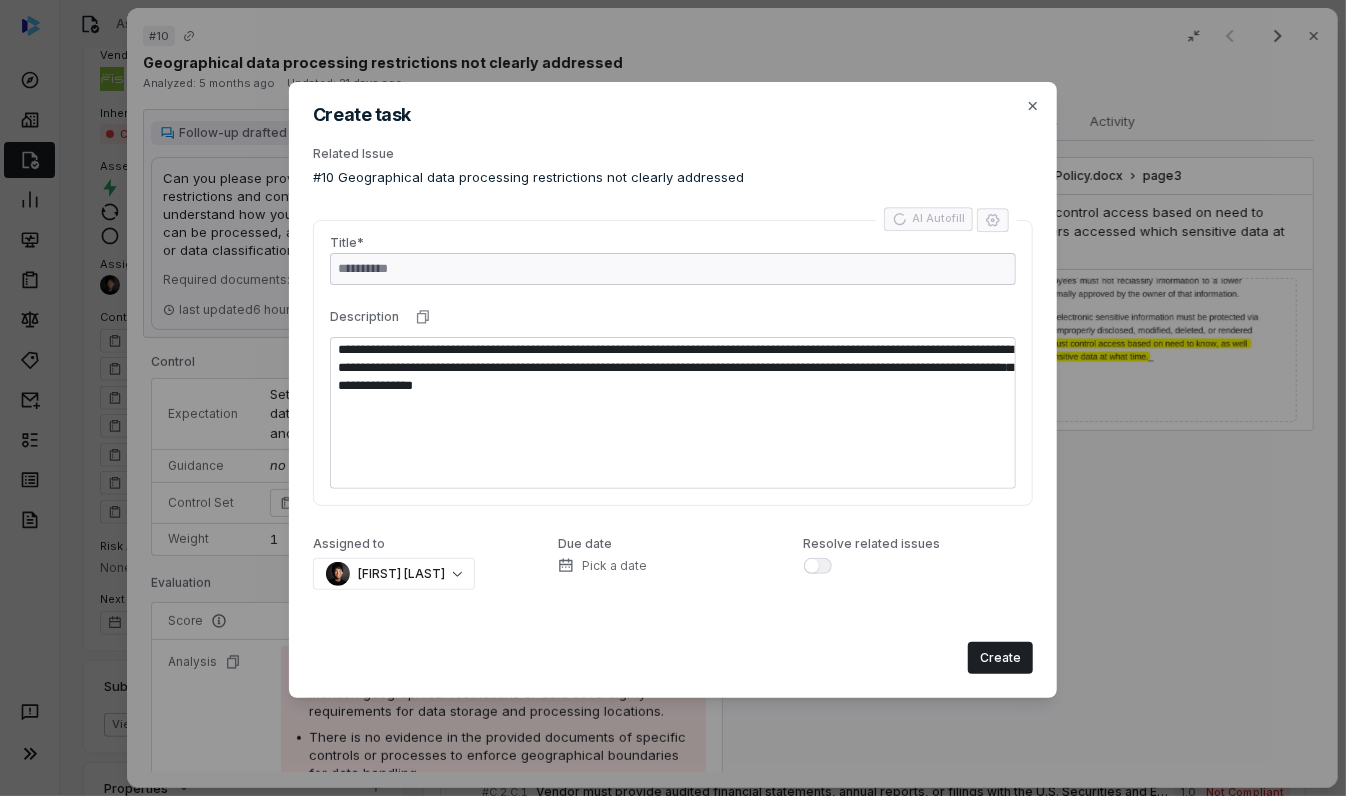 type on "*" 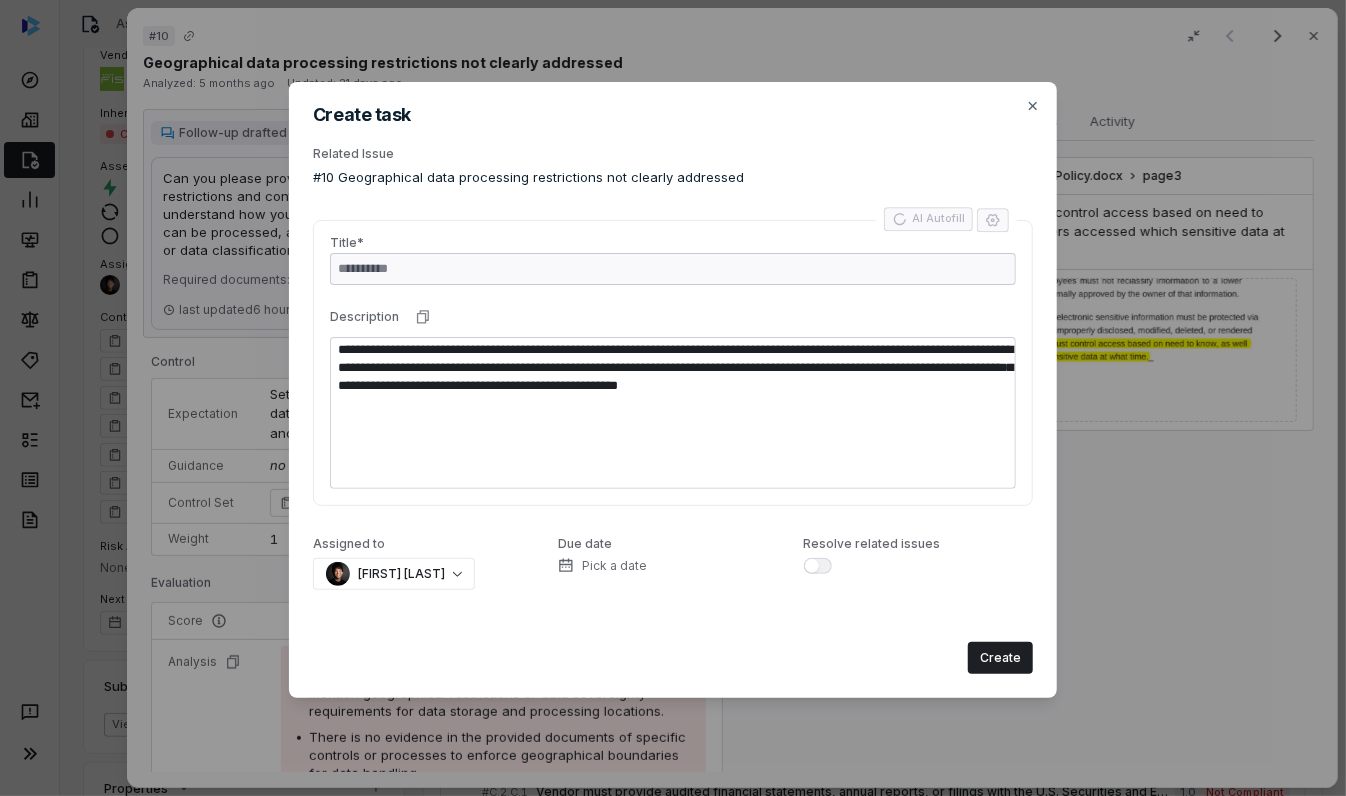 type on "*" 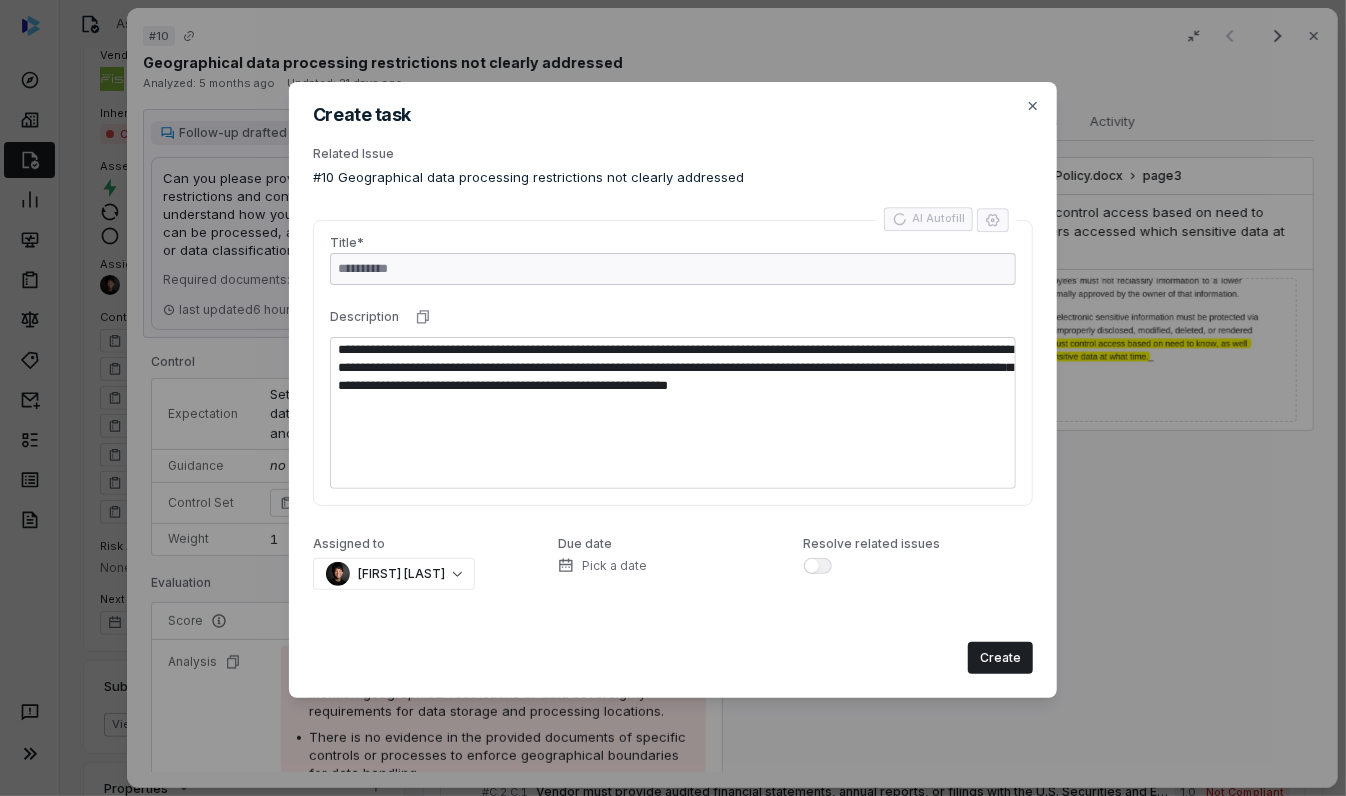 type on "*" 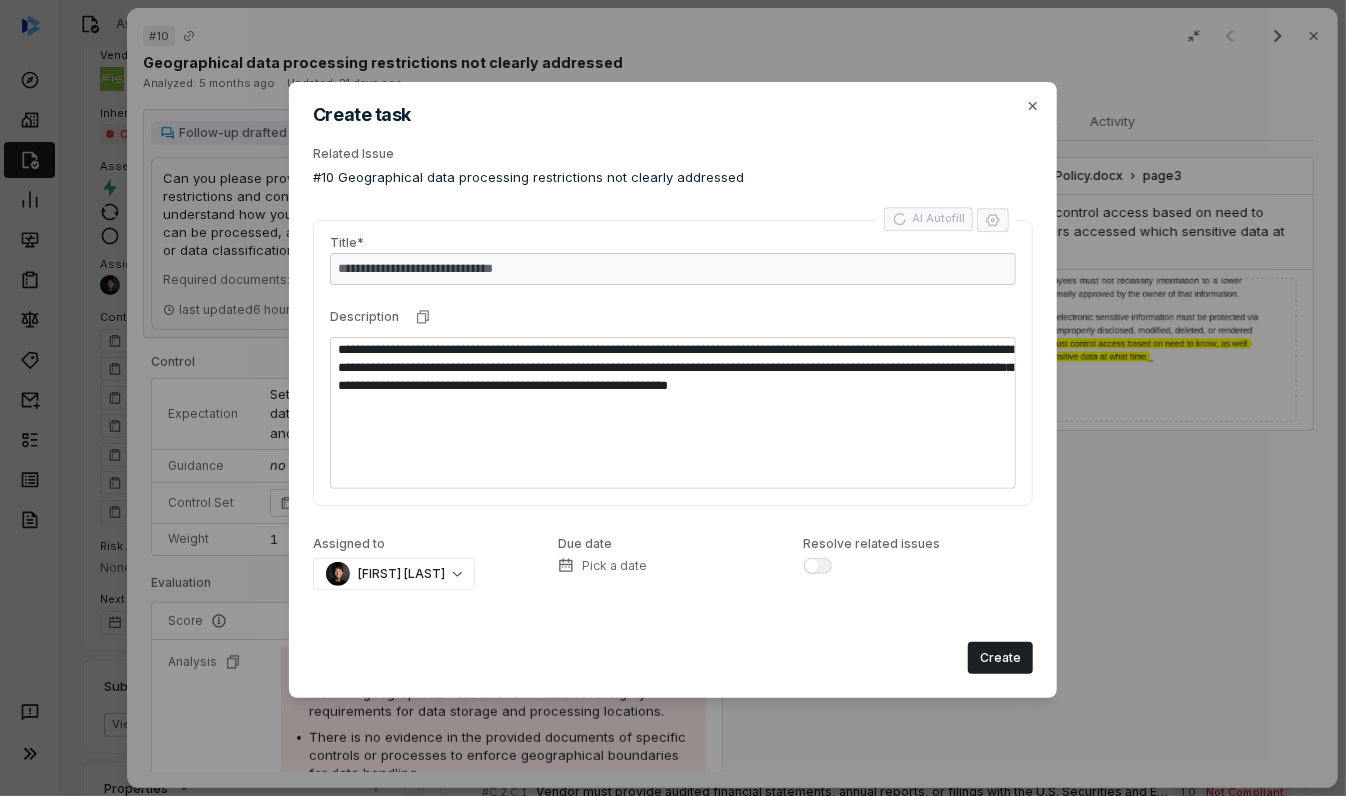 type on "**********" 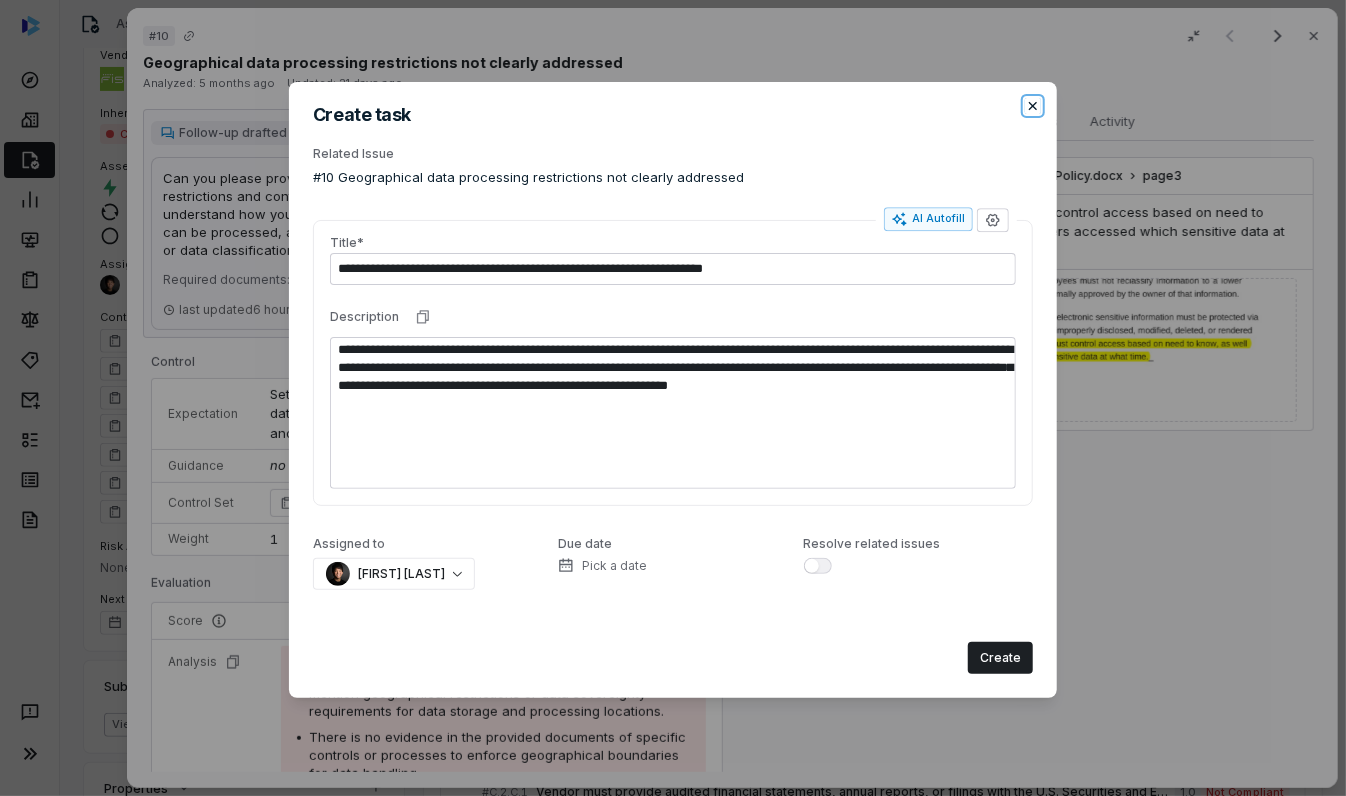 click 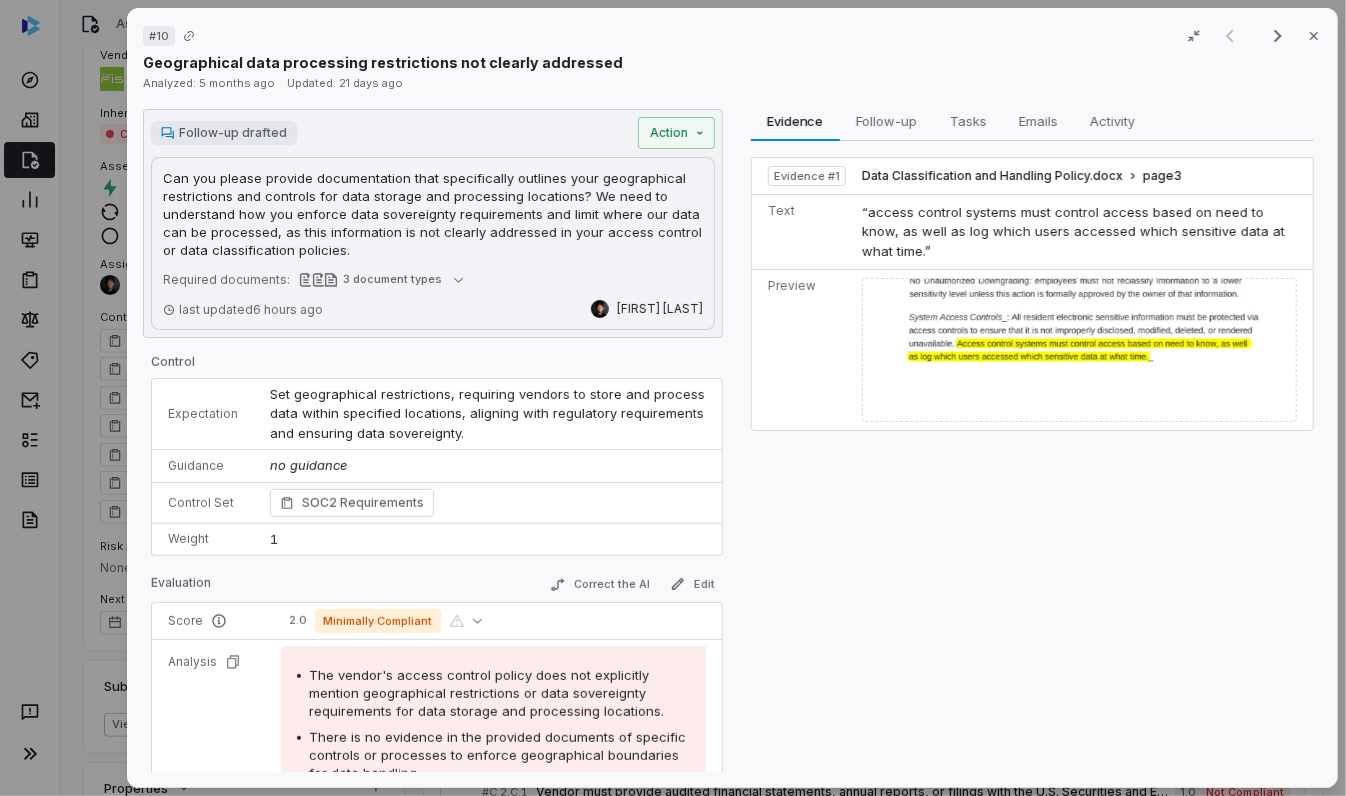 click on "last updated  6 hours ago [FIRST] [LAST]" at bounding box center [732, 398] 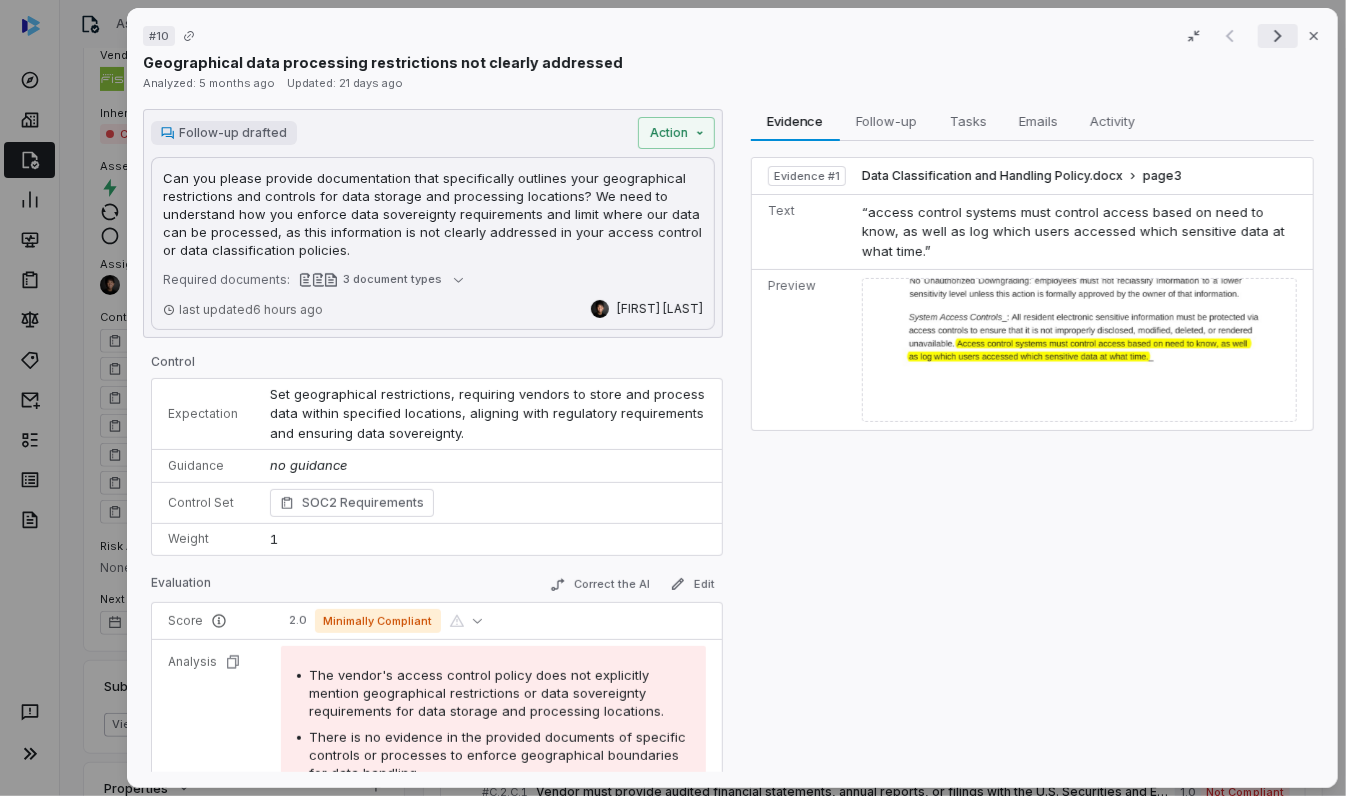 click 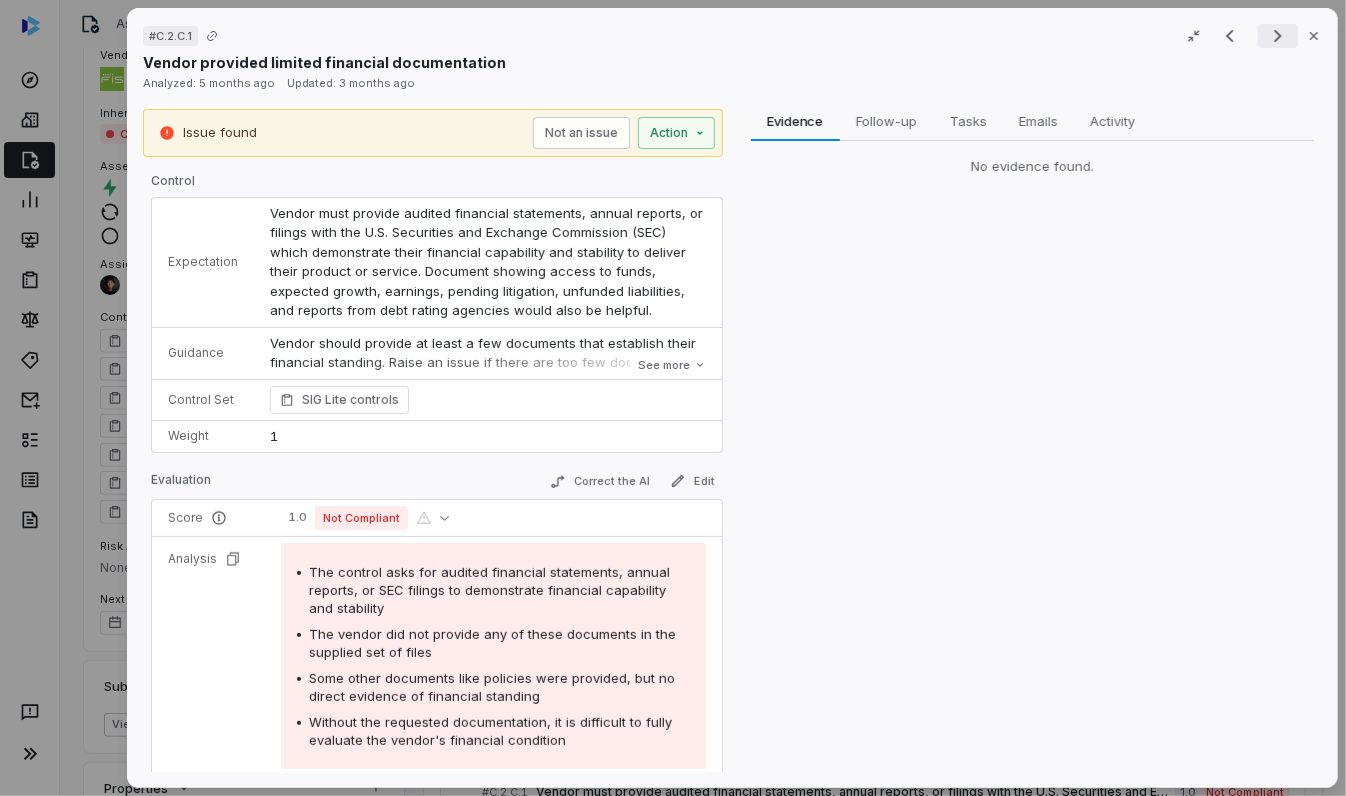 click 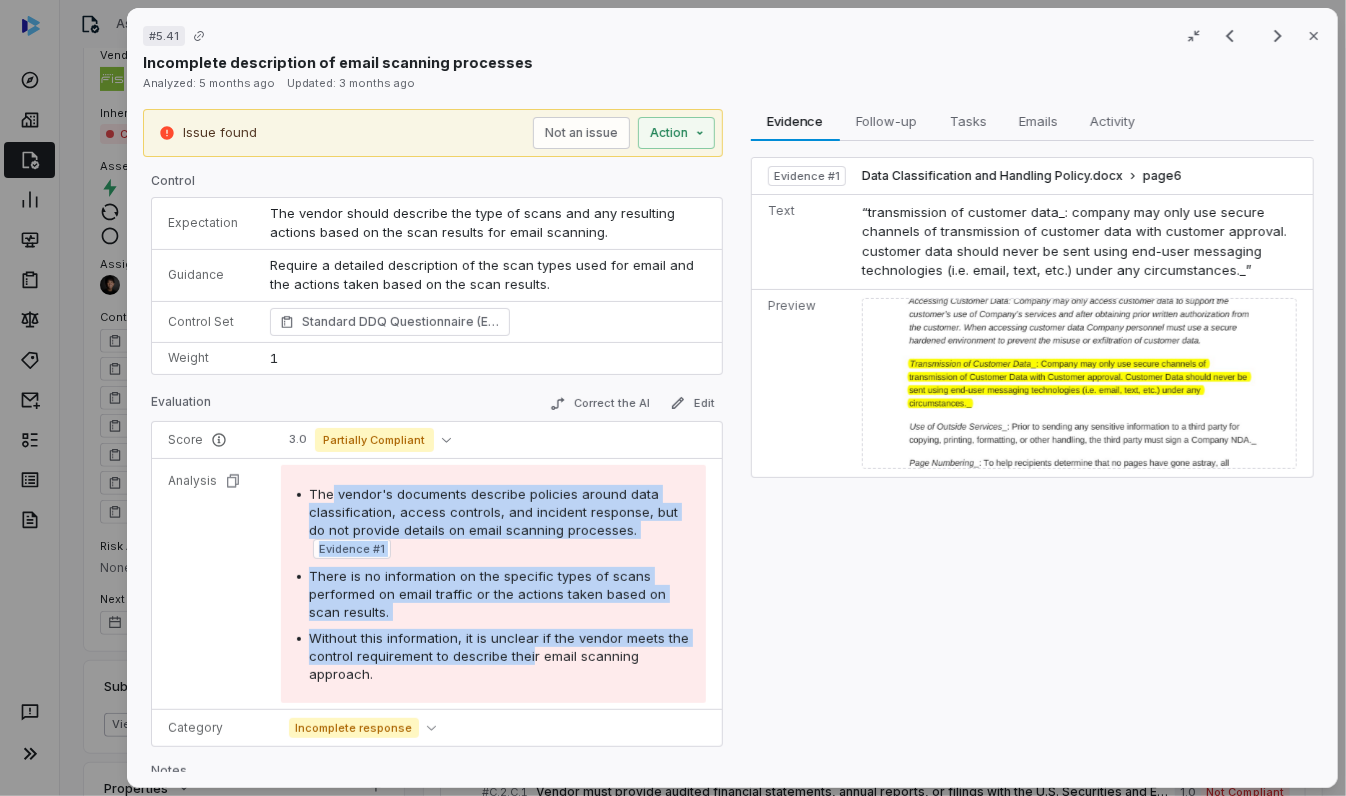 drag, startPoint x: 327, startPoint y: 495, endPoint x: 527, endPoint y: 632, distance: 242.42319 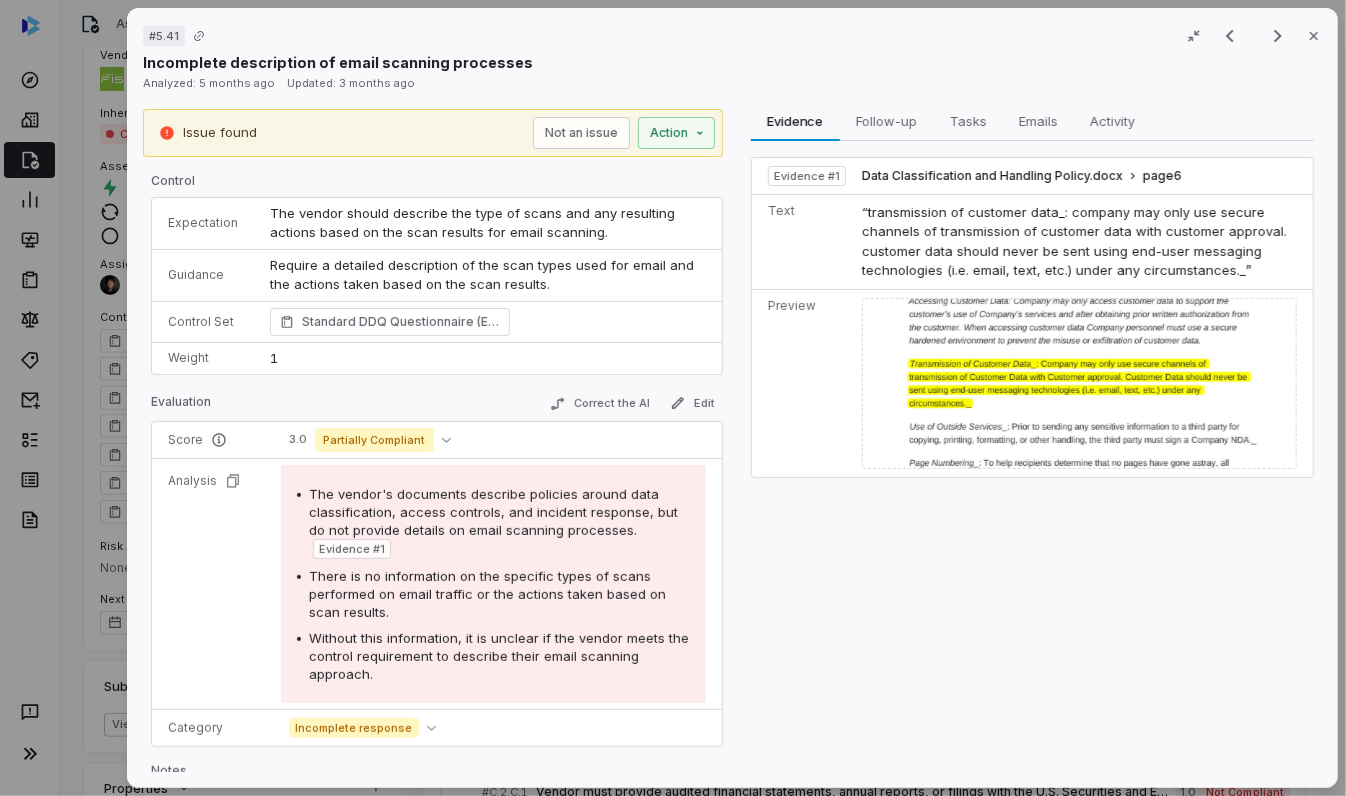 click on "Without this information, it is unclear if the vendor meets the control requirement to describe their email scanning approach." at bounding box center [499, 656] 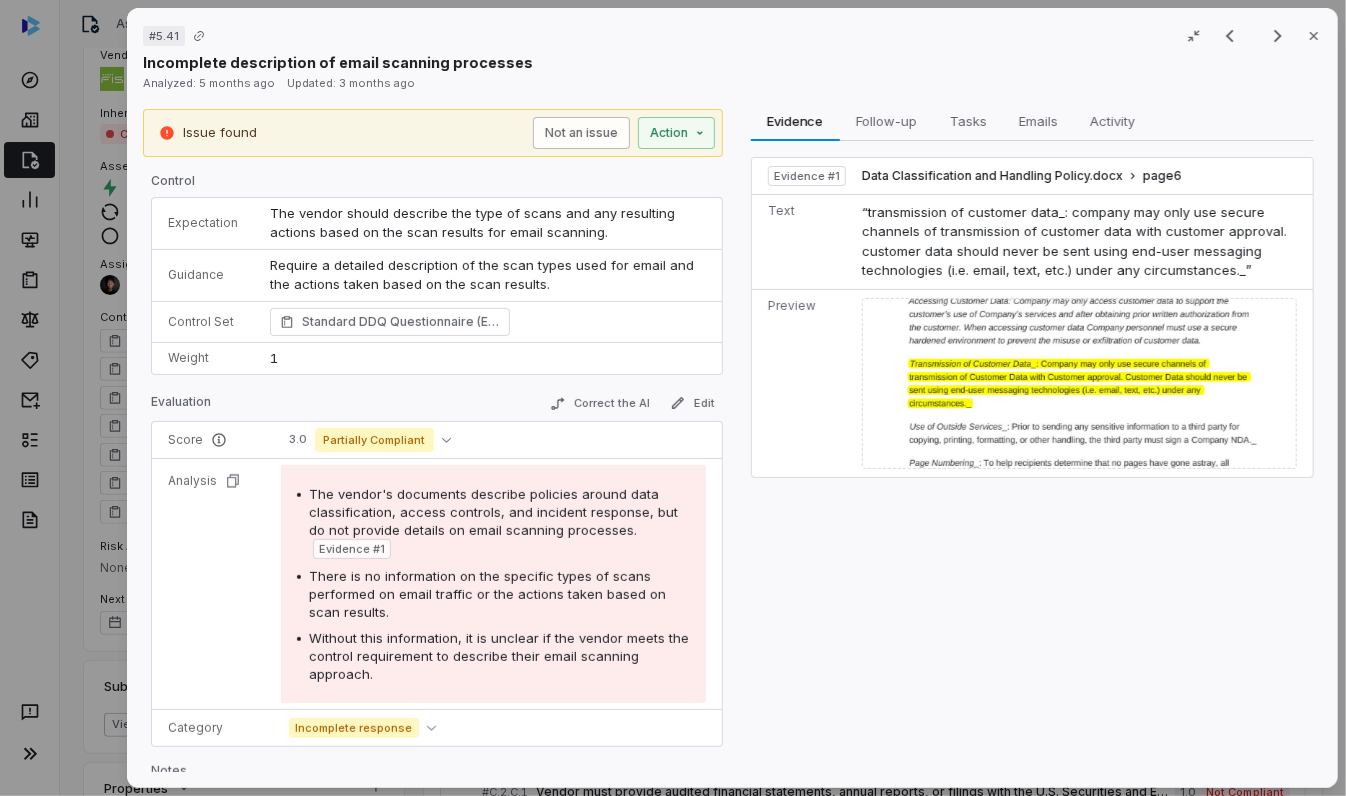 click on "Not an issue" at bounding box center (580, 133) 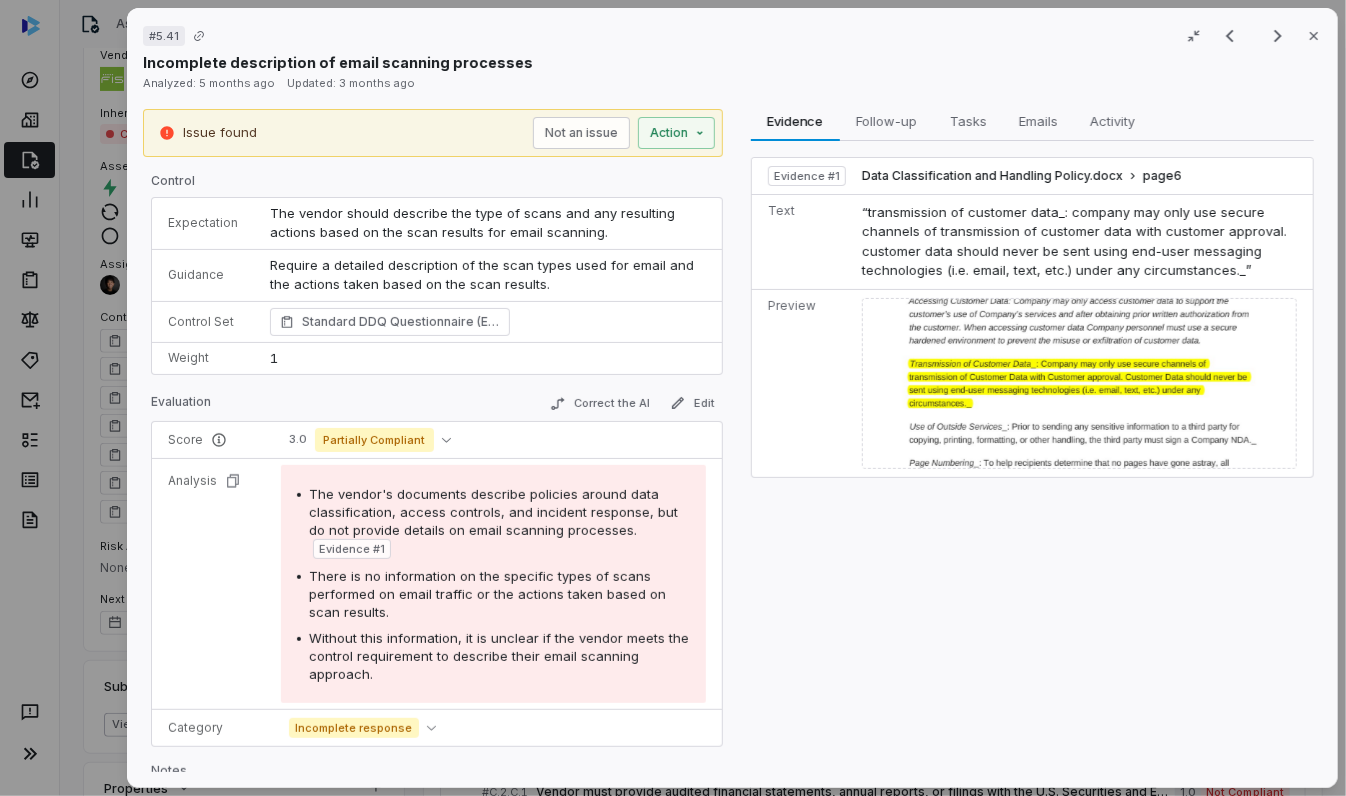 click on "# 5.41 Result 3 of 17 Close Incomplete description of email scanning processes Analyzed: [DATE] ago Updated: [DATE] ago Issue found Not an issue Action Control Expectation The vendor should describe the type of scans and any resulting actions based on the scan results for email scanning. Guidance Require a detailed description of the scan types used for email and the actions taken based on the scan results. Require a detailed description of the scan types used for email and the actions taken based on the scan results. Control Set Standard DDQ Questionnaire (Enterprise Software) Weight 1 Evaluation Correct the AI Edit   Score 3.0 Partially Compliant Analysis The vendor's documents describe policies around data classification, access controls, and incident response, but do not provide details on email scanning processes. Evidence # 1 There is no information on the specific types of scans performed on email traffic or the actions taken based on scan results. Category Incomplete response Notes   Save Evidence" at bounding box center [673, 398] 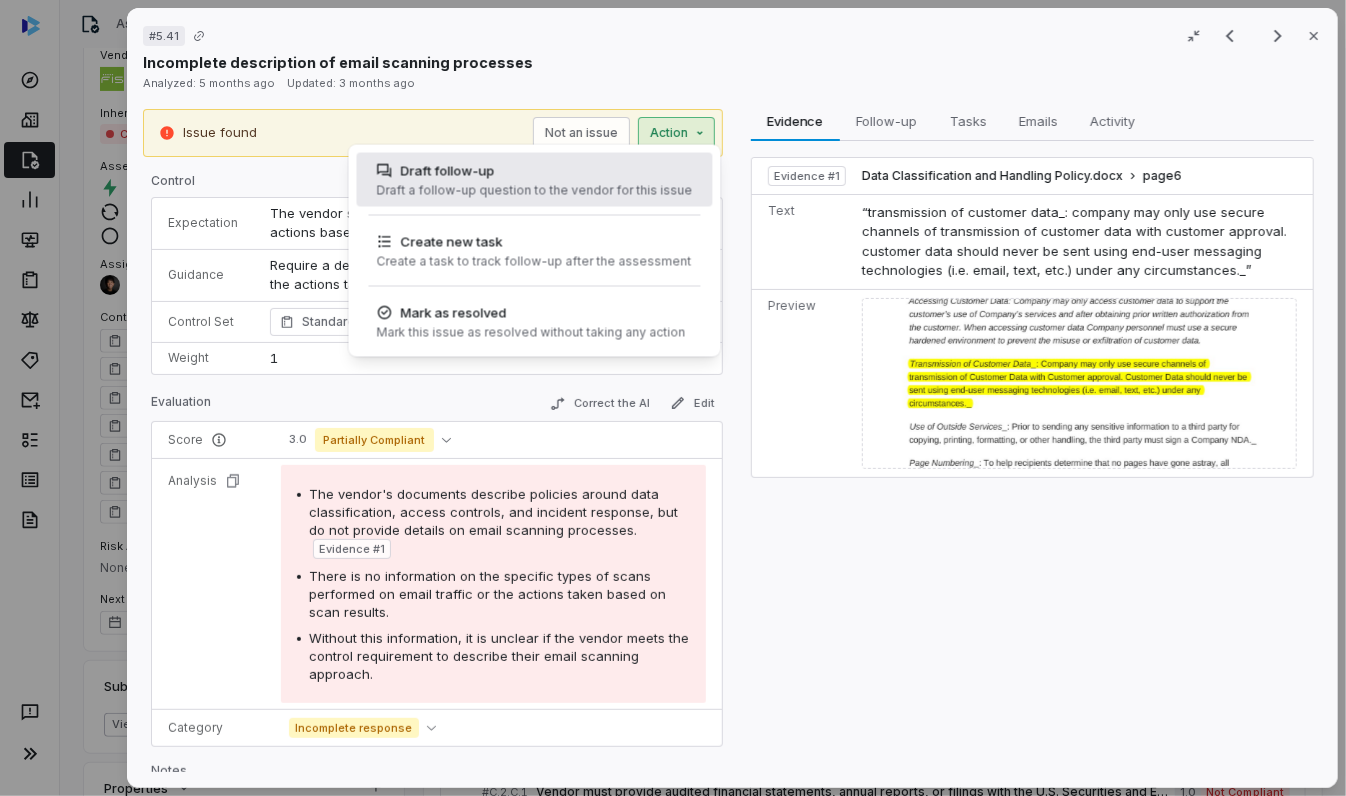 click on "Draft follow-up" at bounding box center (534, 171) 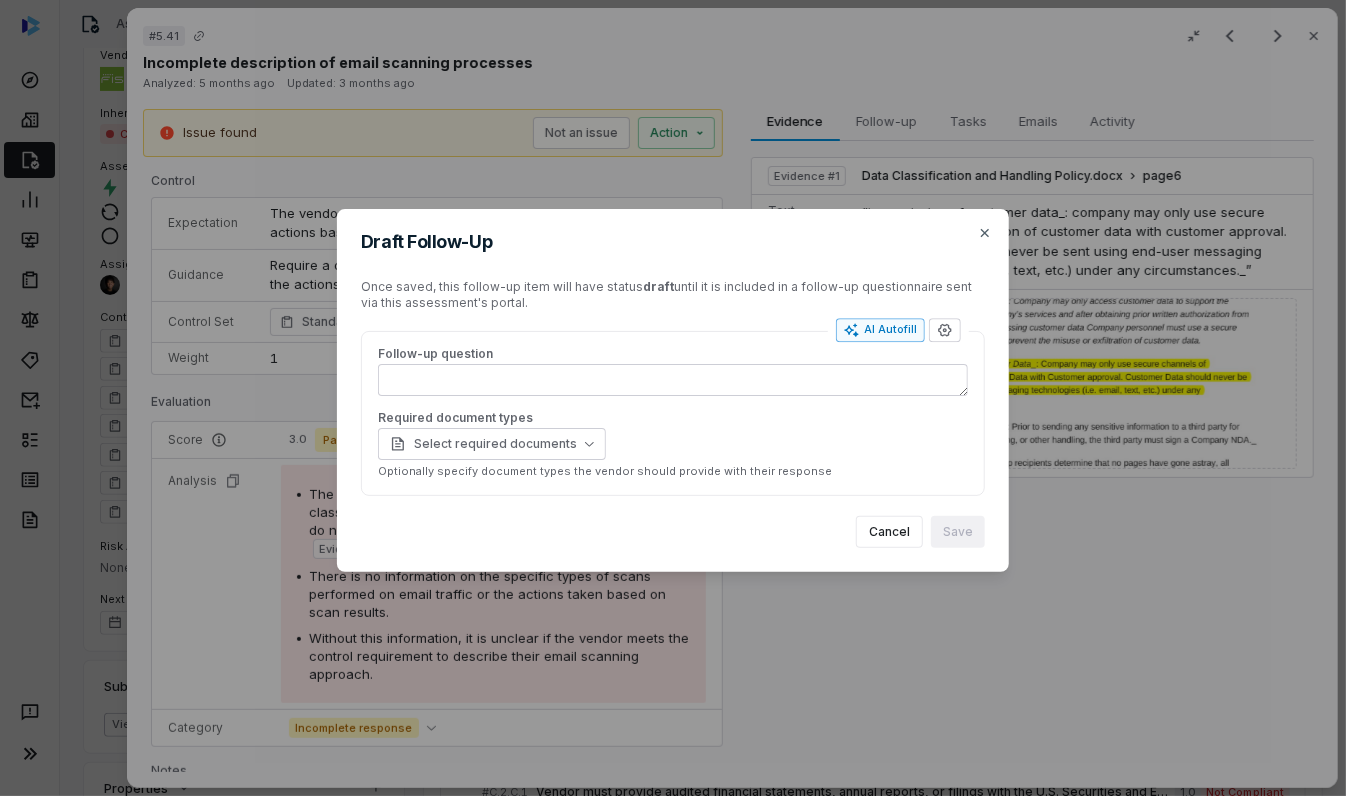 click on "AI Autofill" at bounding box center (880, 330) 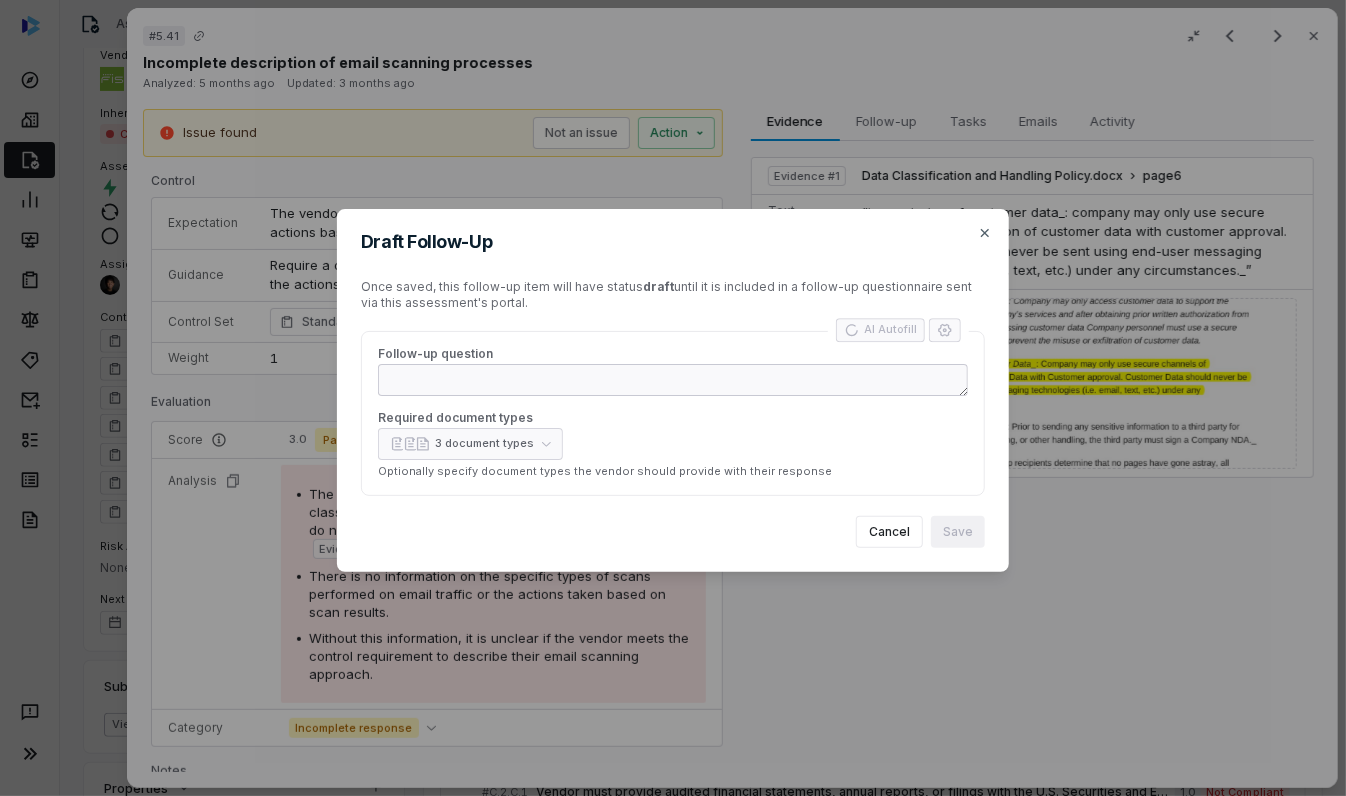 type on "*" 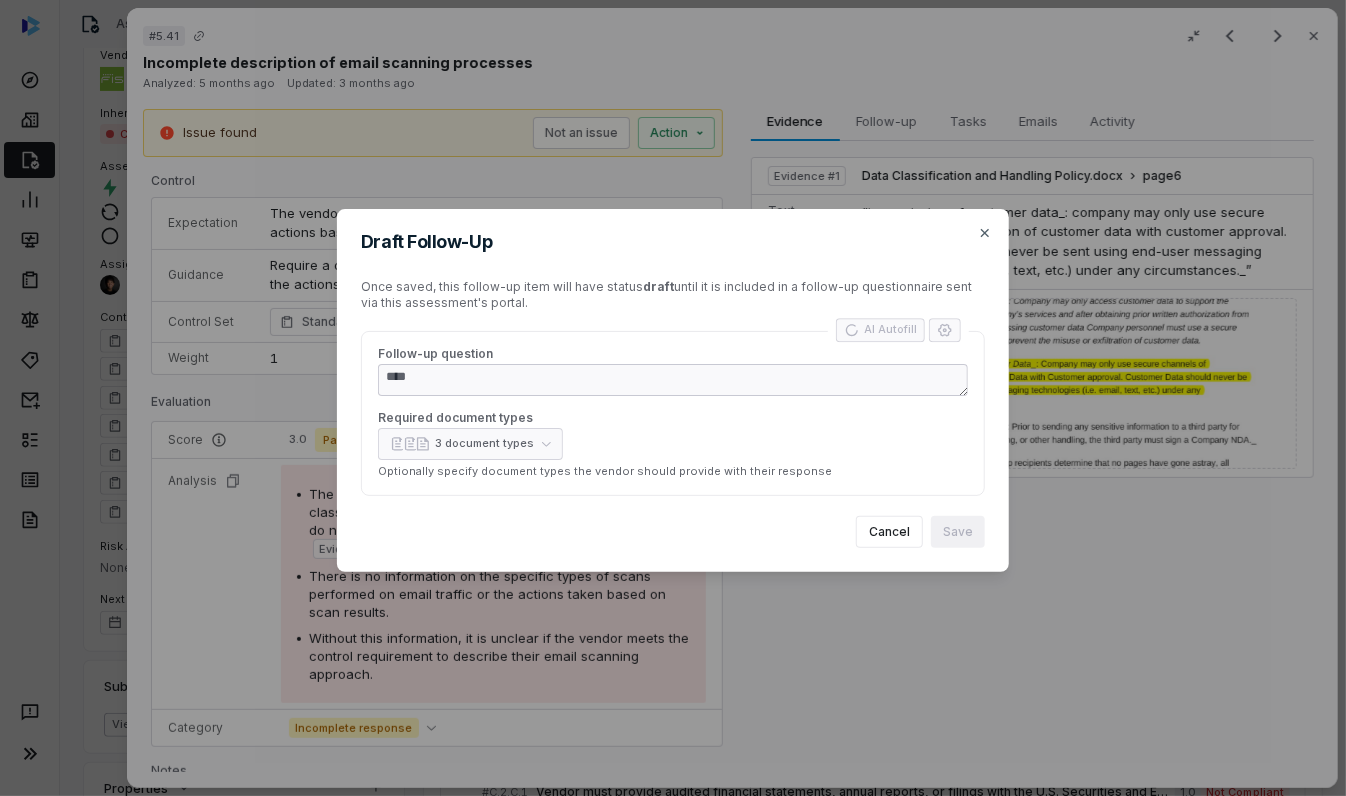 type on "*" 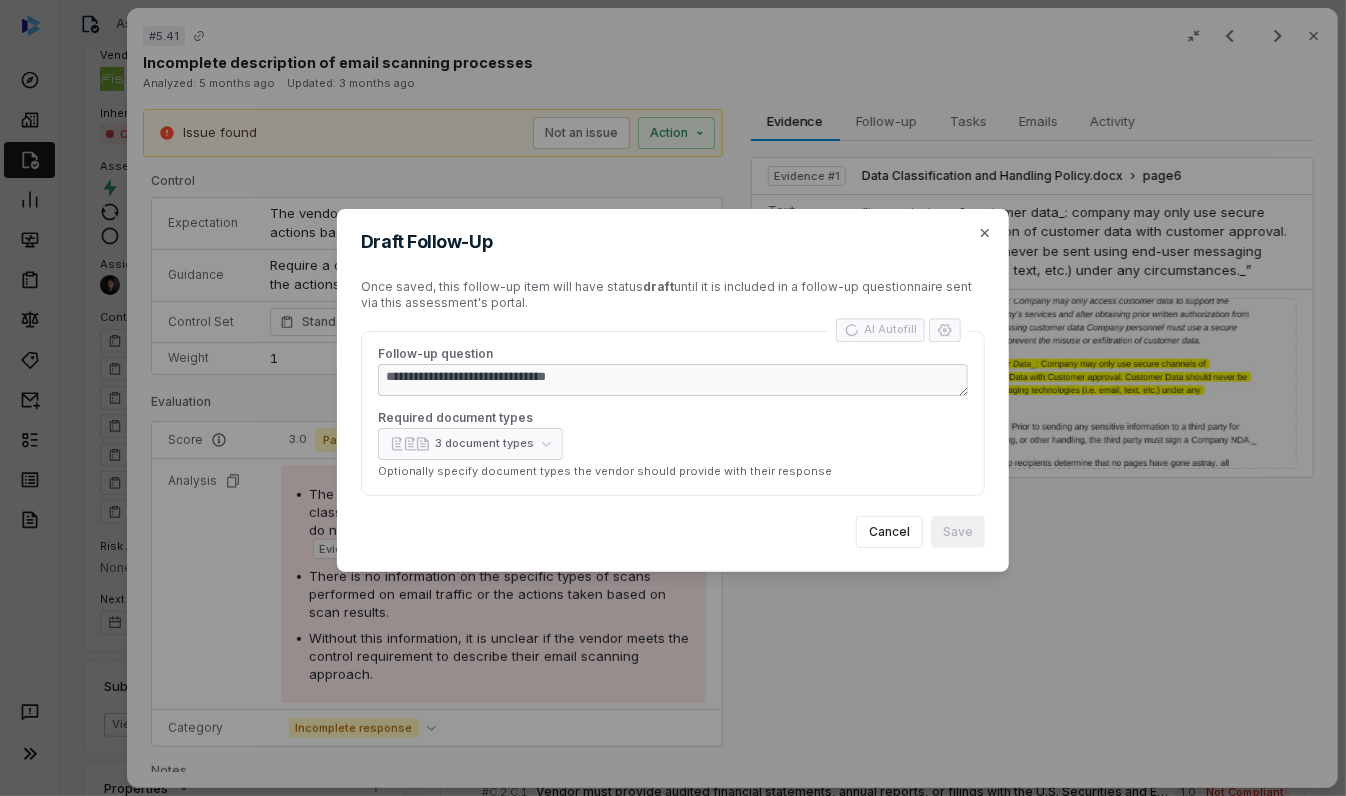 type on "*" 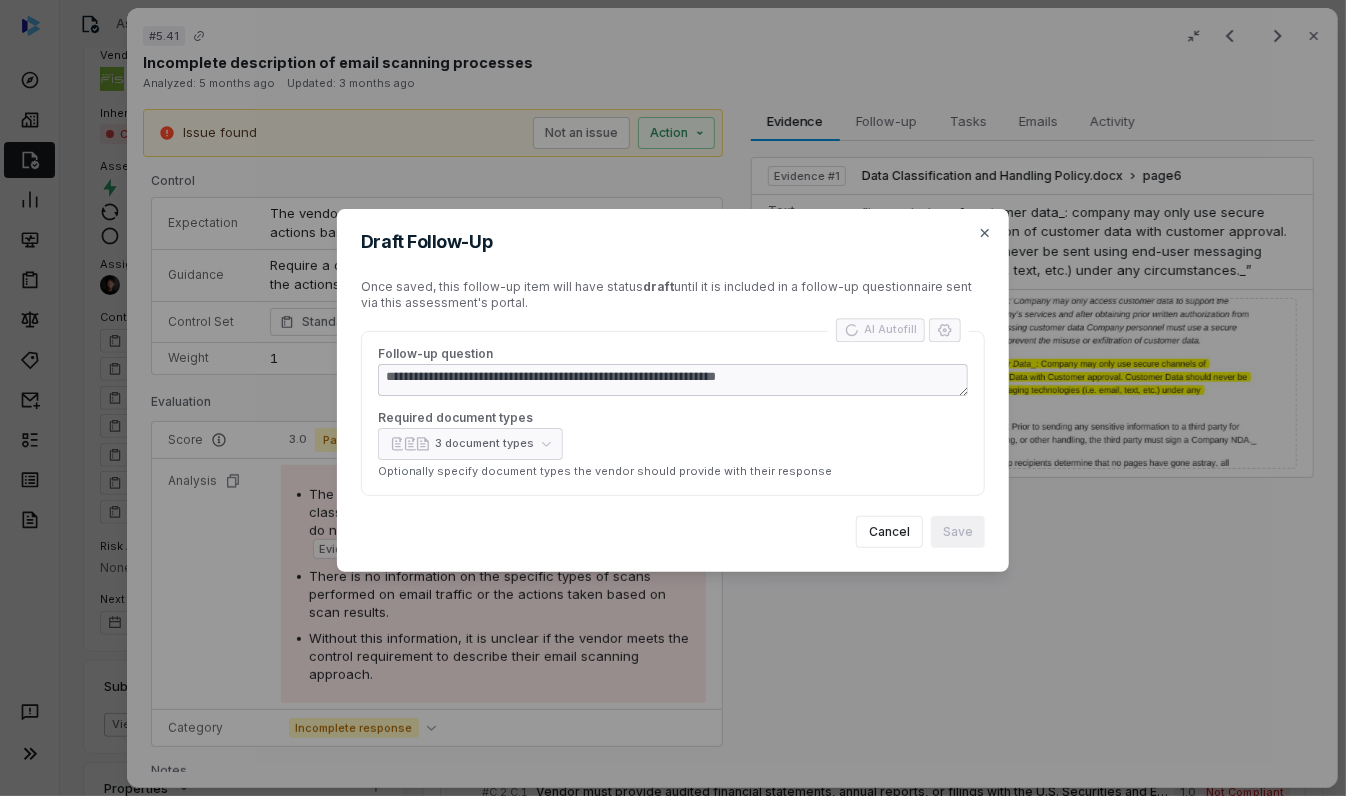type on "*" 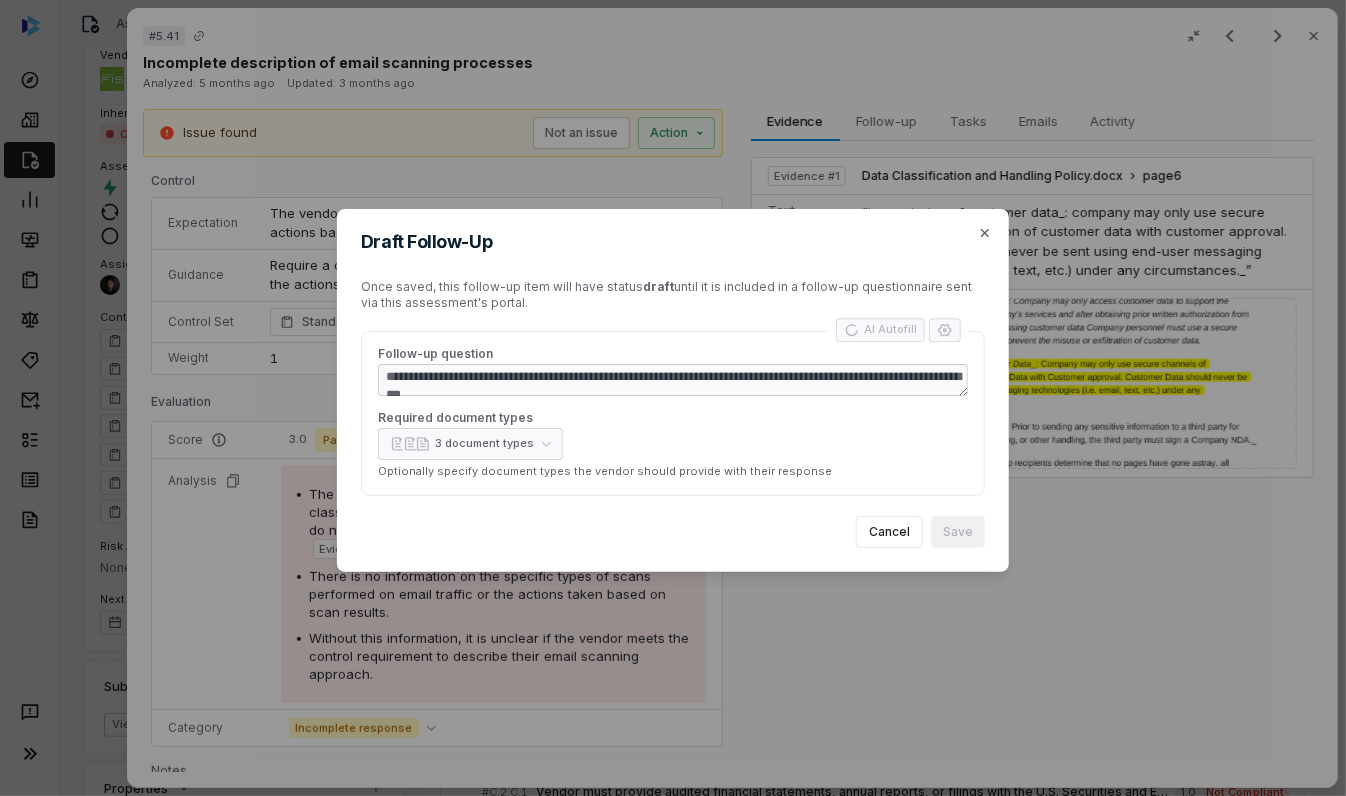type on "*" 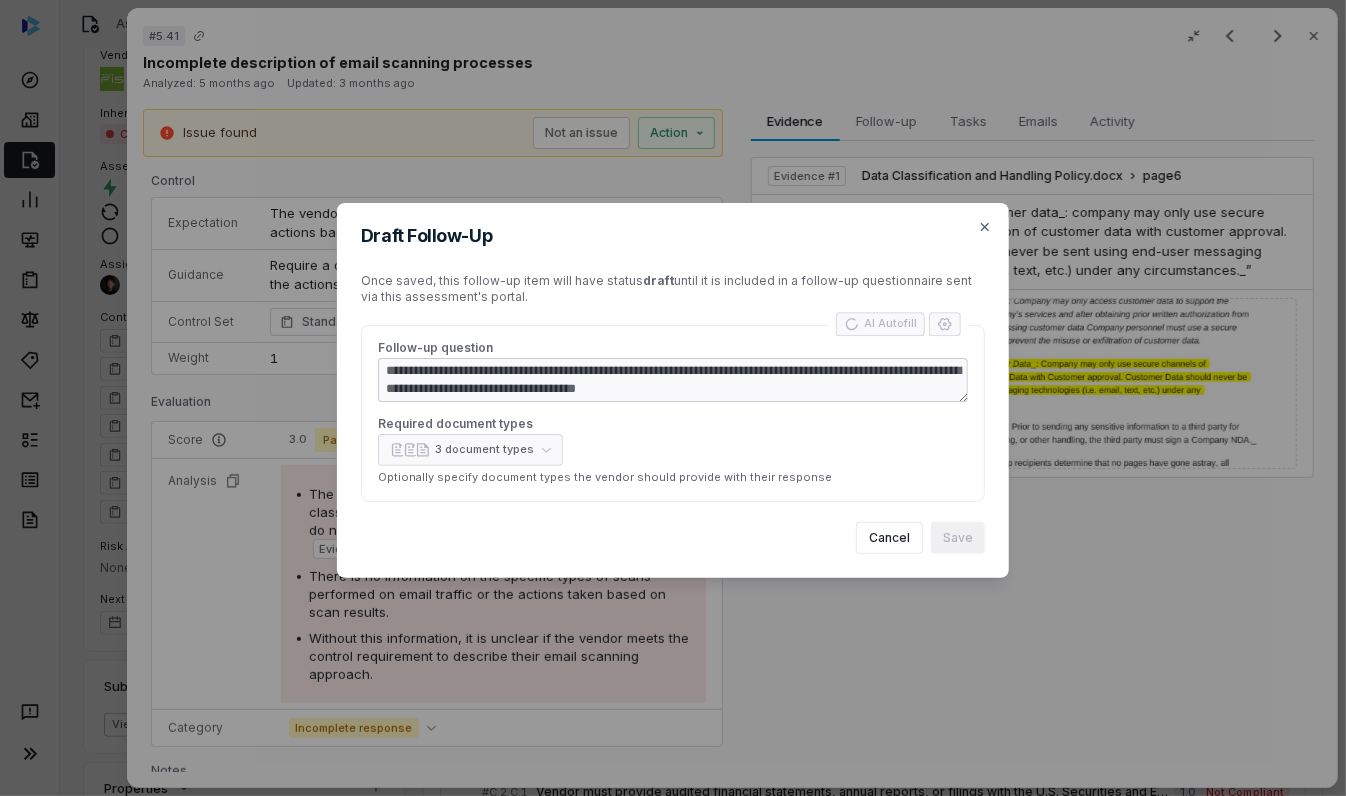 type on "*" 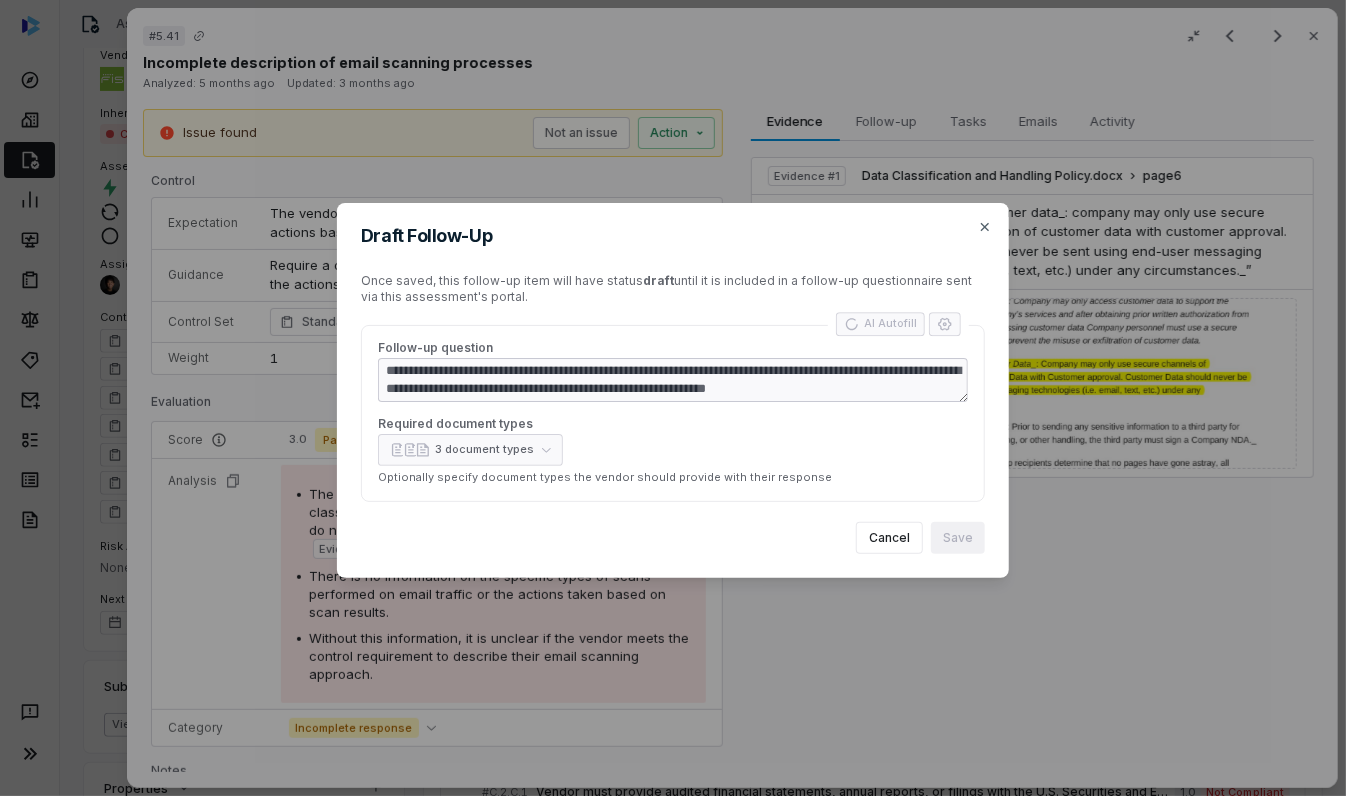 type on "*" 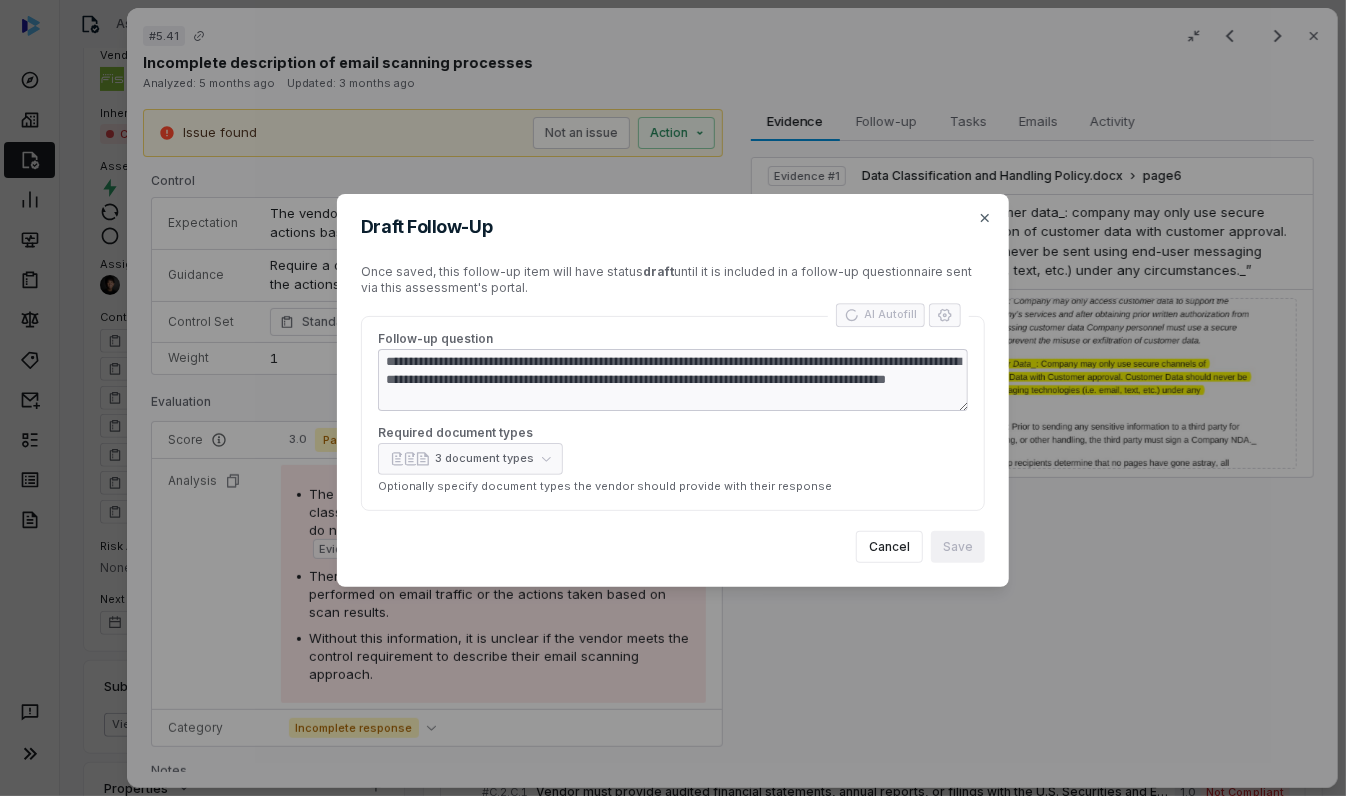 type on "*" 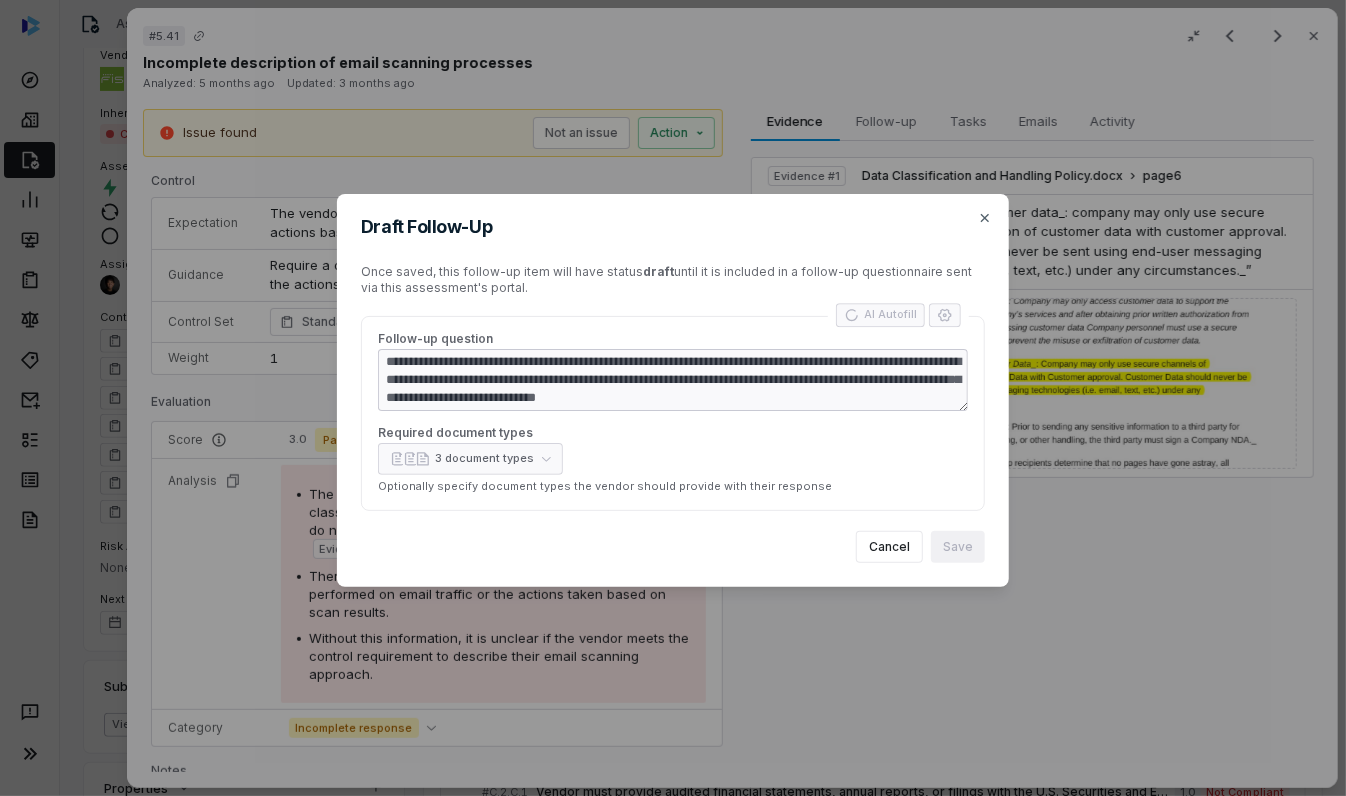 type on "*" 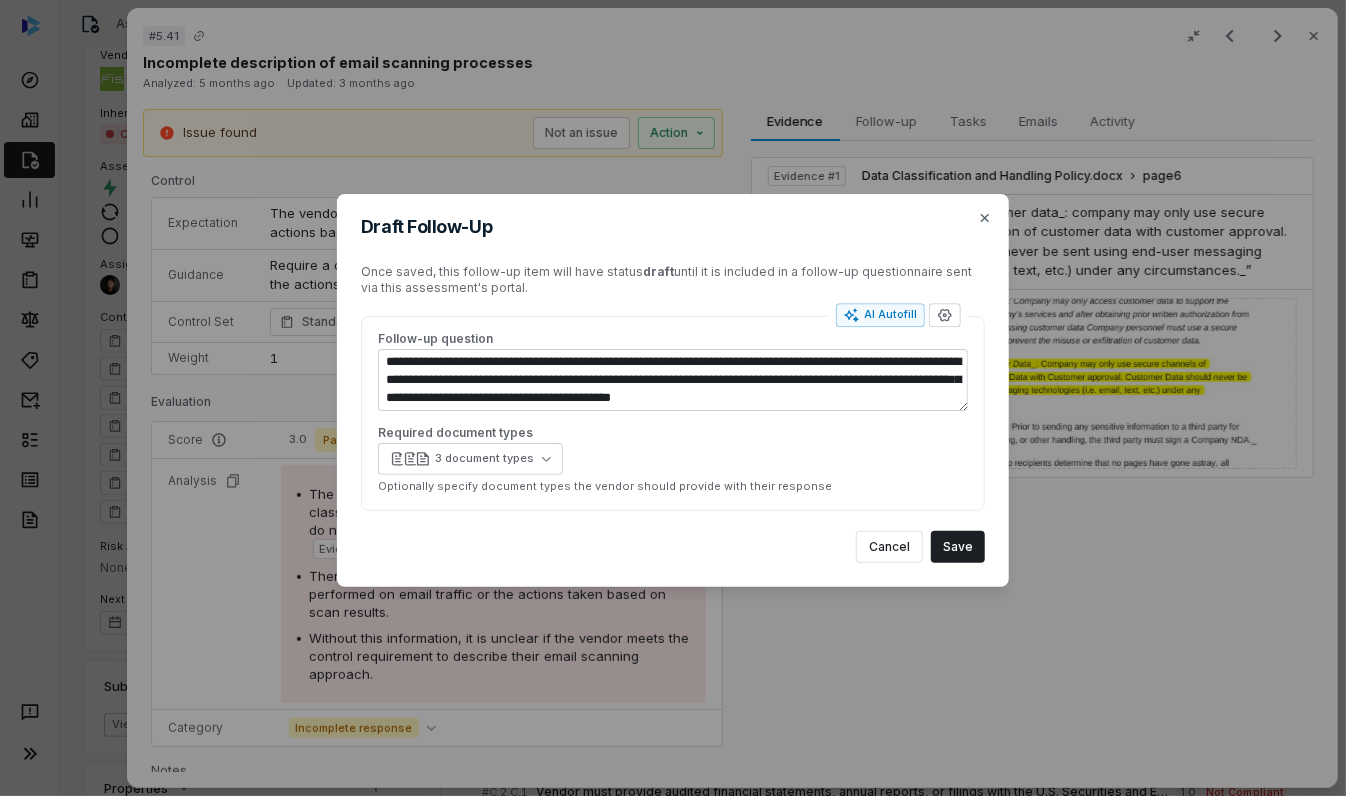 click on "Cancel" at bounding box center [889, 547] 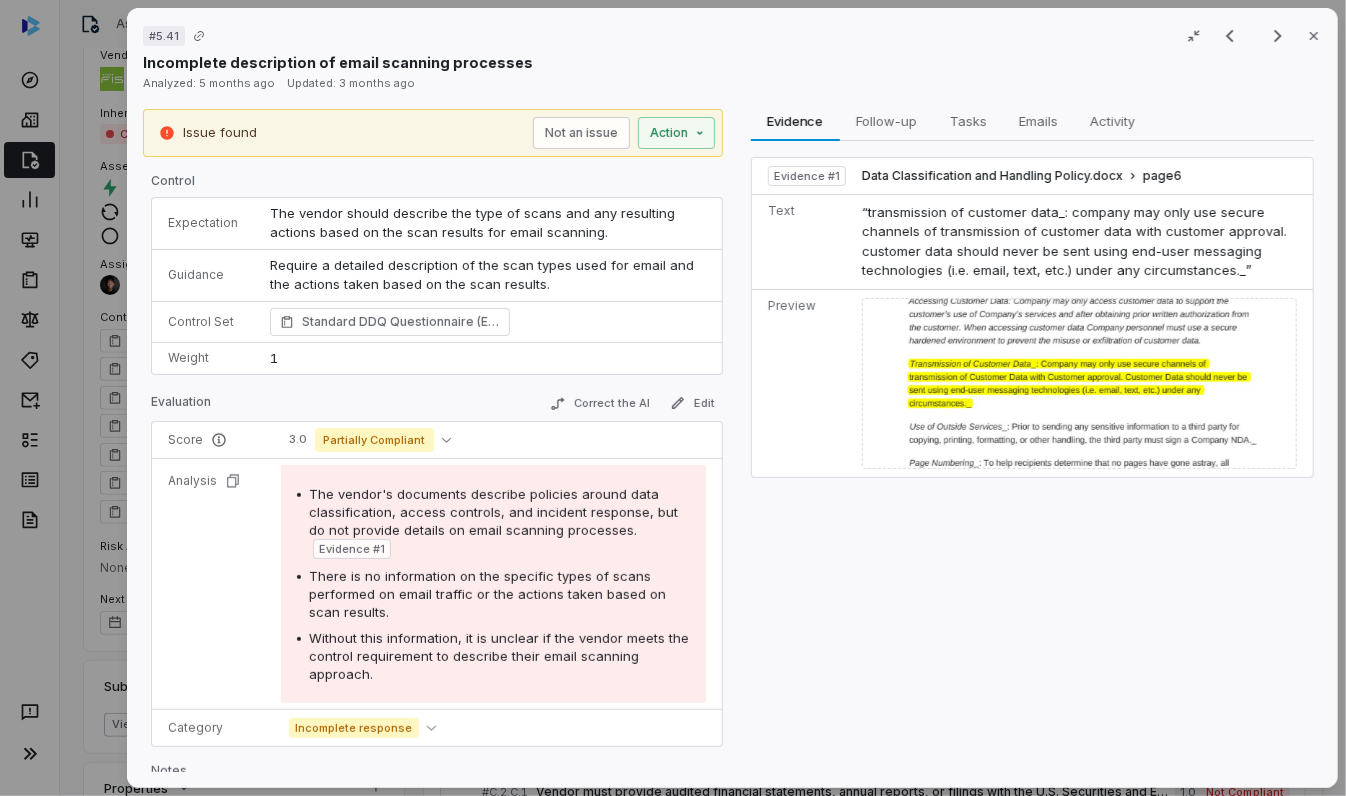 click on "# 5.41 Result 3 of 17 Close Incomplete description of email scanning processes Analyzed: [DATE] ago Updated: [DATE] ago Issue found Not an issue Action Control Expectation The vendor should describe the type of scans and any resulting actions based on the scan results for email scanning. Guidance Require a detailed description of the scan types used for email and the actions taken based on the scan results. Require a detailed description of the scan types used for email and the actions taken based on the scan results. Control Set Standard DDQ Questionnaire (Enterprise Software) Weight 1 Evaluation Correct the AI Edit   Score 3.0 Partially Compliant Analysis The vendor's documents describe policies around data classification, access controls, and incident response, but do not provide details on email scanning processes. Evidence # 1 There is no information on the specific types of scans performed on email traffic or the actions taken based on scan results. Category Incomplete response Notes   Save Evidence" at bounding box center [673, 398] 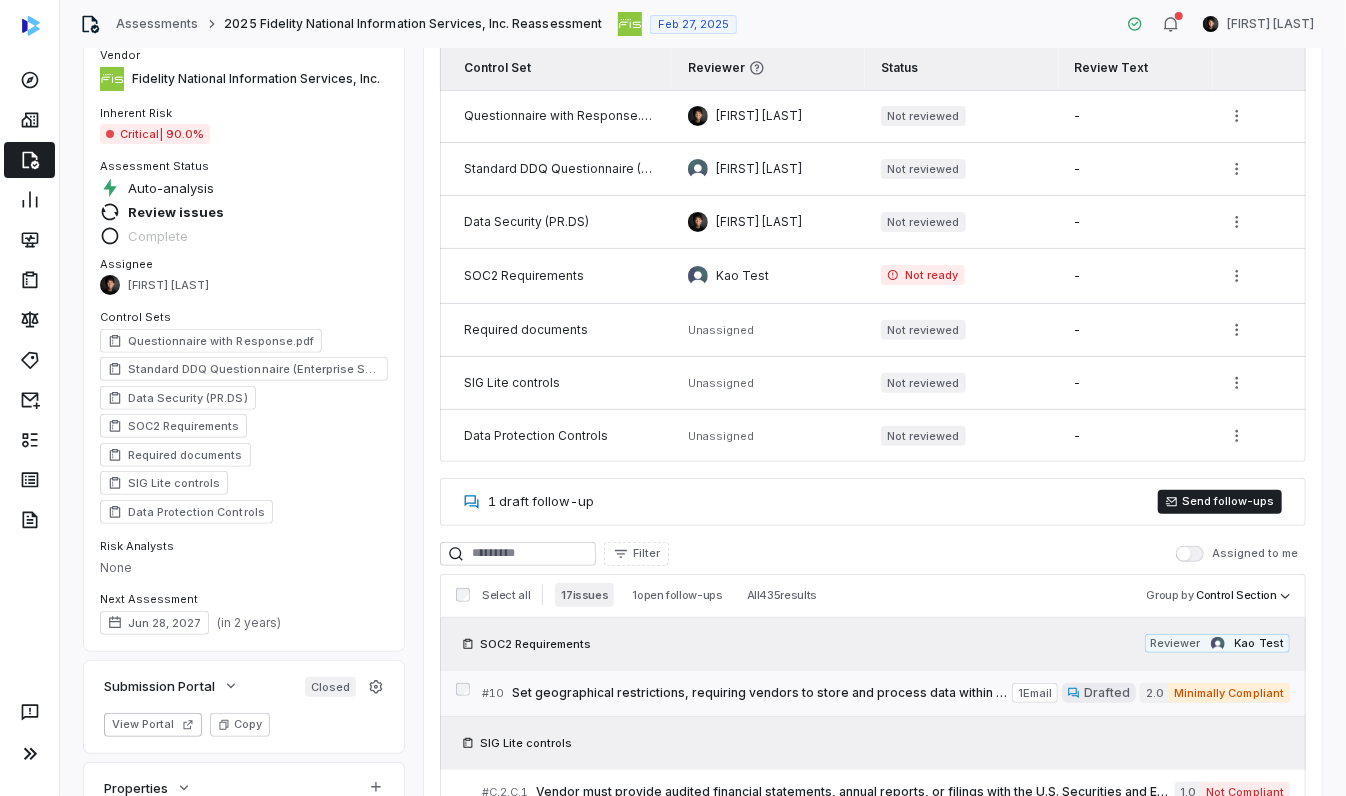 click on "# 10 Set geographical restrictions, requiring vendors to store and process data within specified locations, aligning with regulatory requirements and ensuring data sovereignty." at bounding box center (747, 693) 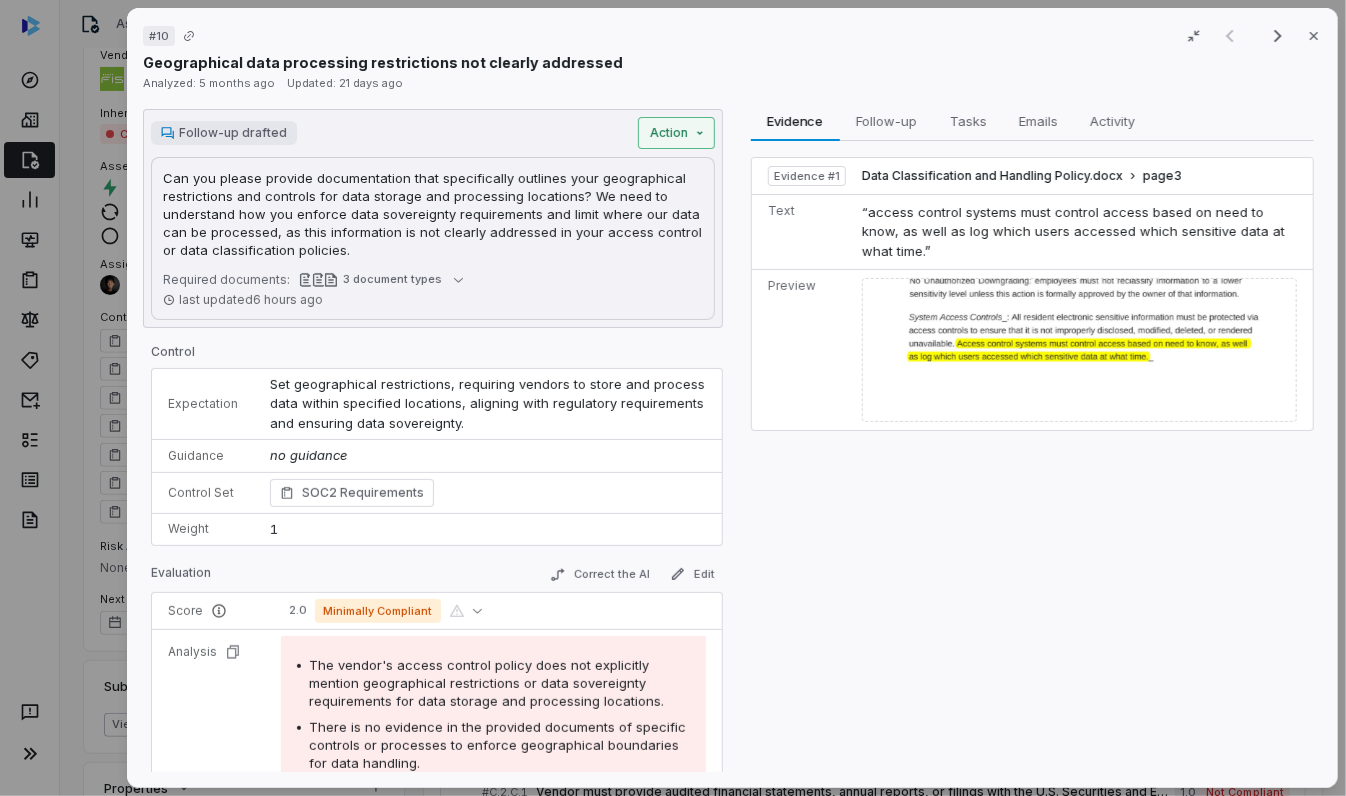 click on "Action" at bounding box center [675, 133] 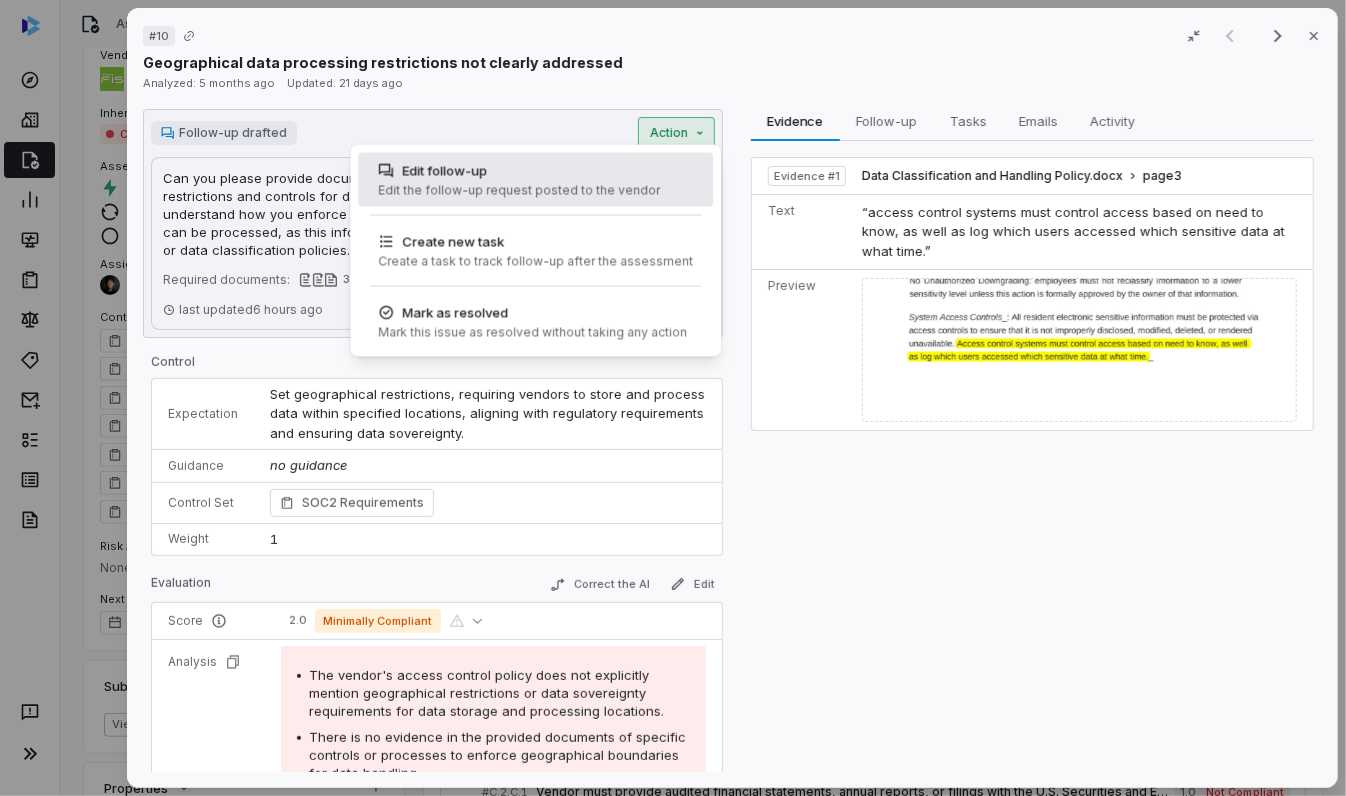 click on "Edit the follow-up request posted to the vendor" at bounding box center (519, 191) 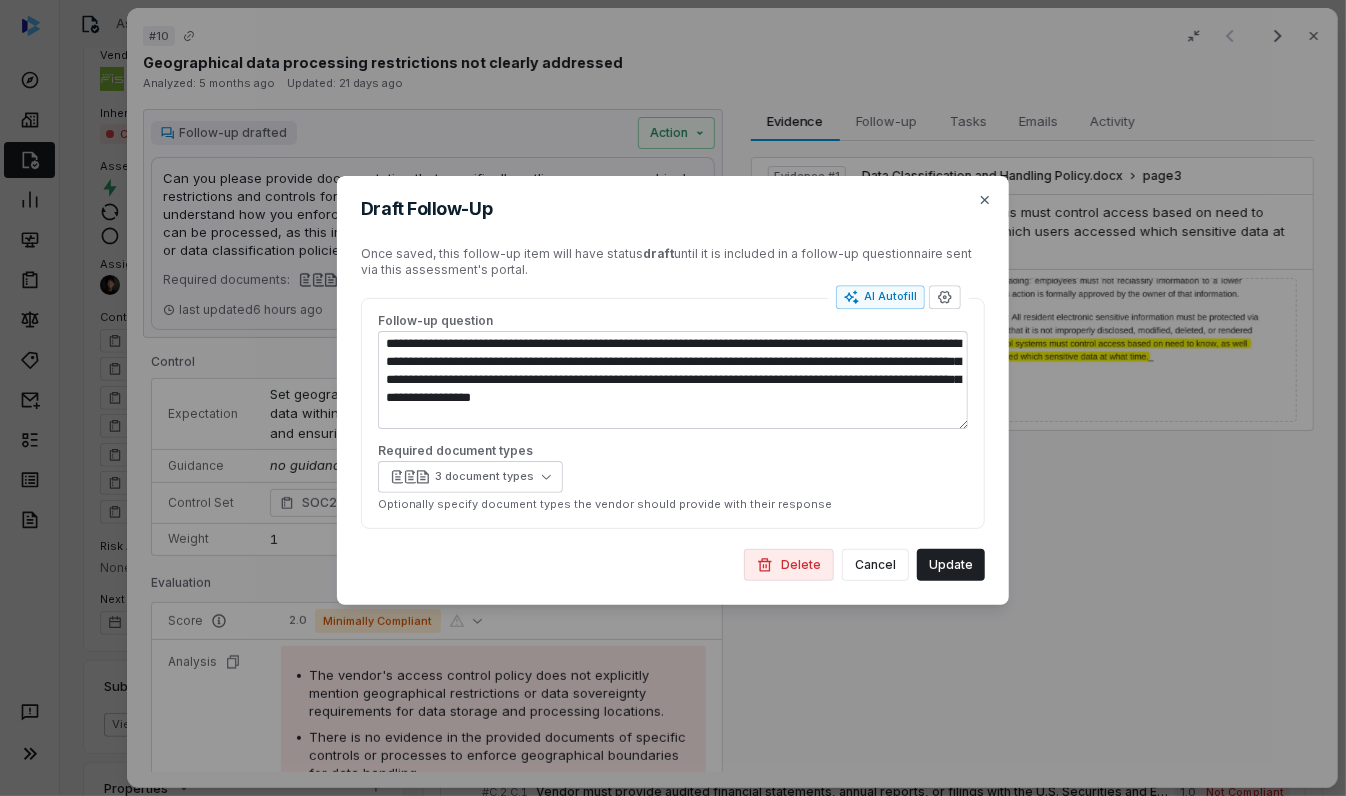 click on "**********" at bounding box center (673, 390) 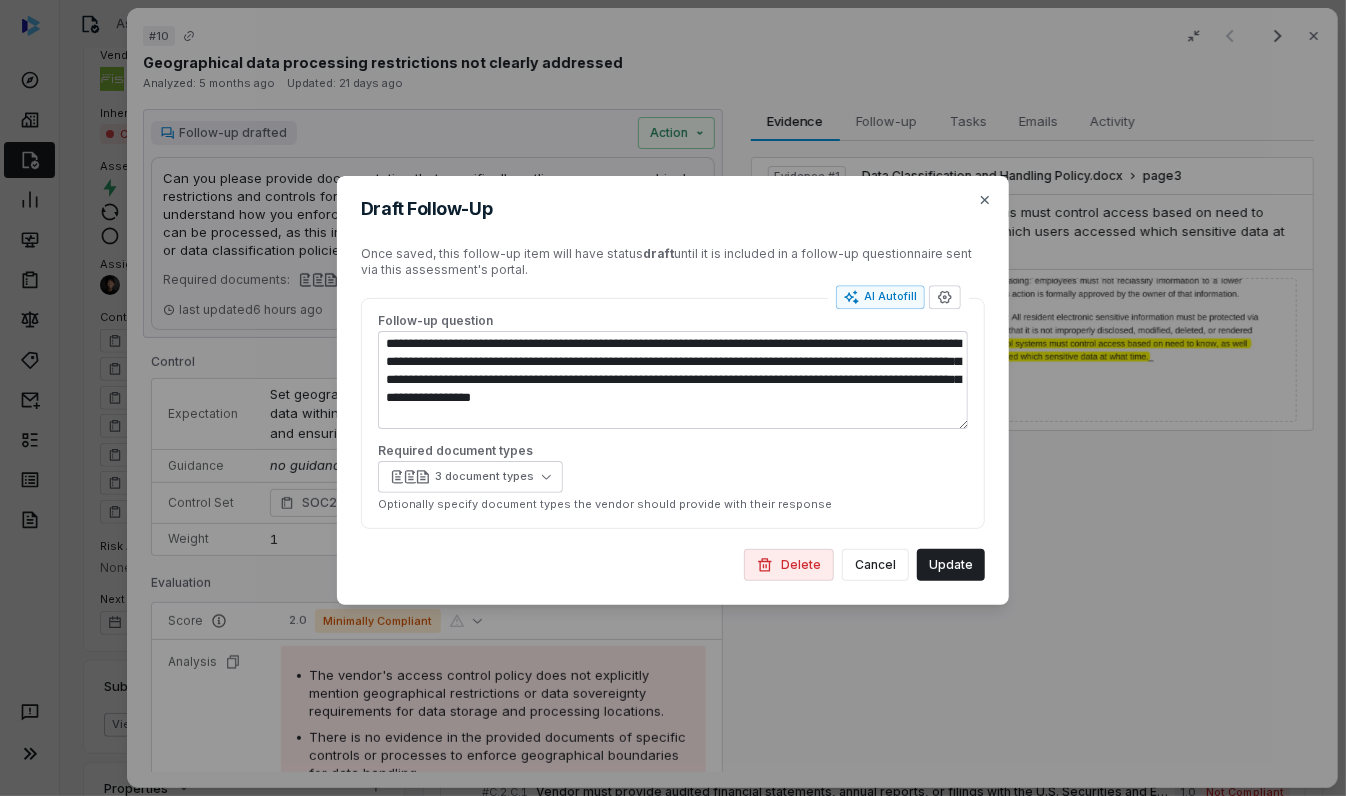 click on "Delete" at bounding box center [789, 565] 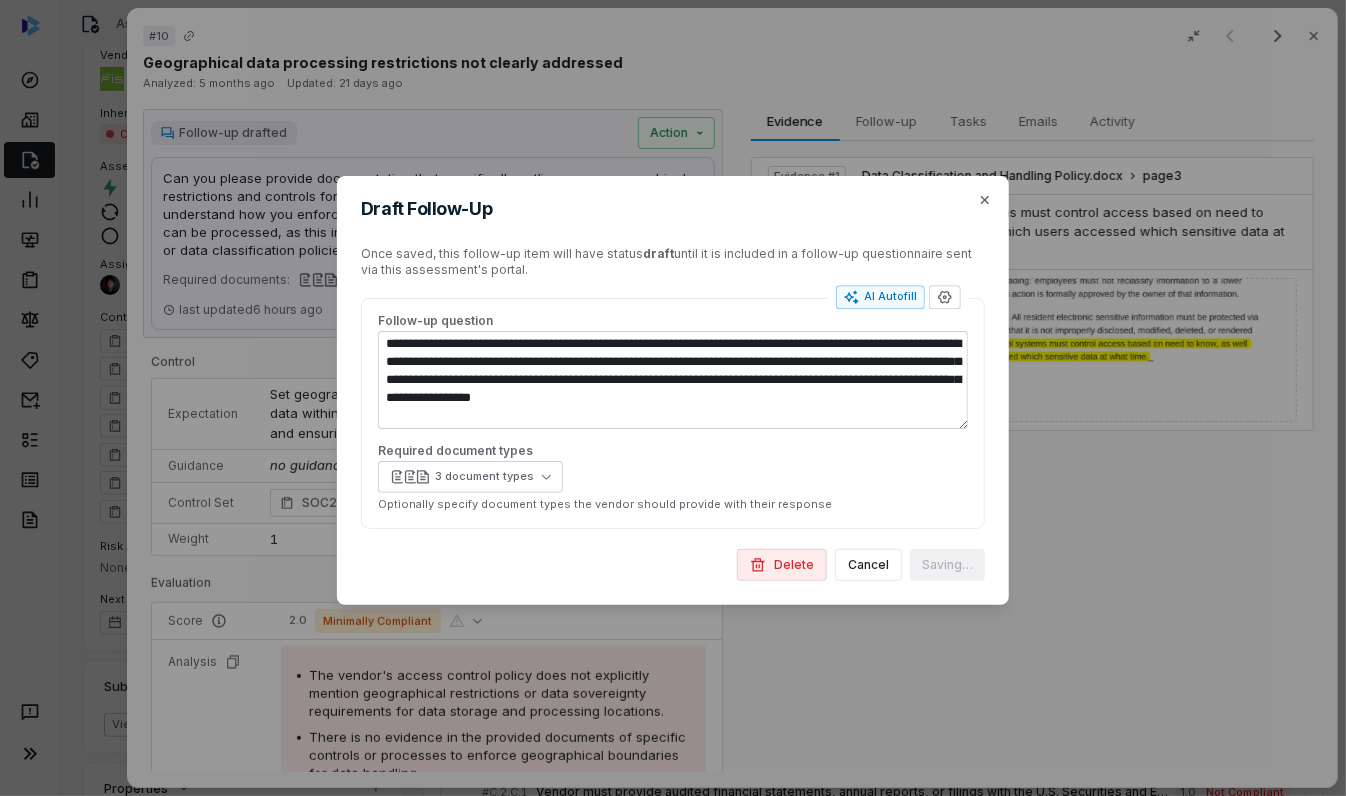 type on "*" 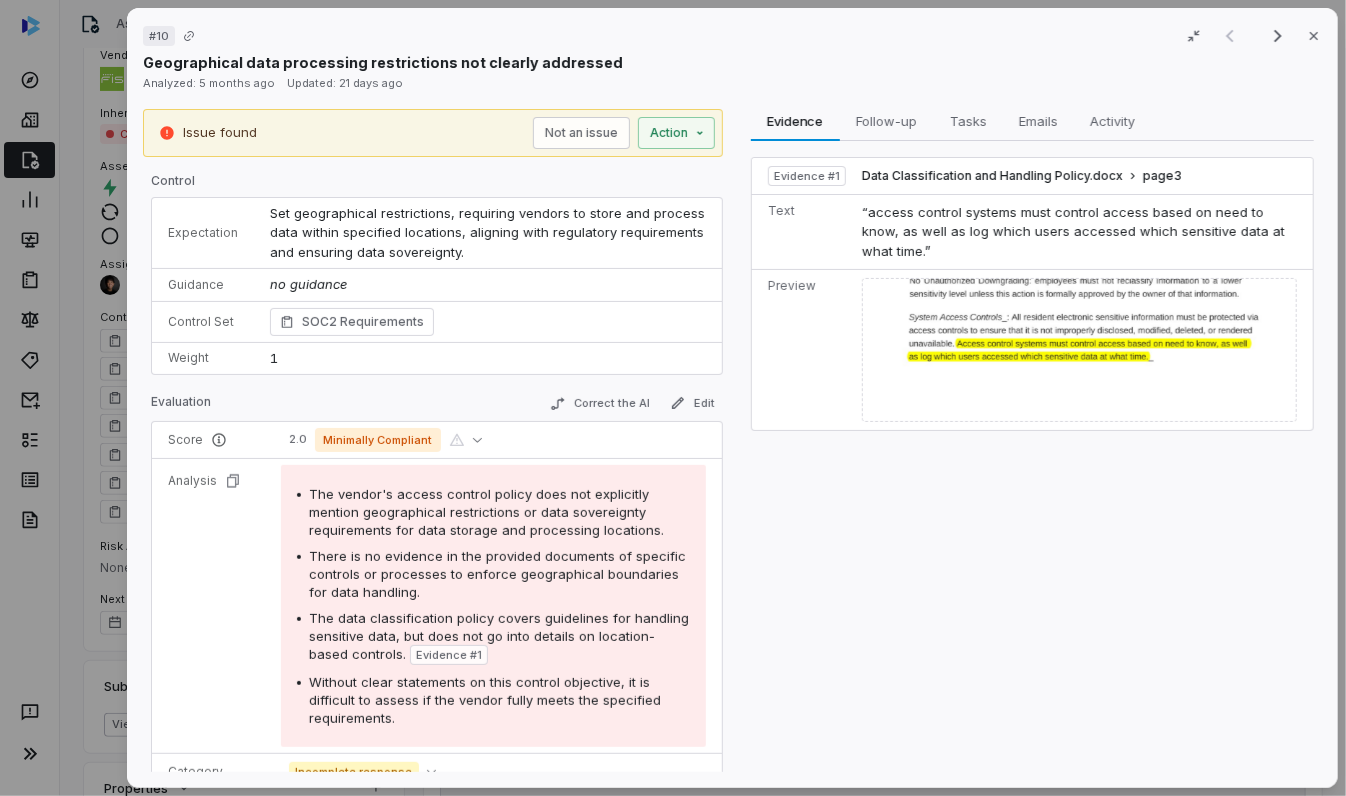 click on "# 10 Result 1 of 17 Close Geographical data processing restrictions not clearly addressed Analyzed: 5 months ago Updated: 21 days ago Issue found Not an issue Action Control Expectation Set geographical restrictions, requiring vendors to store and process data within specified locations, aligning with regulatory requirements and ensuring data sovereignty. Guidance no guidance Control Set SOC2 Requirements Weight 1 Evaluation Correct the AI Edit   Score 2.0 Minimally Compliant Analysis The vendor's access control policy does not explicitly mention geographical restrictions or data sovereignty requirements for data storage and processing locations. There is no evidence in the provided documents of specific controls or processes to enforce geographical boundaries for data handling. The data classification policy covers guidelines for handling sensitive data, but does not go into details on location-based controls. Evidence # 1 Category Incomplete response Notes   Save Evidence Evidence Follow-up Follow-up Tasks" at bounding box center [673, 398] 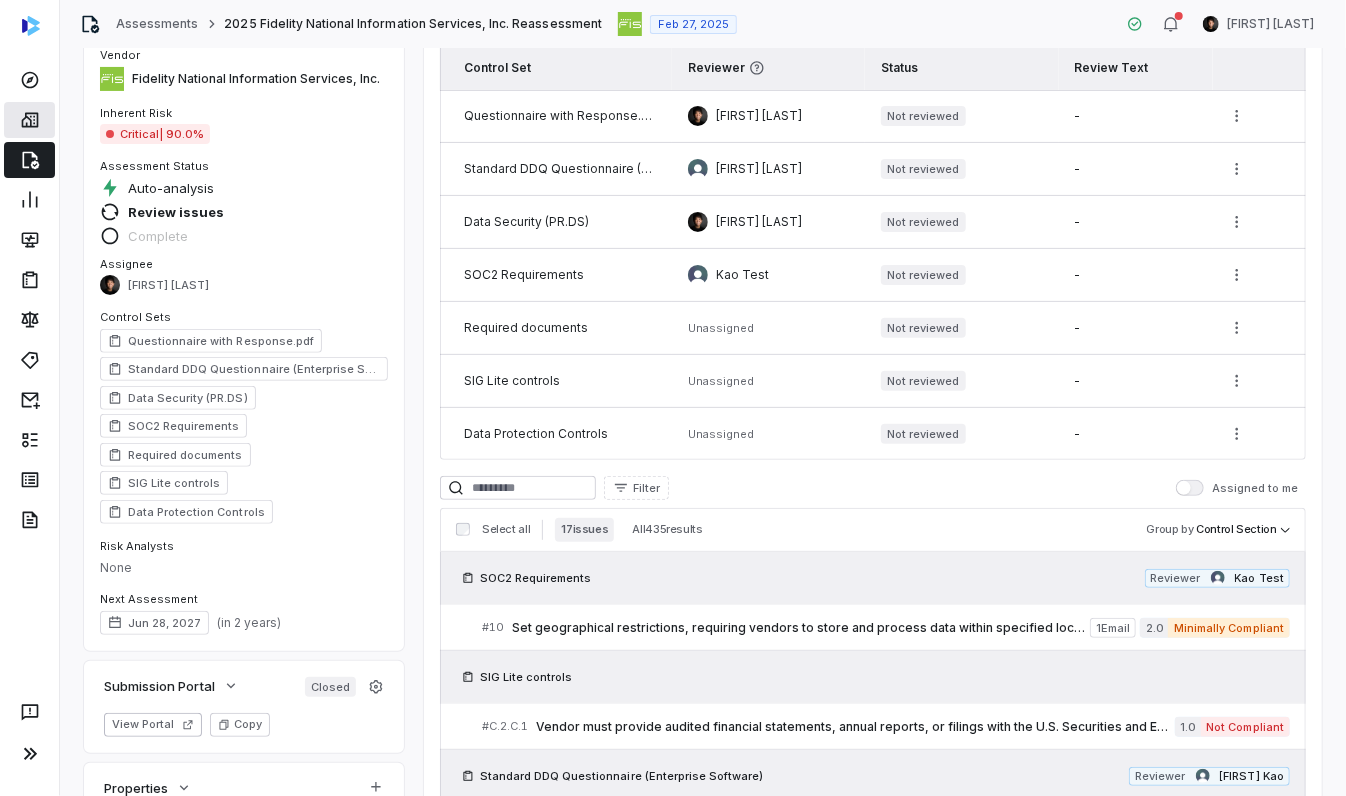 click at bounding box center [29, 120] 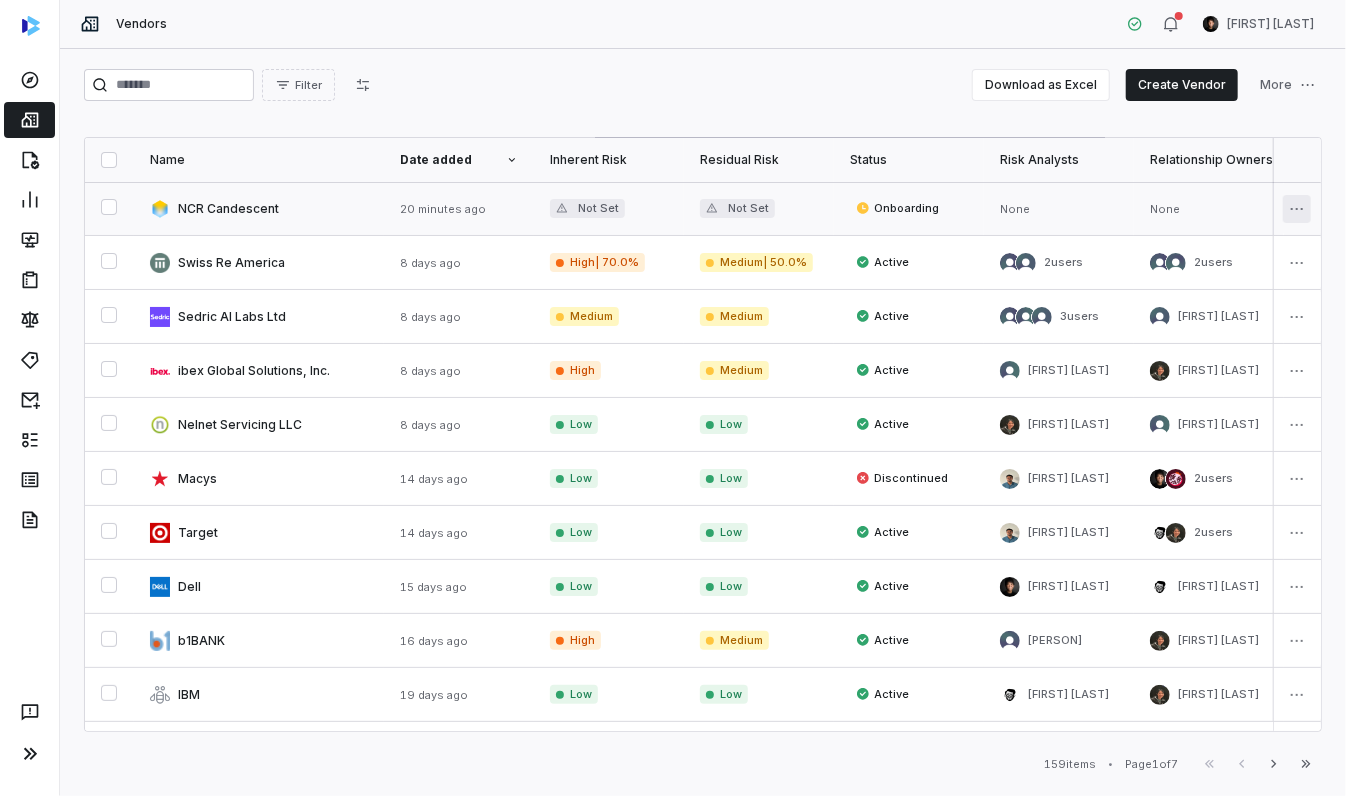 click on "Sedric AI Labs Ltd 8 days ago Medium Medium Active 3  users [FIRST] [LAST] 0 0 $12,000.00 1 year IT   ibex Global Solutions, Inc. 8 days ago High Medium Active [FIRST] [LAST] [FIRST] [LAST] 0 0 $5,200.00 2 years Operations   Nelnet Servicing LLC 8 days ago Low Low Active [FIRST] [LAST] [FIRST] [LAST] 0 0 $34,000.00 1 year Finance   Macys 14 days ago Low Low Discontinued [FIRST] [LAST] 2  users 11 11 $50,259.00 1 year Operations   Target 14 days ago Low Low Active [FIRST] [LAST] 2  users 0 0 $970,540.00 1 year Operations   Dell 15 days ago Low Low Active [FIRST] [LAST] [FIRST] [LAST] 0 0 $20,000.00 10 years IT   0 0" at bounding box center (673, 398) 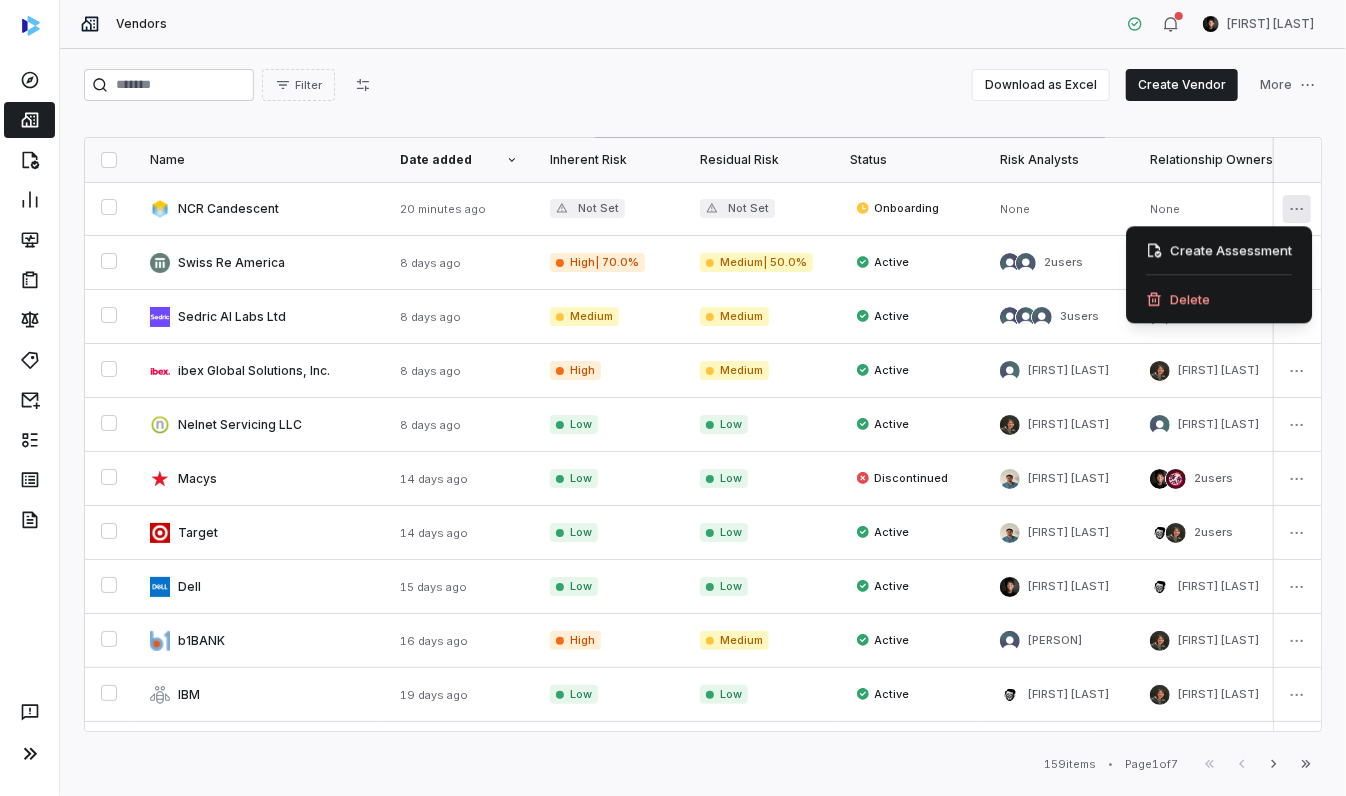 click on "Delete" at bounding box center [1219, 299] 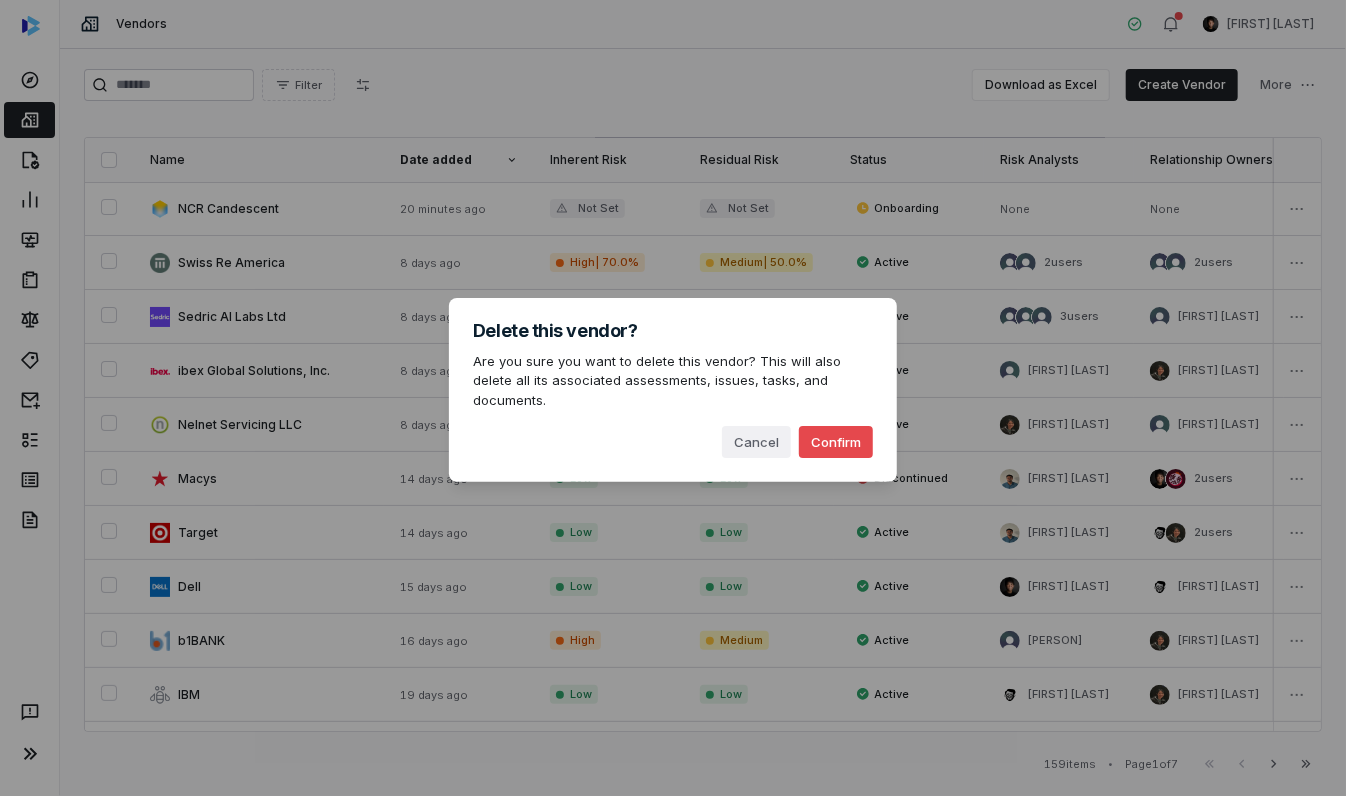 click on "Delete this vendor? Are you sure you want to delete this vendor? This will also delete all its associated assessments, issues, tasks, and documents. Cancel Confirm" at bounding box center (673, 390) 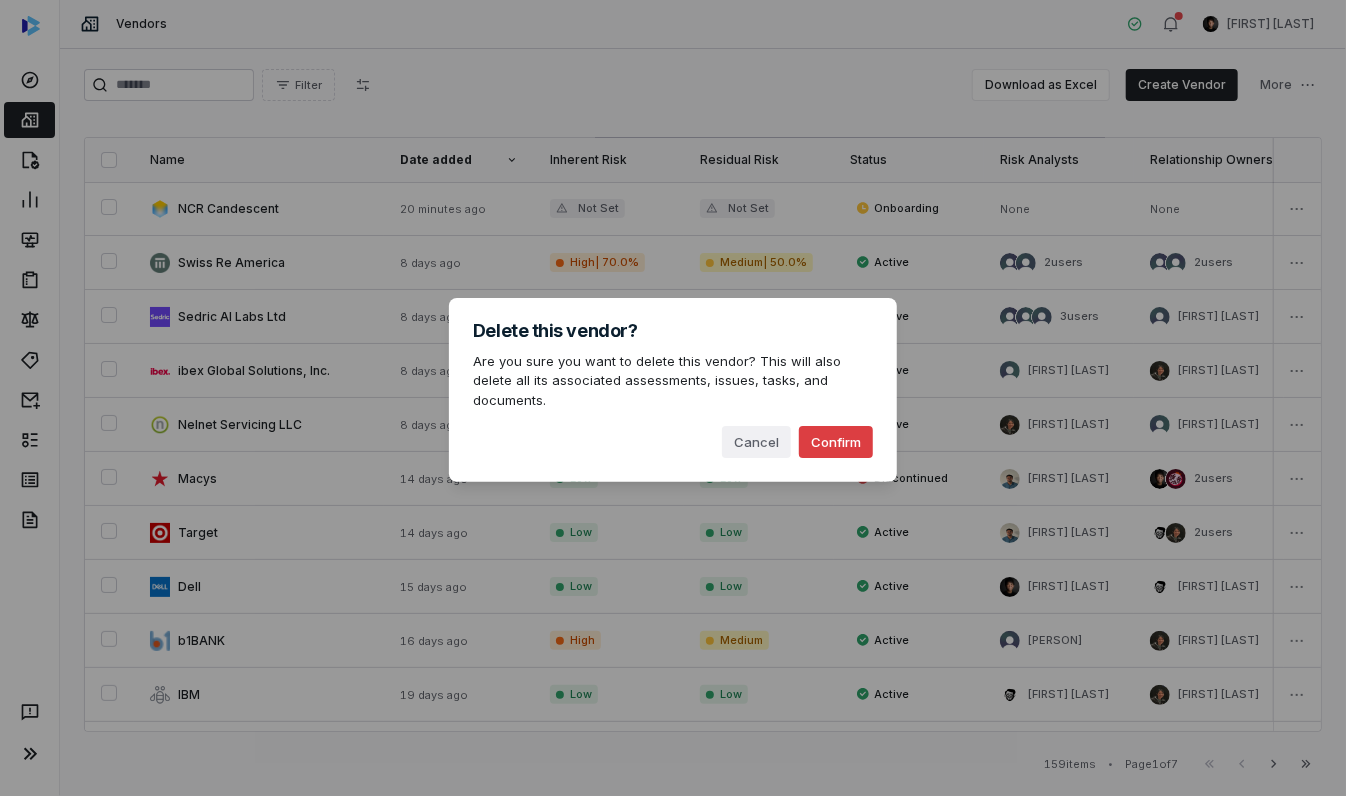 click on "Confirm" at bounding box center [836, 442] 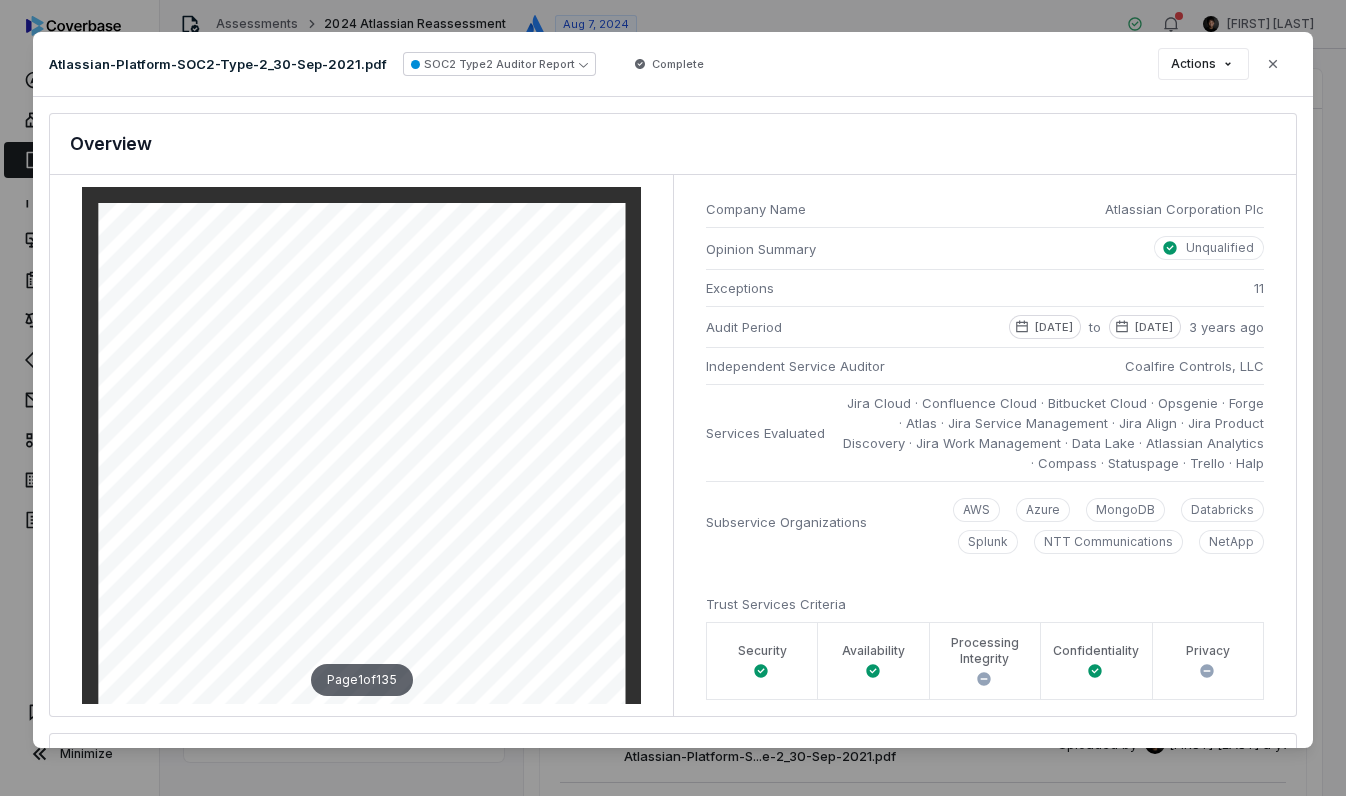 scroll, scrollTop: 0, scrollLeft: 0, axis: both 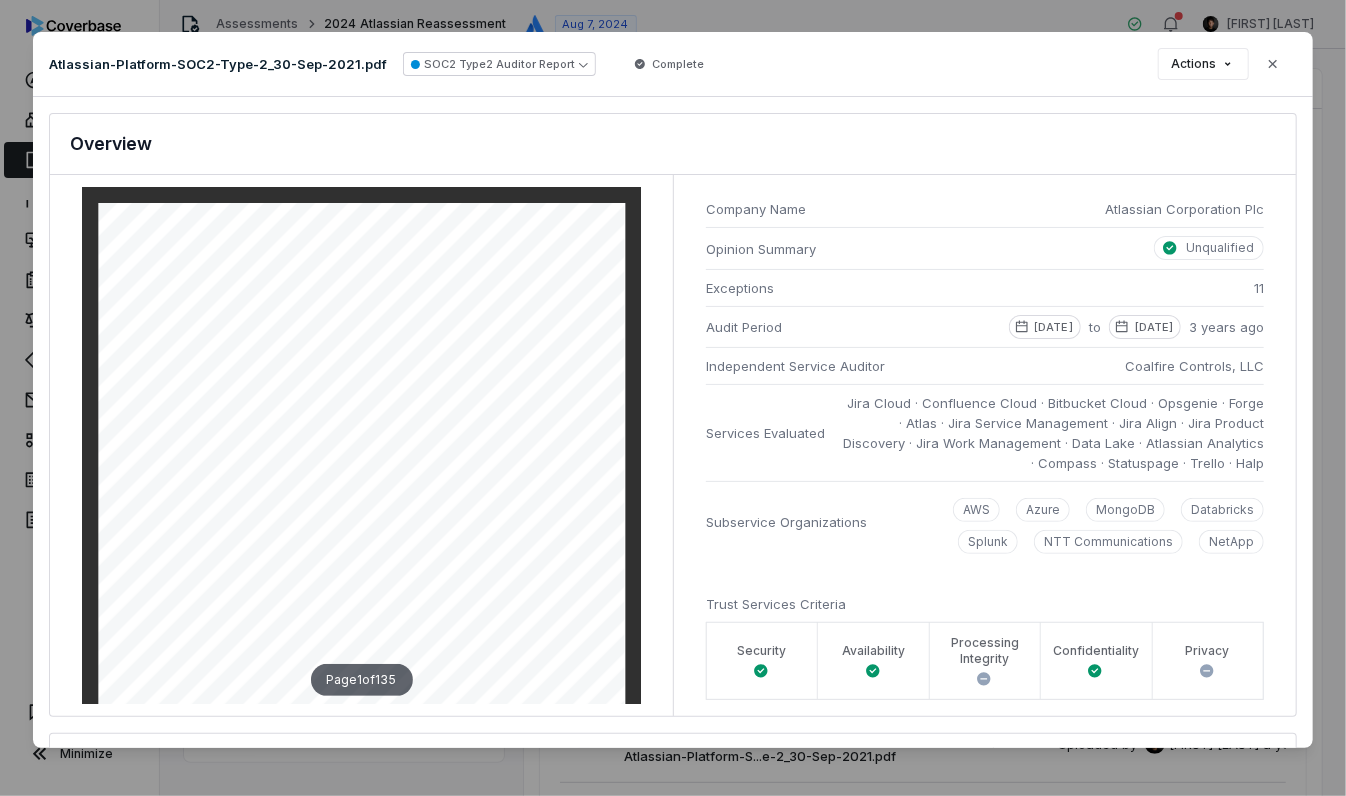 click on "Document Preview Atlassian-Platform-SOC2-Type-2_30-Sep-2021.pdf SOC2 Type2 Auditor Report Complete Actions Close SOC2 Type 2 Analysis Document:  Atlassian-Platform-SOC2-Type-2_30-Sep-2021.pdf Overview Page  1  of  135 Company Name Atlassian Corporation Plc Opinion Summary Unqualified Exceptions 11 Audit Period 2022-01-01 to 2022-12-31 3 years ago Independent Service Auditor Coalfire Controls, LLC Services Evaluated Jira Cloud · Confluence Cloud · Bitbucket Cloud · Opsgenie · Forge · Atlas · Jira Service Management · Jira Align · Jira Product Discovery · Jira Work Management · Data Lake · Atlassian Analytics · Compass · Statuspage · Trello · Halp Subservice Organizations AWS Azure MongoDB Databricks Splunk NTT Communications NetApp Trust Services Criteria Security Availability Processing Integrity Confidentiality Privacy Trust Services Criteria Common Criteria Control Environment CC1.1 CC1.2 CC1.3 CC1.4 CC1.5 Information and Communication CC2.1 CC2.2 CC2.3 Exceptions   CC2.1 Control Test CC2.1" at bounding box center [673, 398] 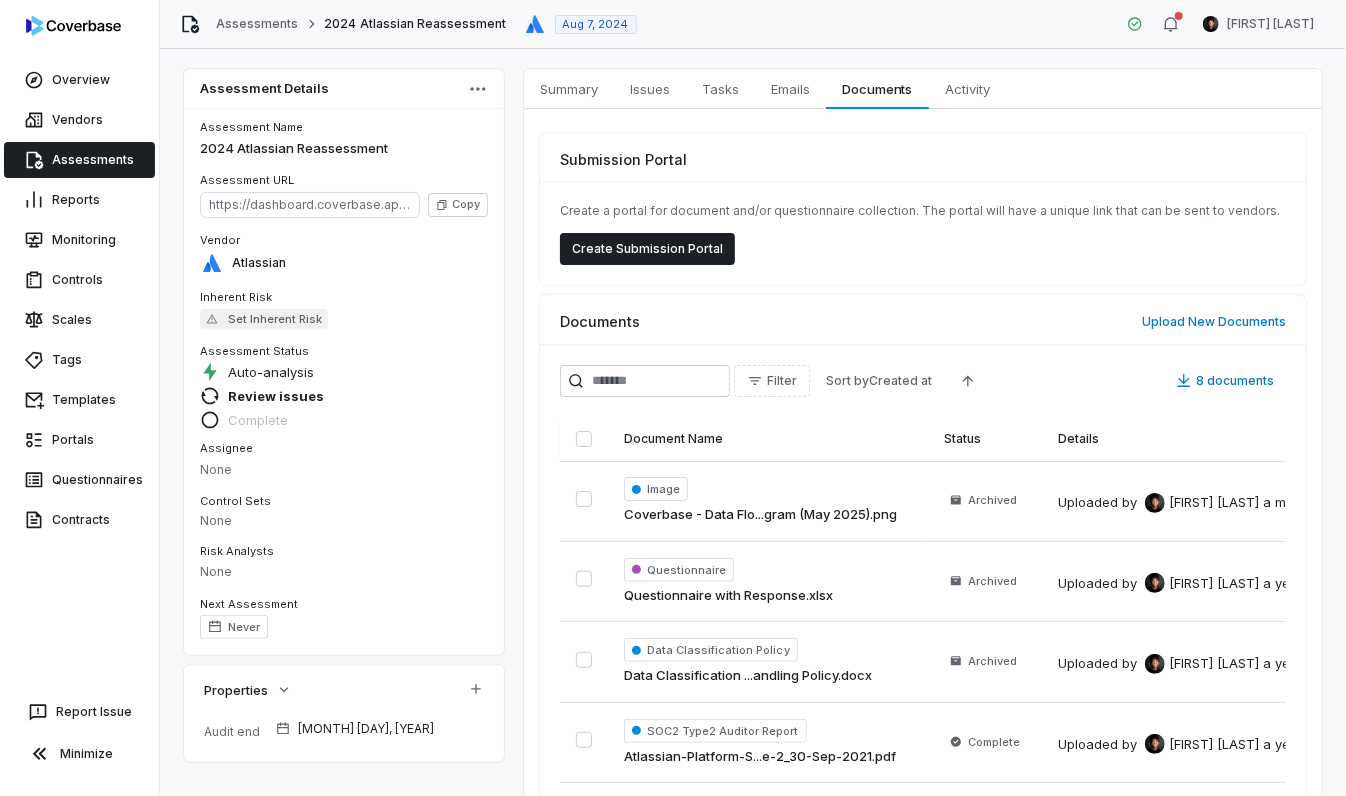 click on "Assessments" at bounding box center (79, 160) 